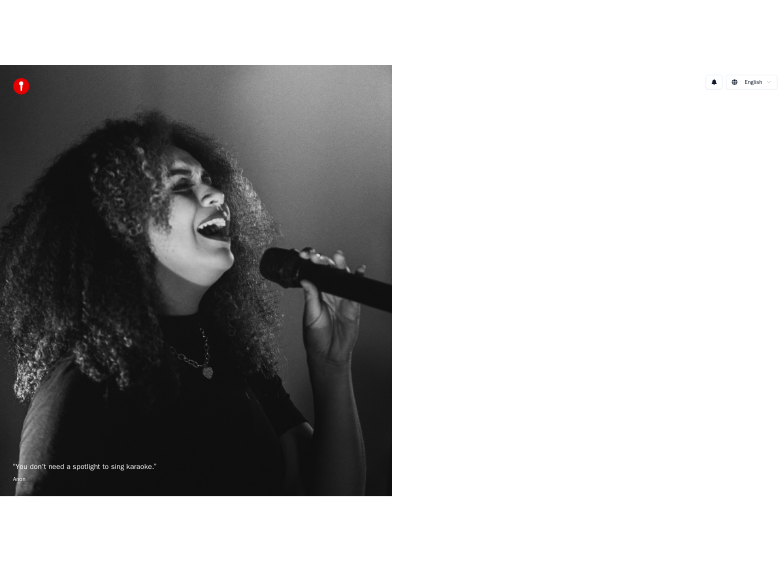 scroll, scrollTop: 0, scrollLeft: 0, axis: both 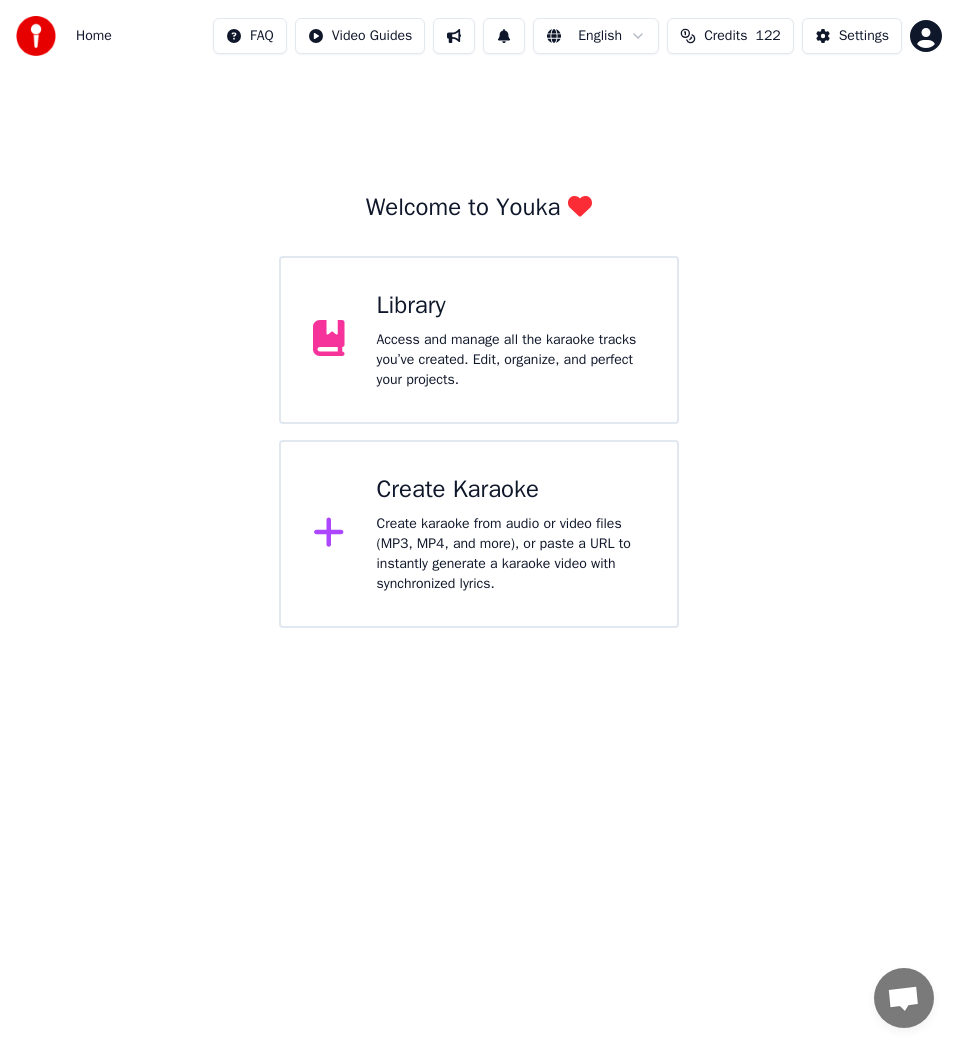 click on "Access and manage all the karaoke tracks you’ve created. Edit, organize, and perfect your projects." at bounding box center [511, 360] 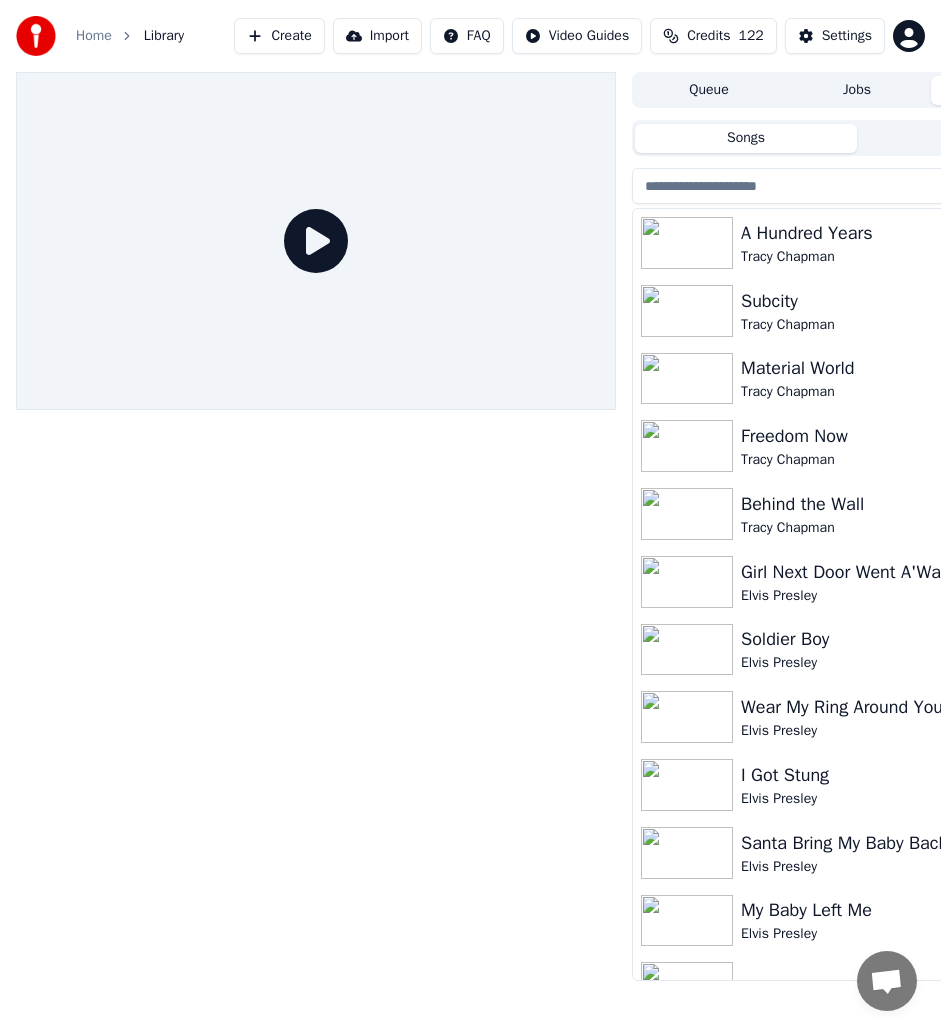 click at bounding box center [812, 186] 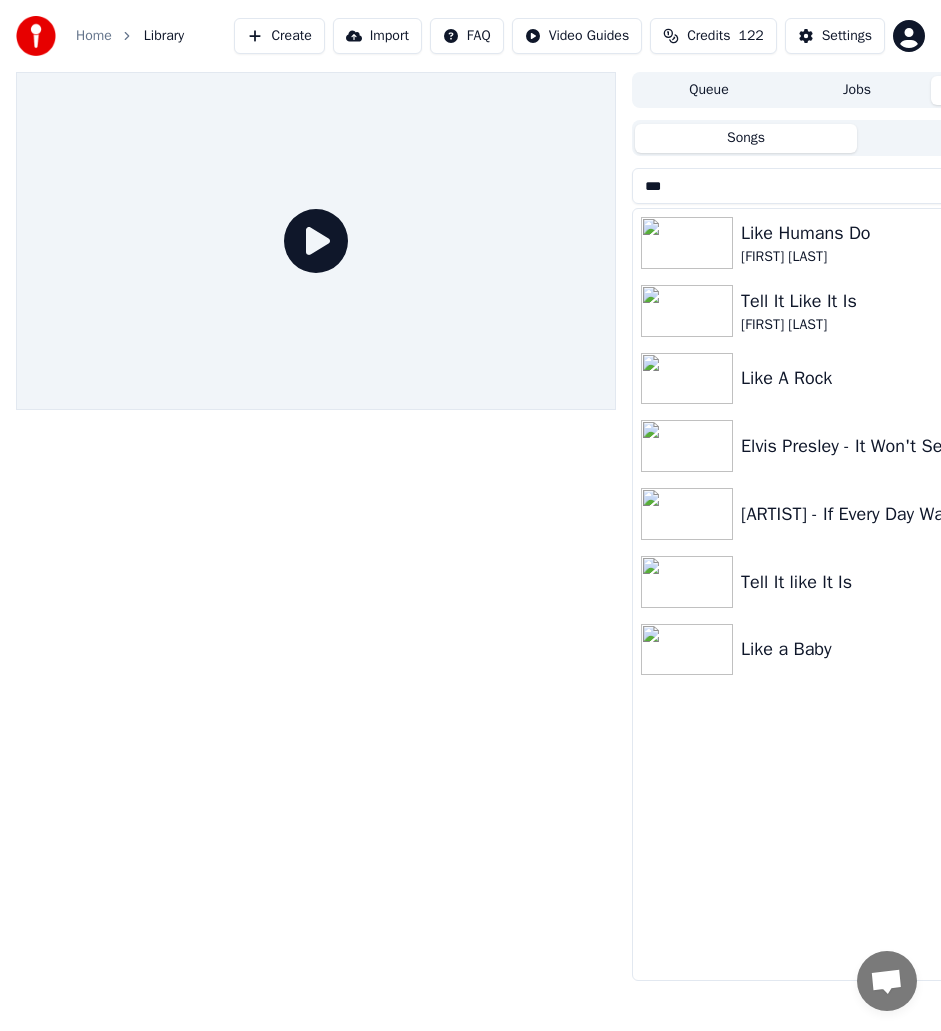 type on "***" 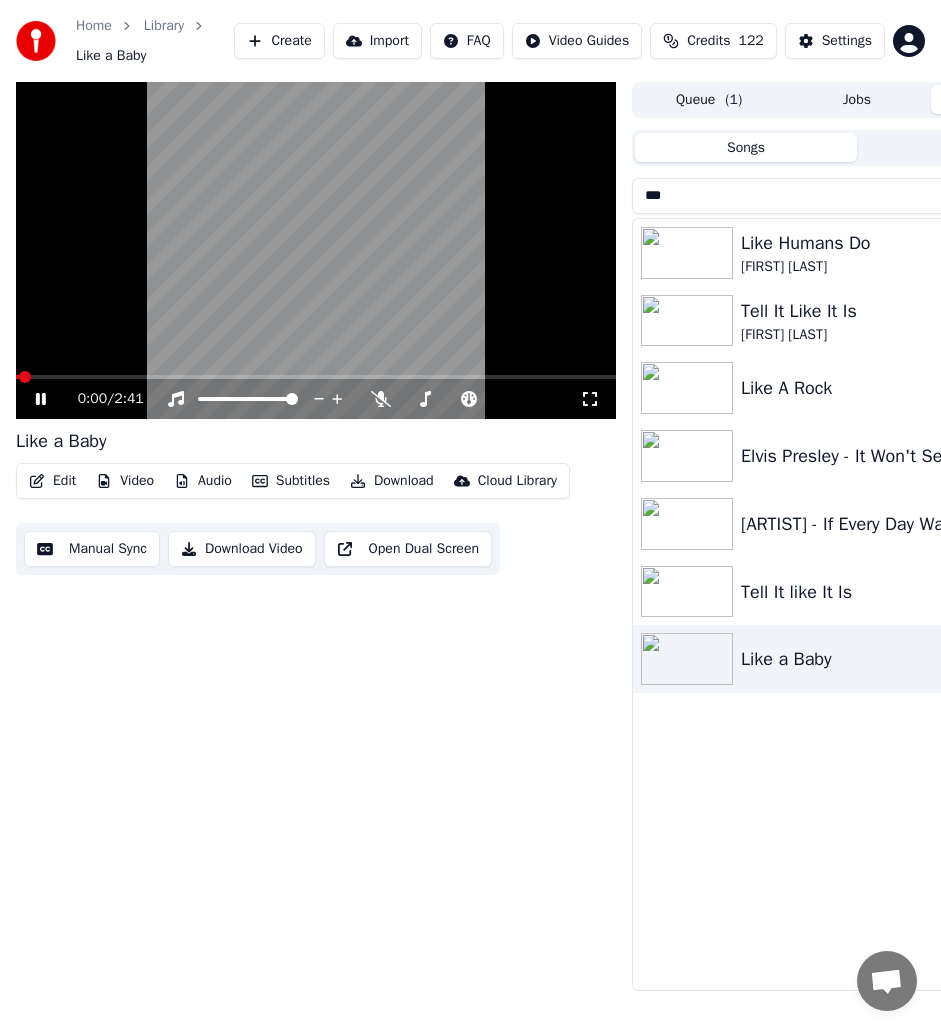 click 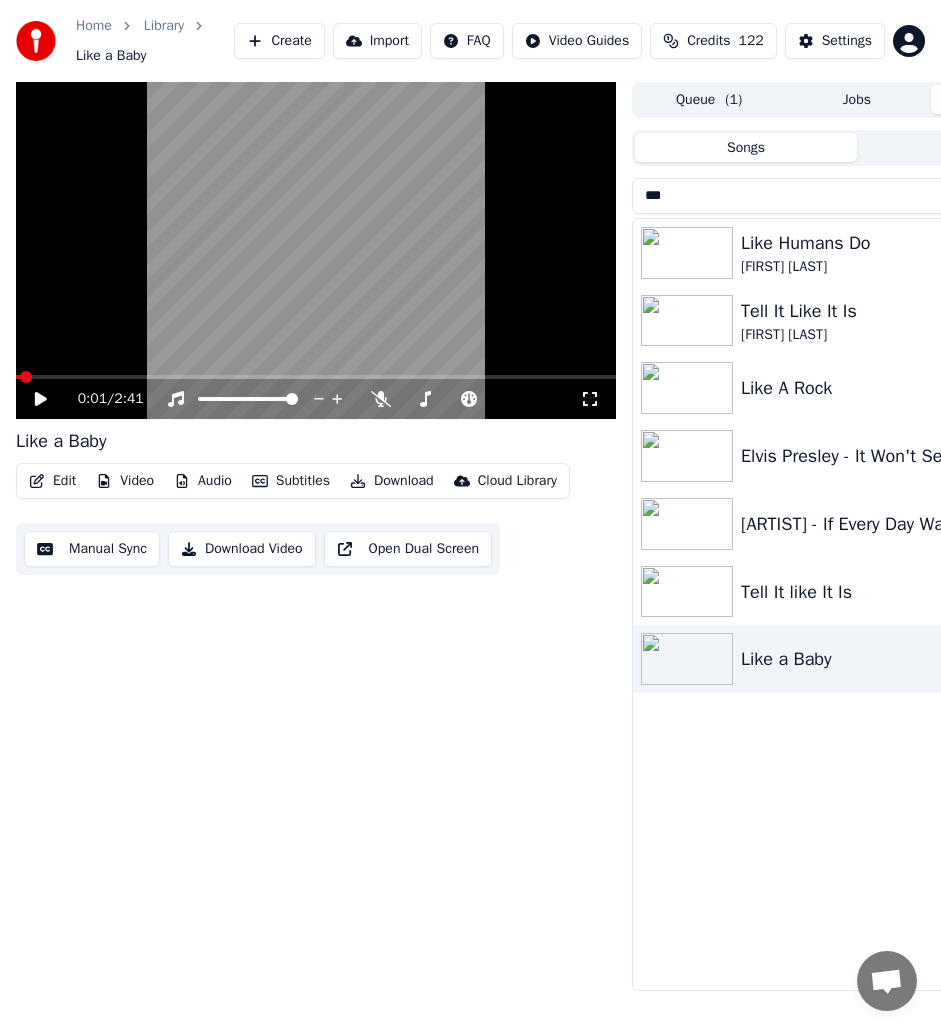 click on "Video" at bounding box center [125, 481] 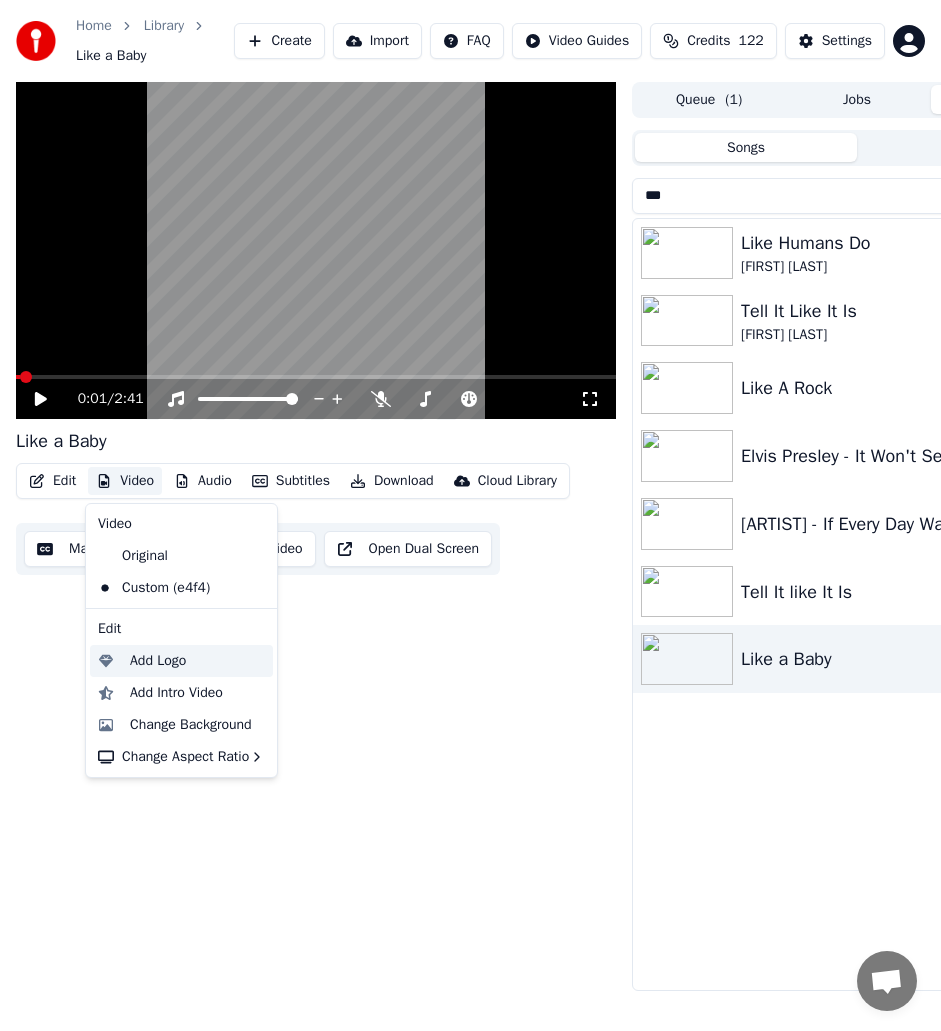 click on "Add Logo" at bounding box center [158, 661] 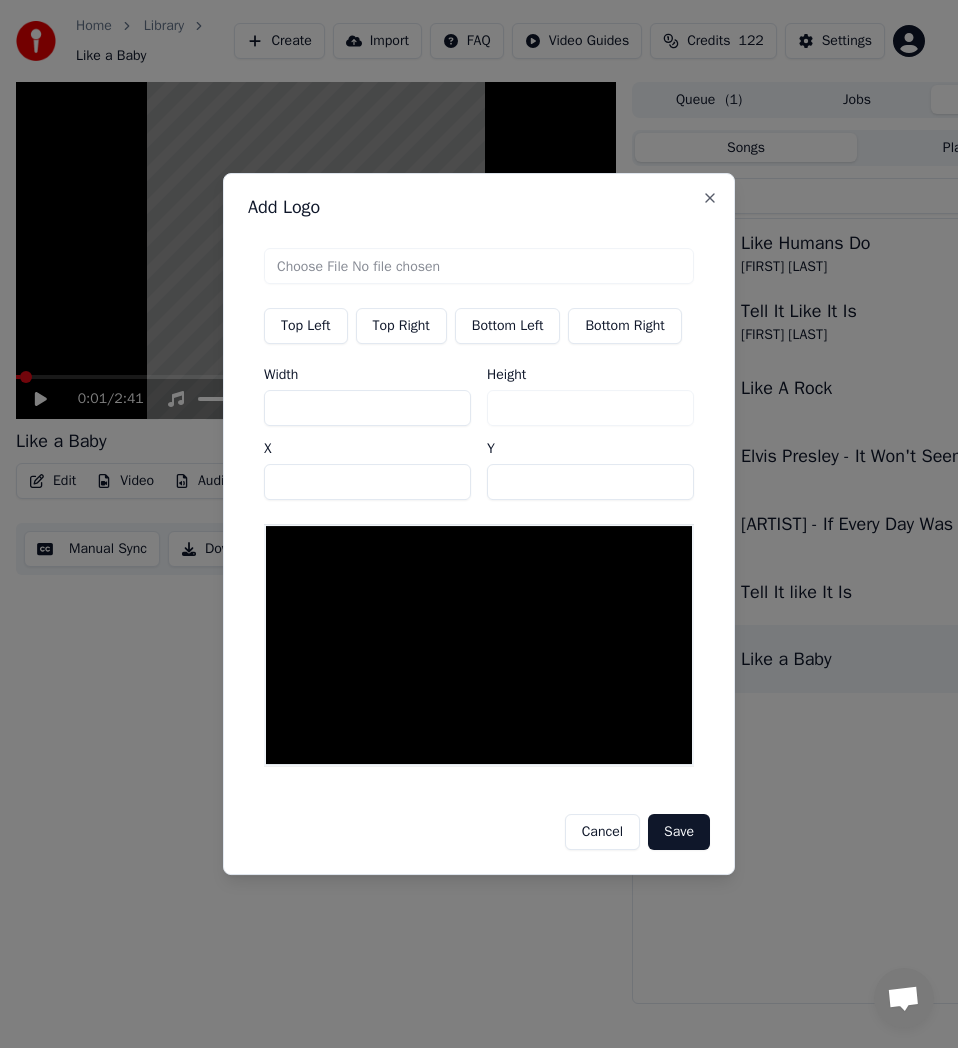 click on "Top Right" at bounding box center (401, 326) 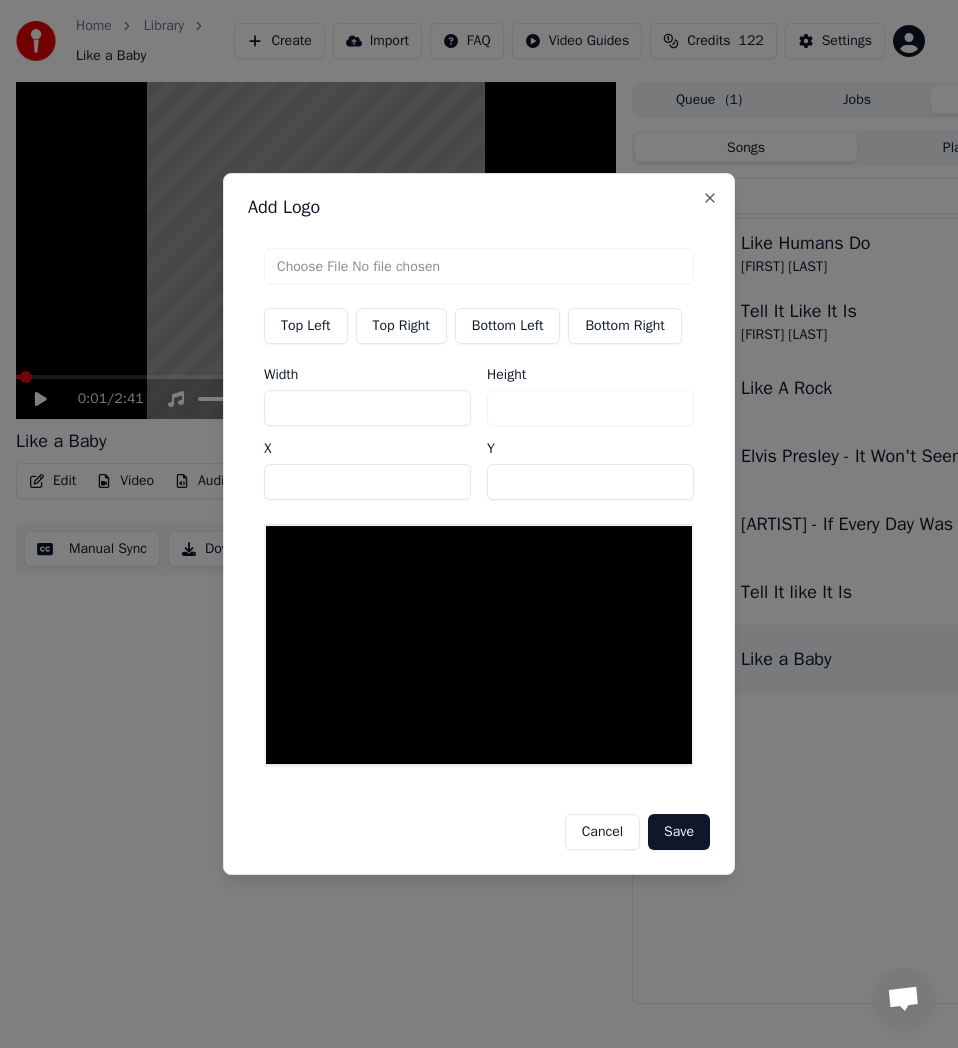 drag, startPoint x: 617, startPoint y: 863, endPoint x: 570, endPoint y: 840, distance: 52.3259 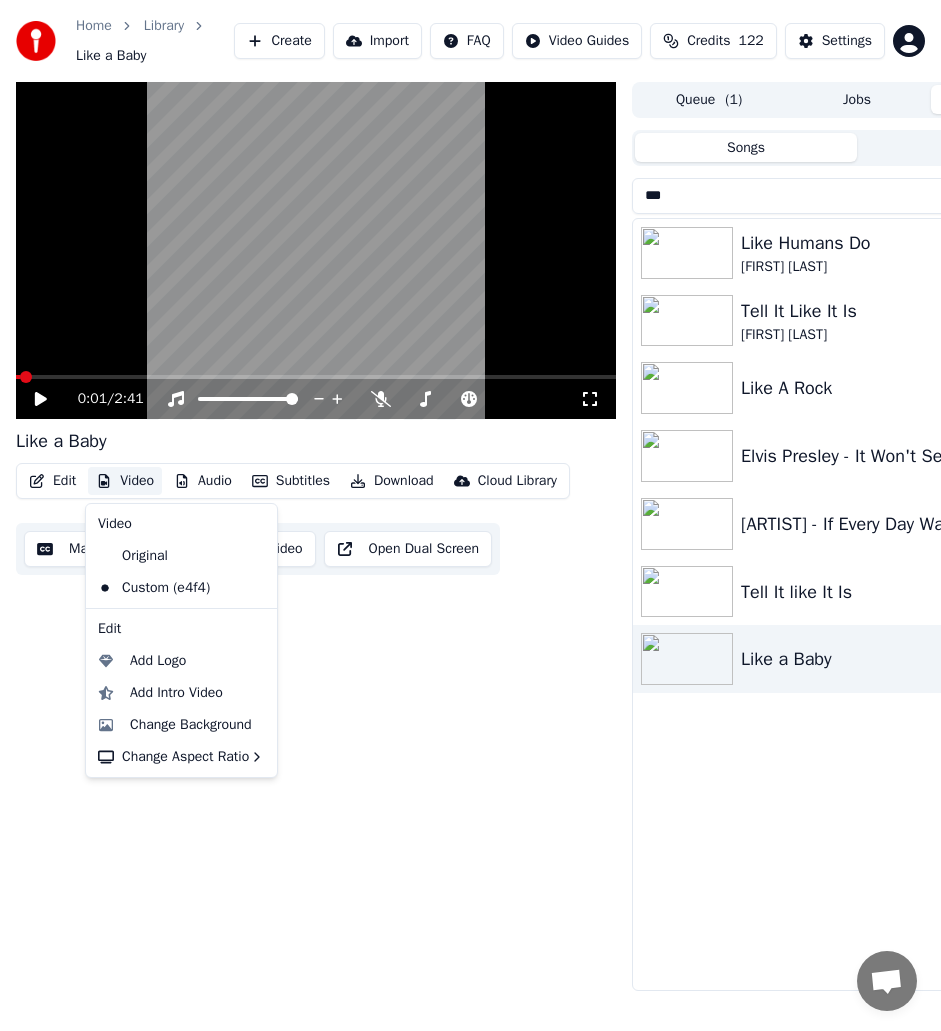 click on "Video" at bounding box center [125, 481] 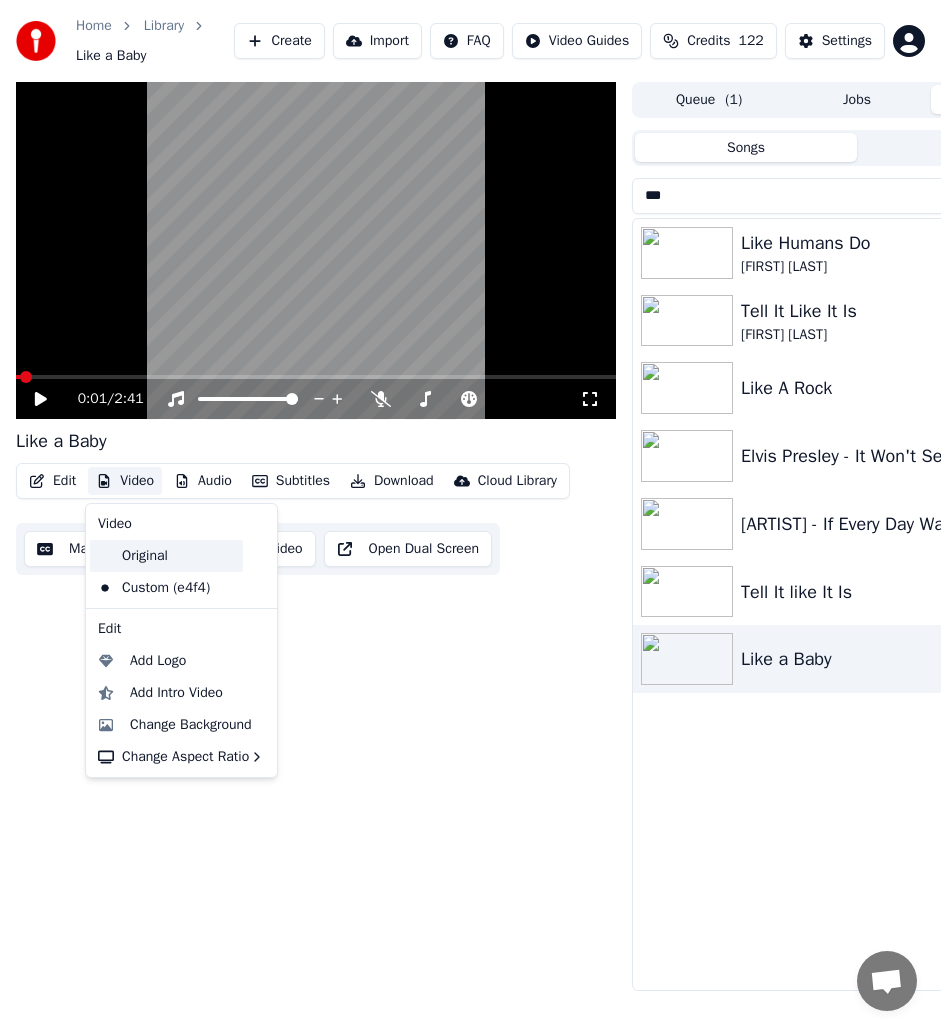 click on "Original" at bounding box center (166, 556) 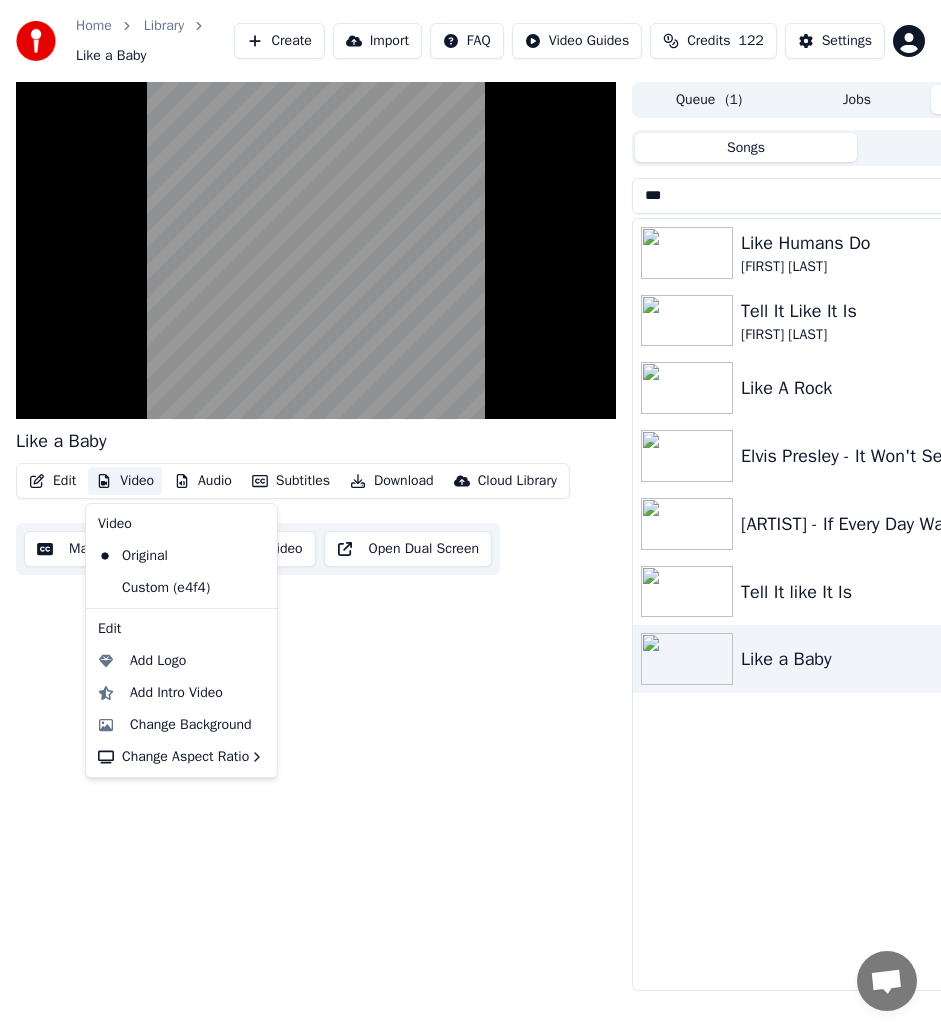 click on "Video" at bounding box center [125, 481] 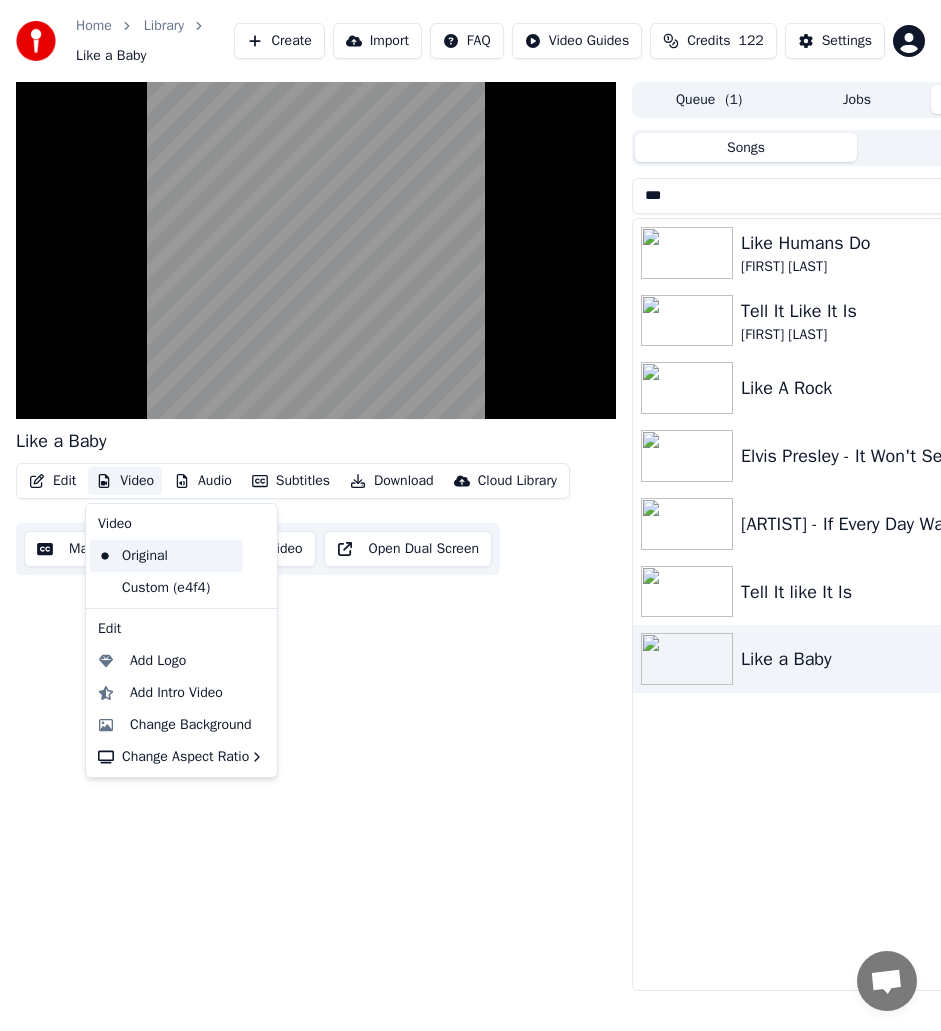 click on "Original" at bounding box center [166, 556] 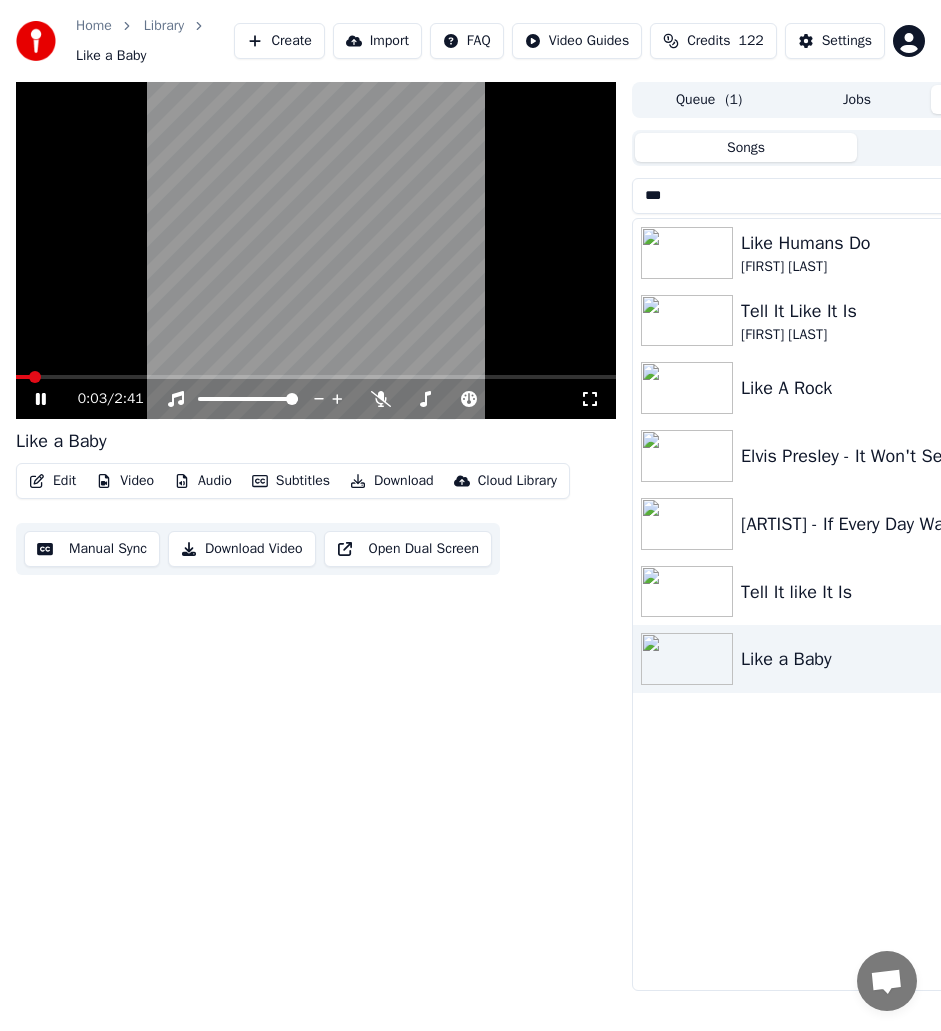 click 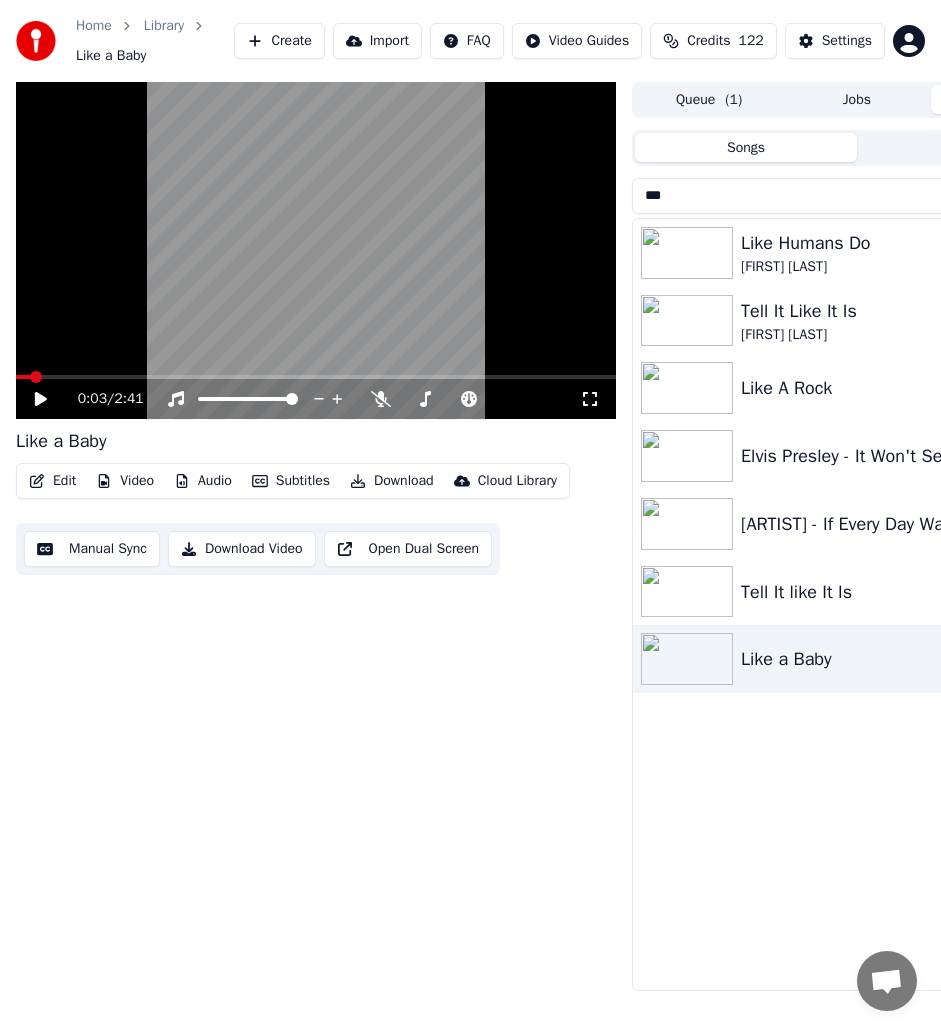 click on "Video" at bounding box center [125, 481] 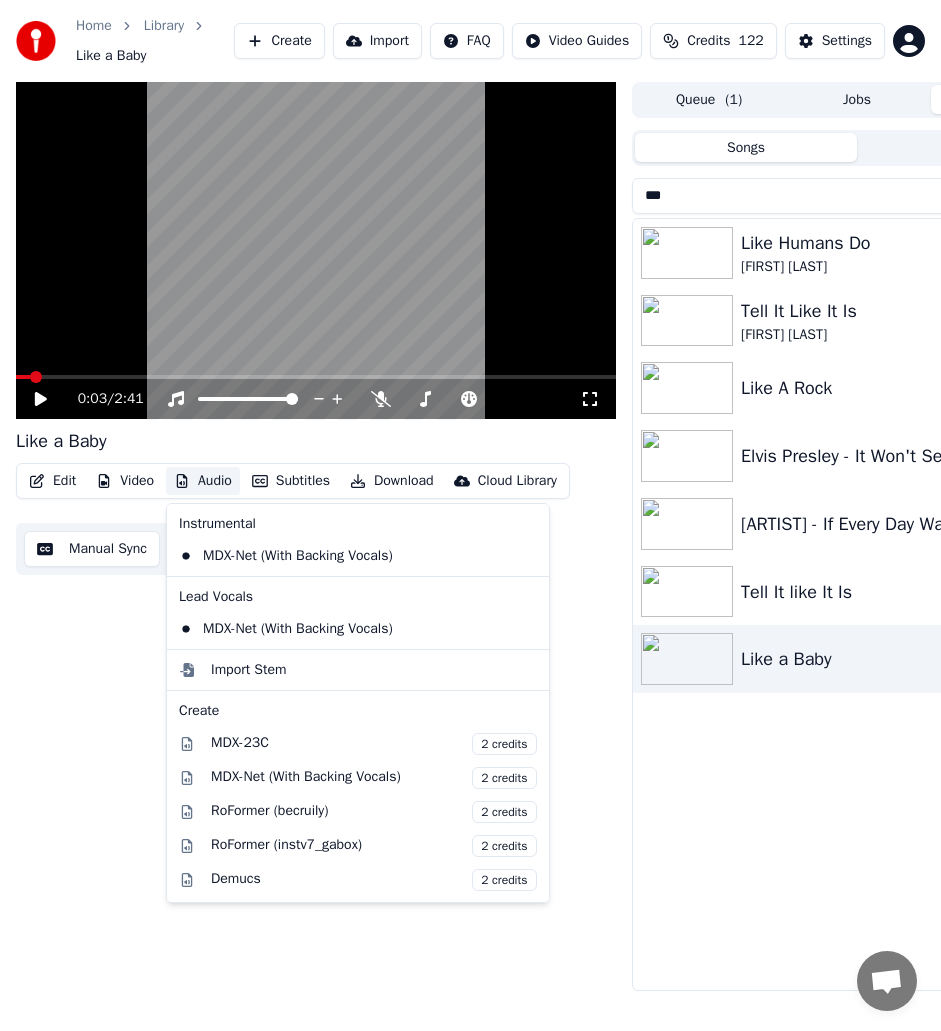 click on "0:03  /  2:41 Like a Baby Edit Video Audio Subtitles Download Cloud Library Manual Sync Download Video Open Dual Screen" at bounding box center [316, 536] 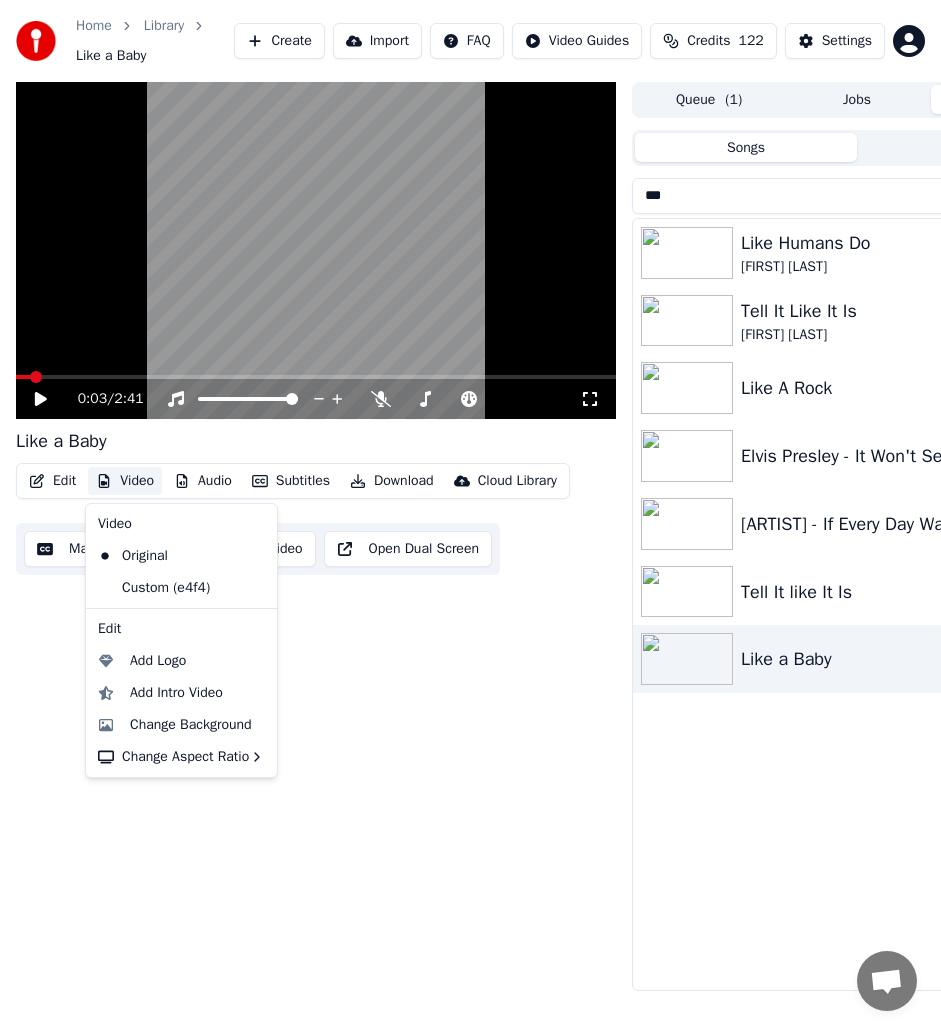 click on "Video" at bounding box center [125, 481] 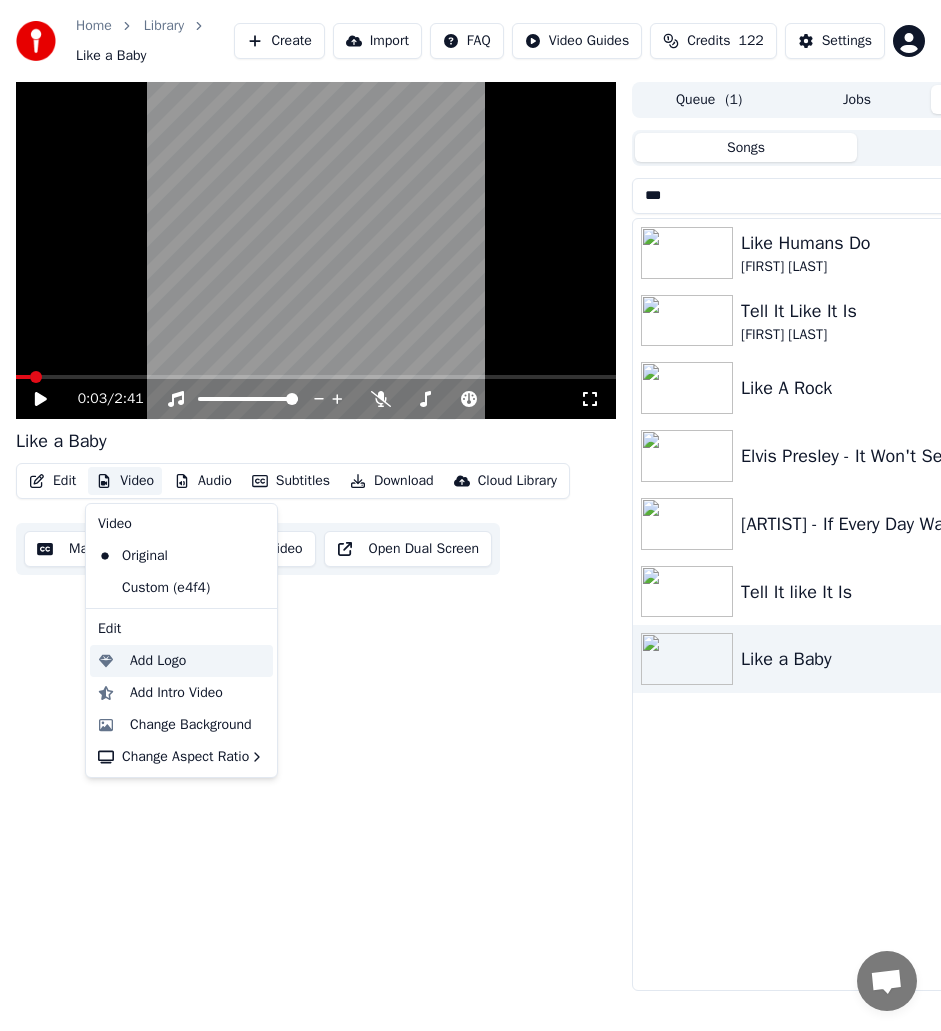 click on "Add Logo" at bounding box center [158, 661] 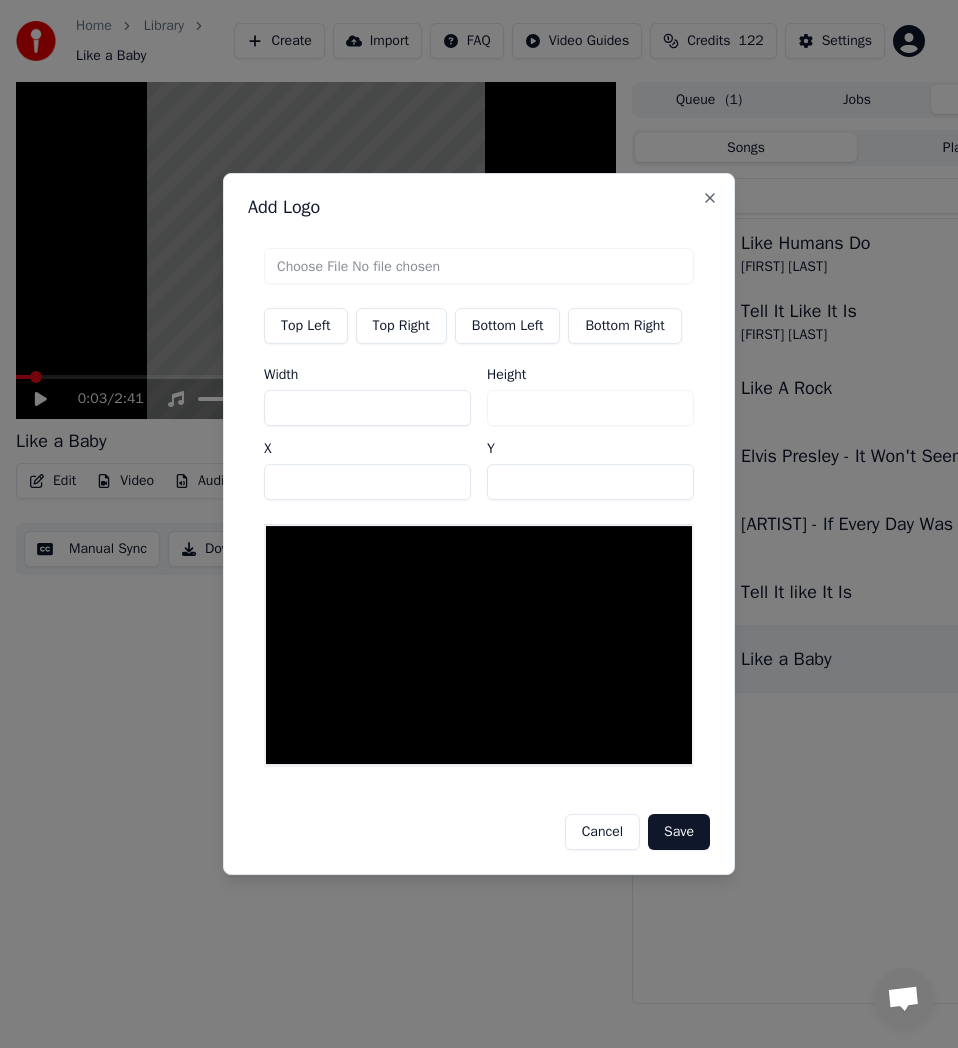 click on "Top Right" at bounding box center (401, 326) 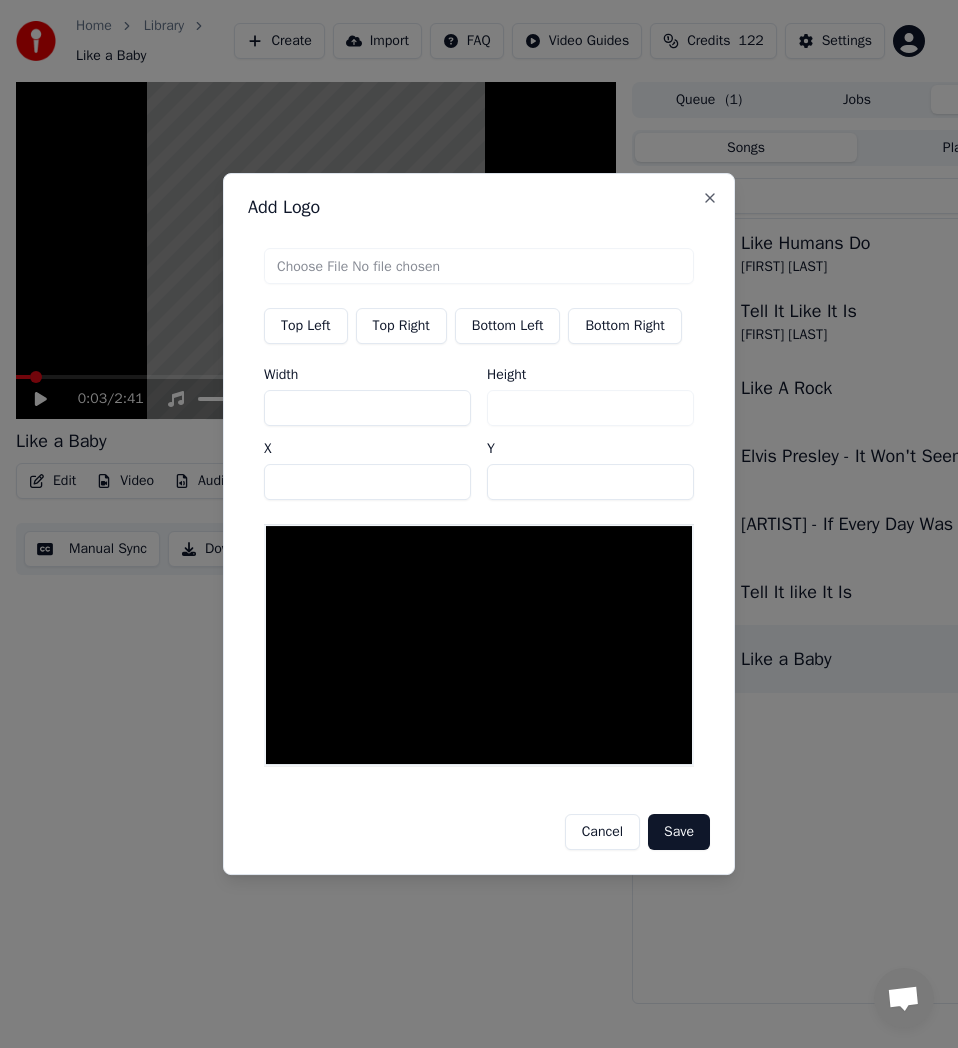click at bounding box center (479, 266) 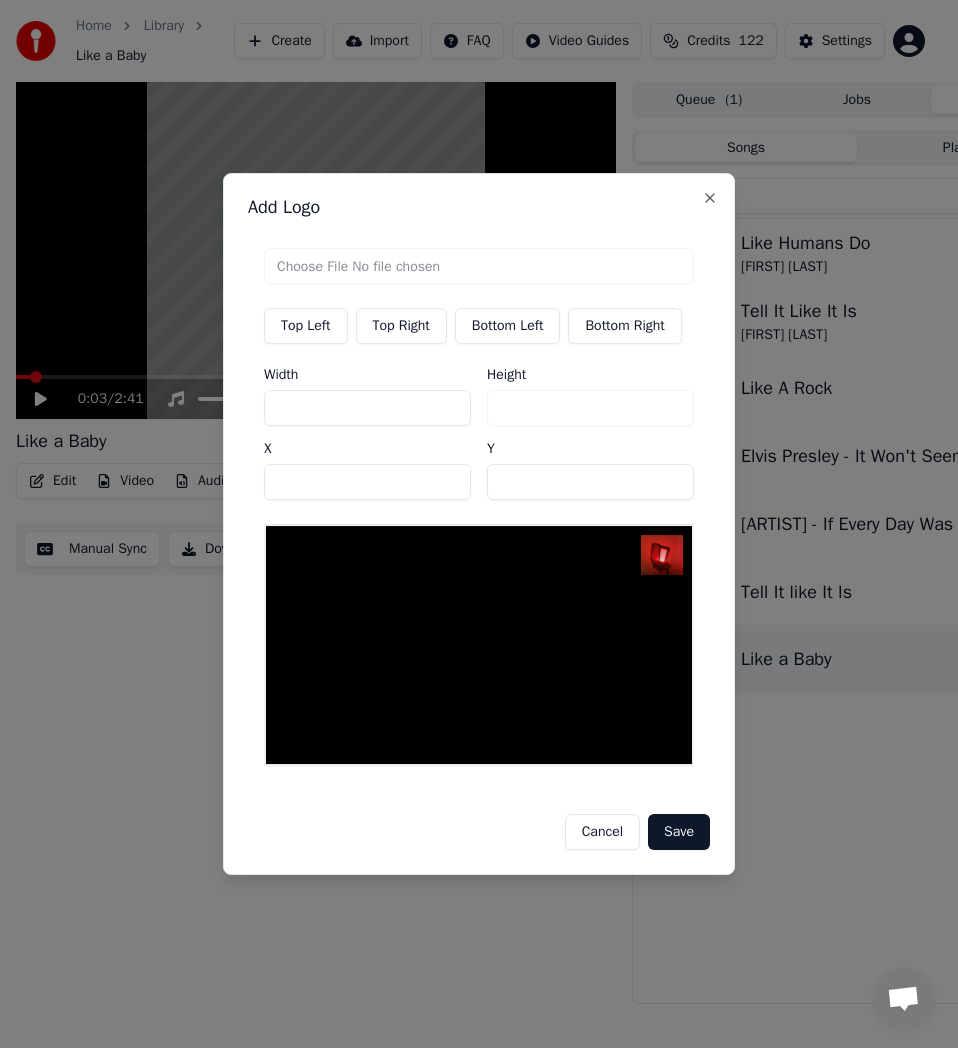 click on "Save" at bounding box center [679, 832] 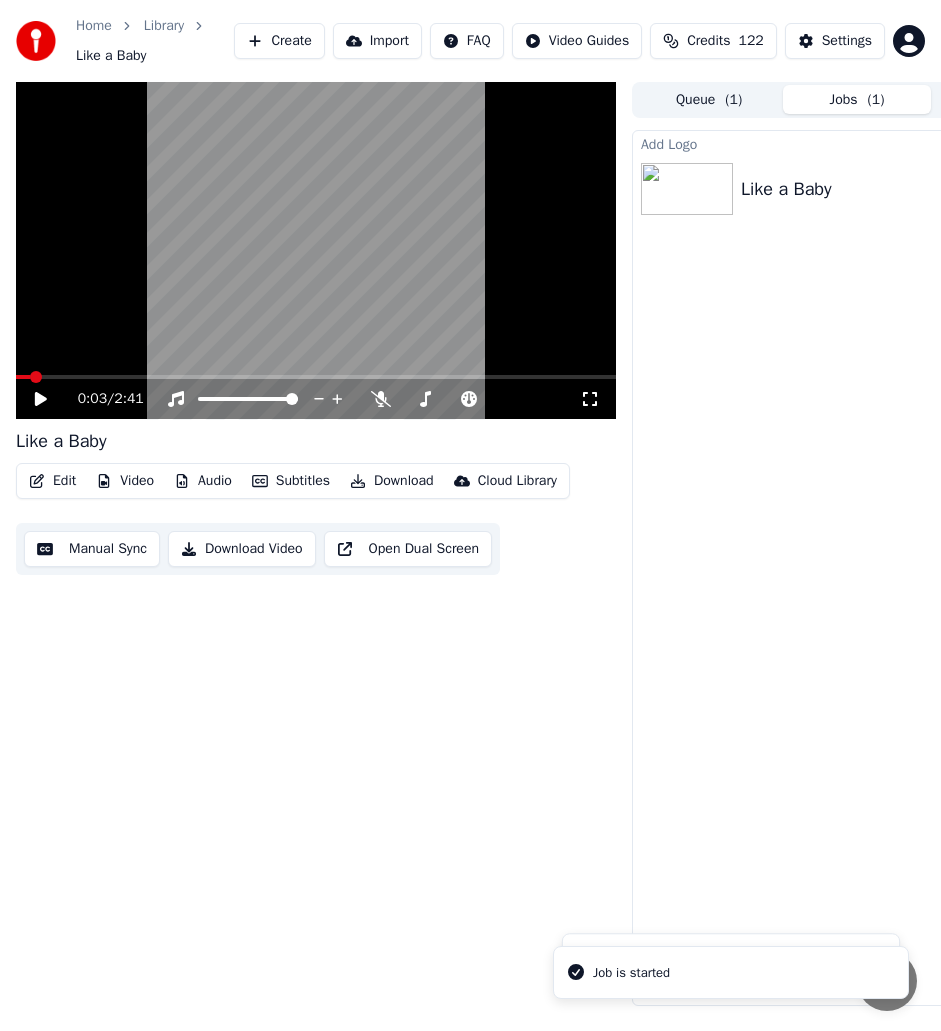 click on "Library" at bounding box center (164, 26) 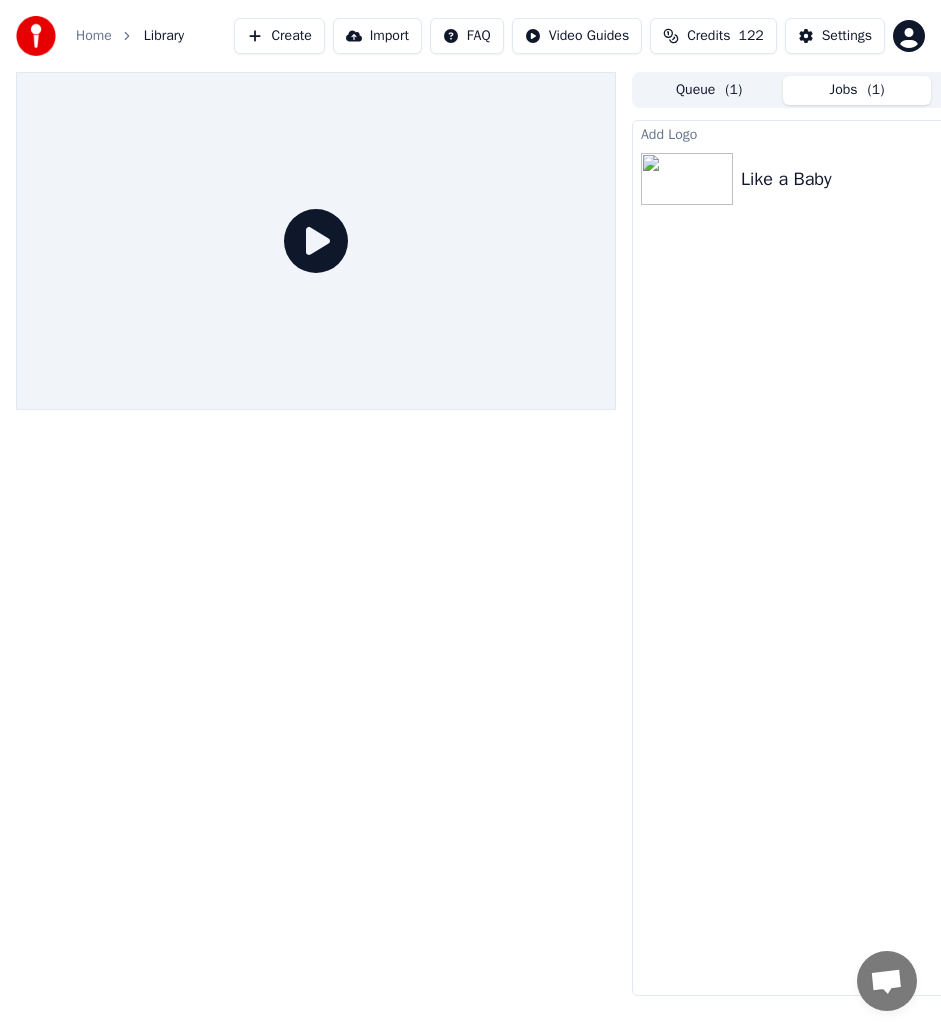 click on "Library" at bounding box center [164, 36] 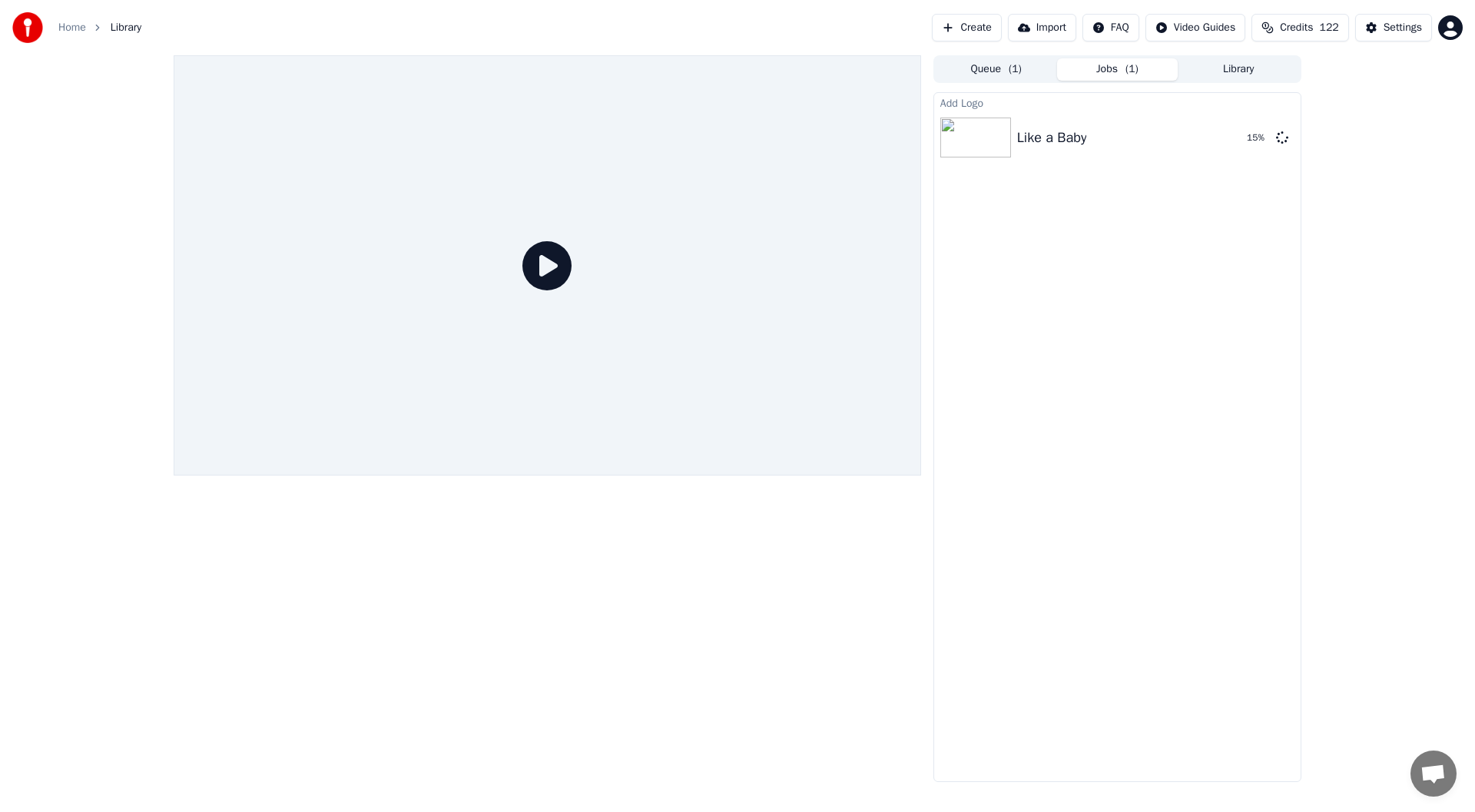 click on "Library" at bounding box center [1238, 69] 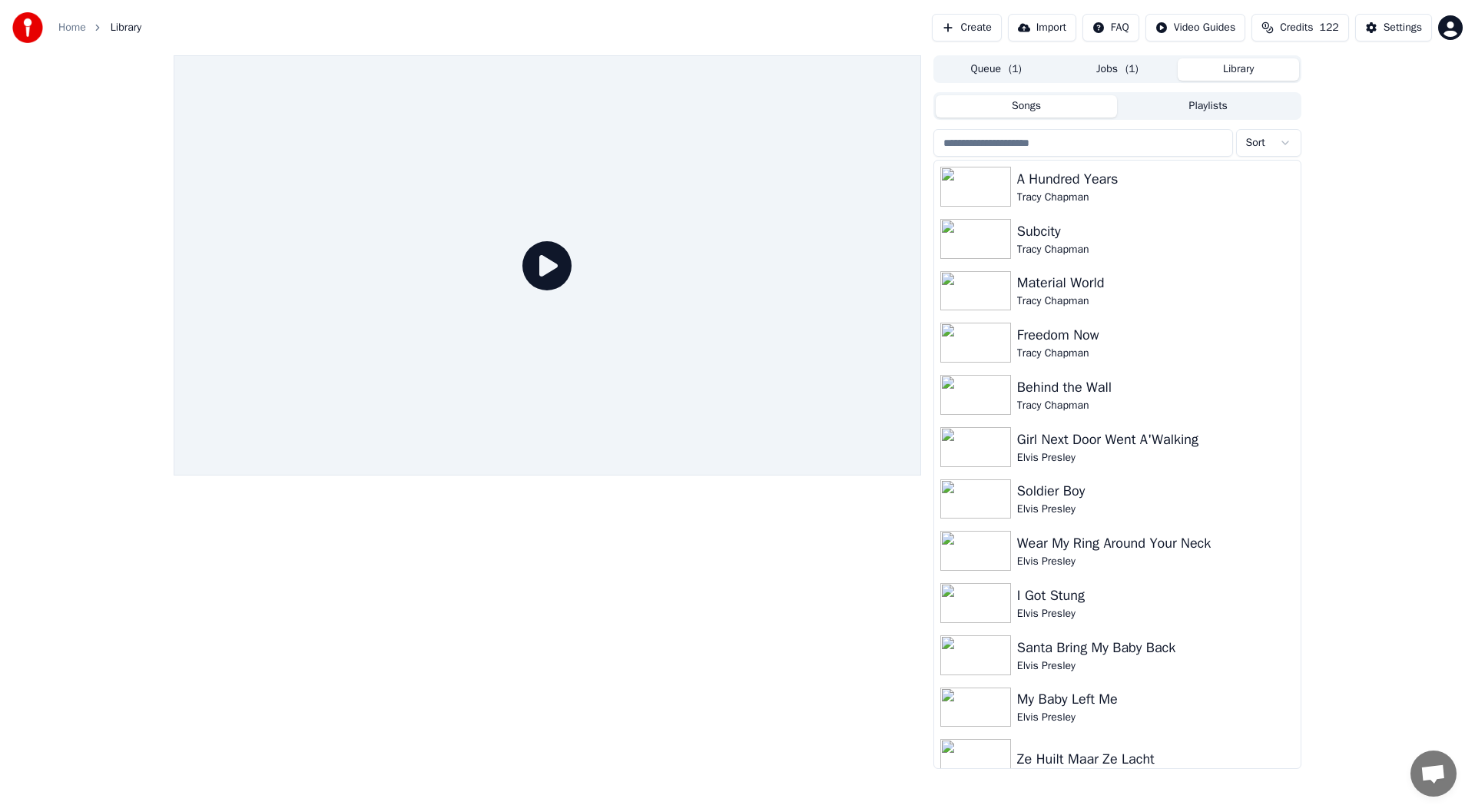 click at bounding box center (1083, 143) 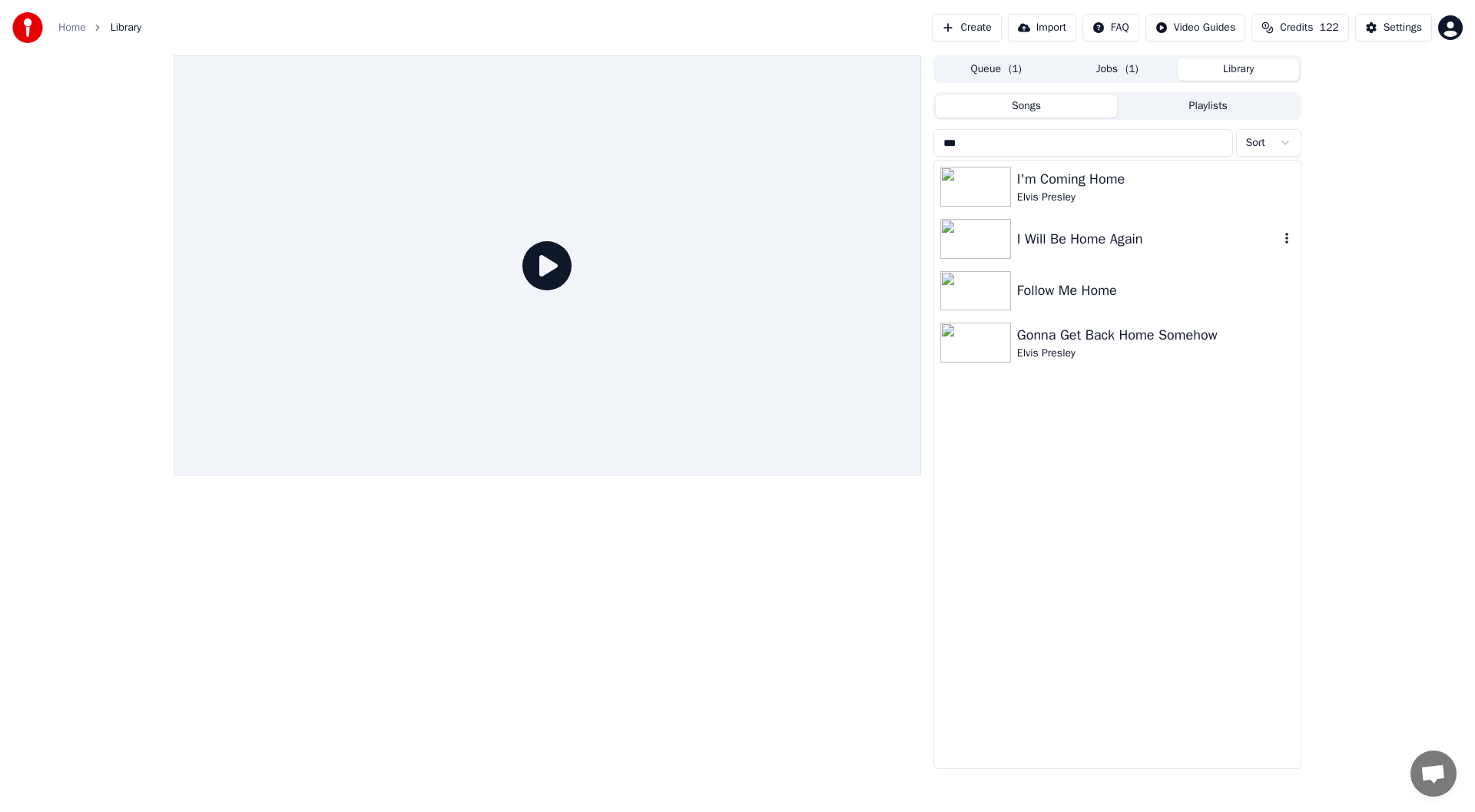 type on "***" 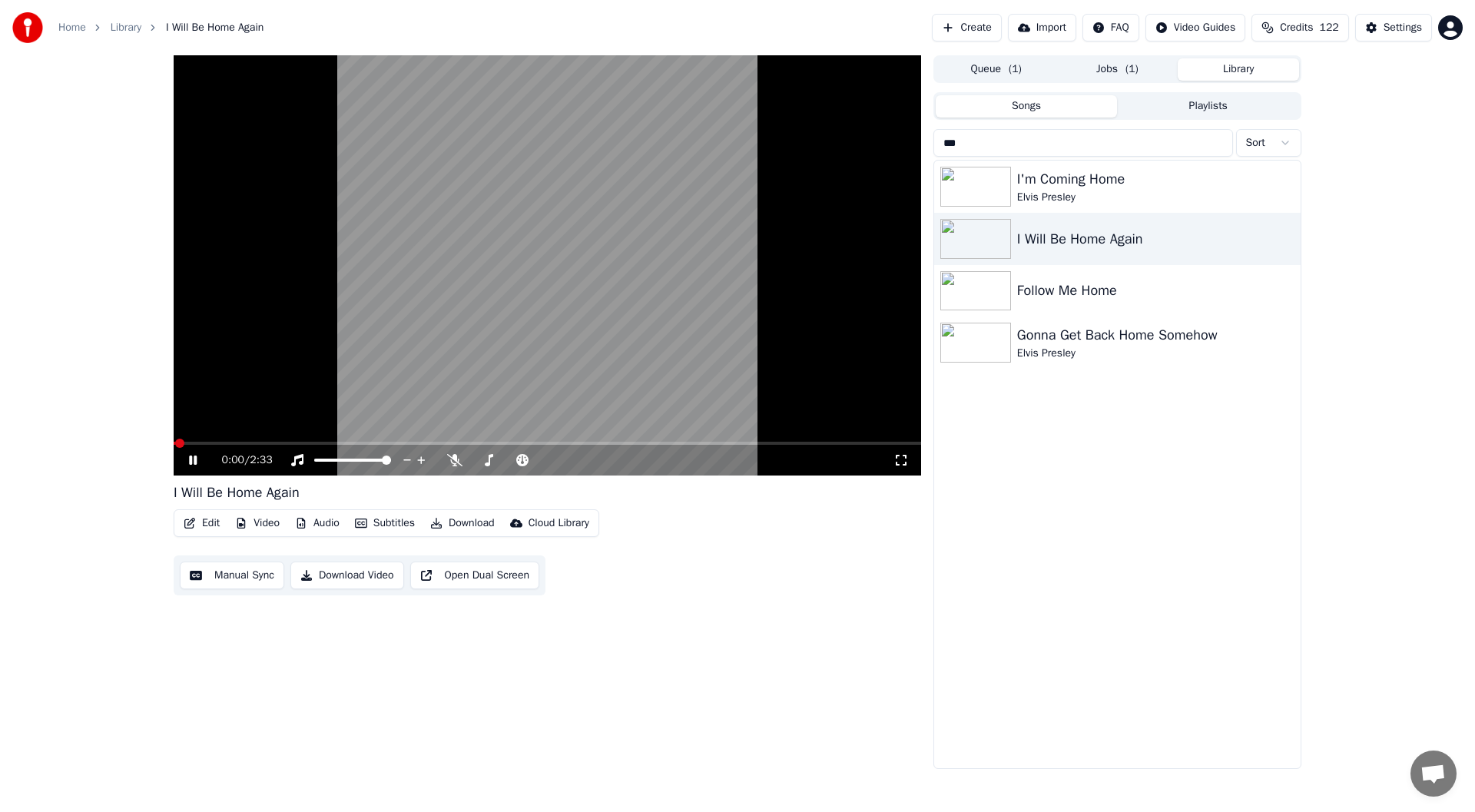 click 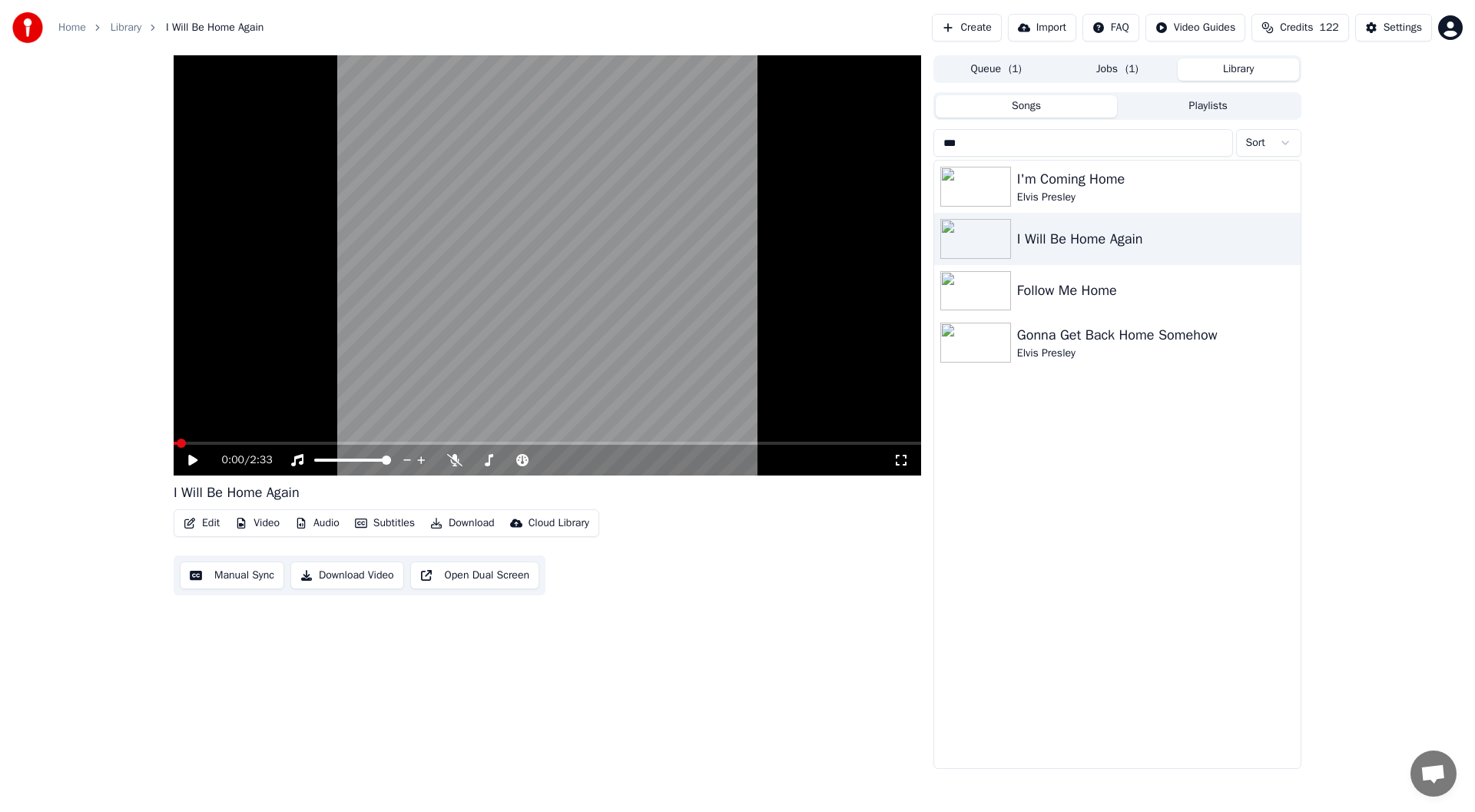 click on "Video" at bounding box center (257, 523) 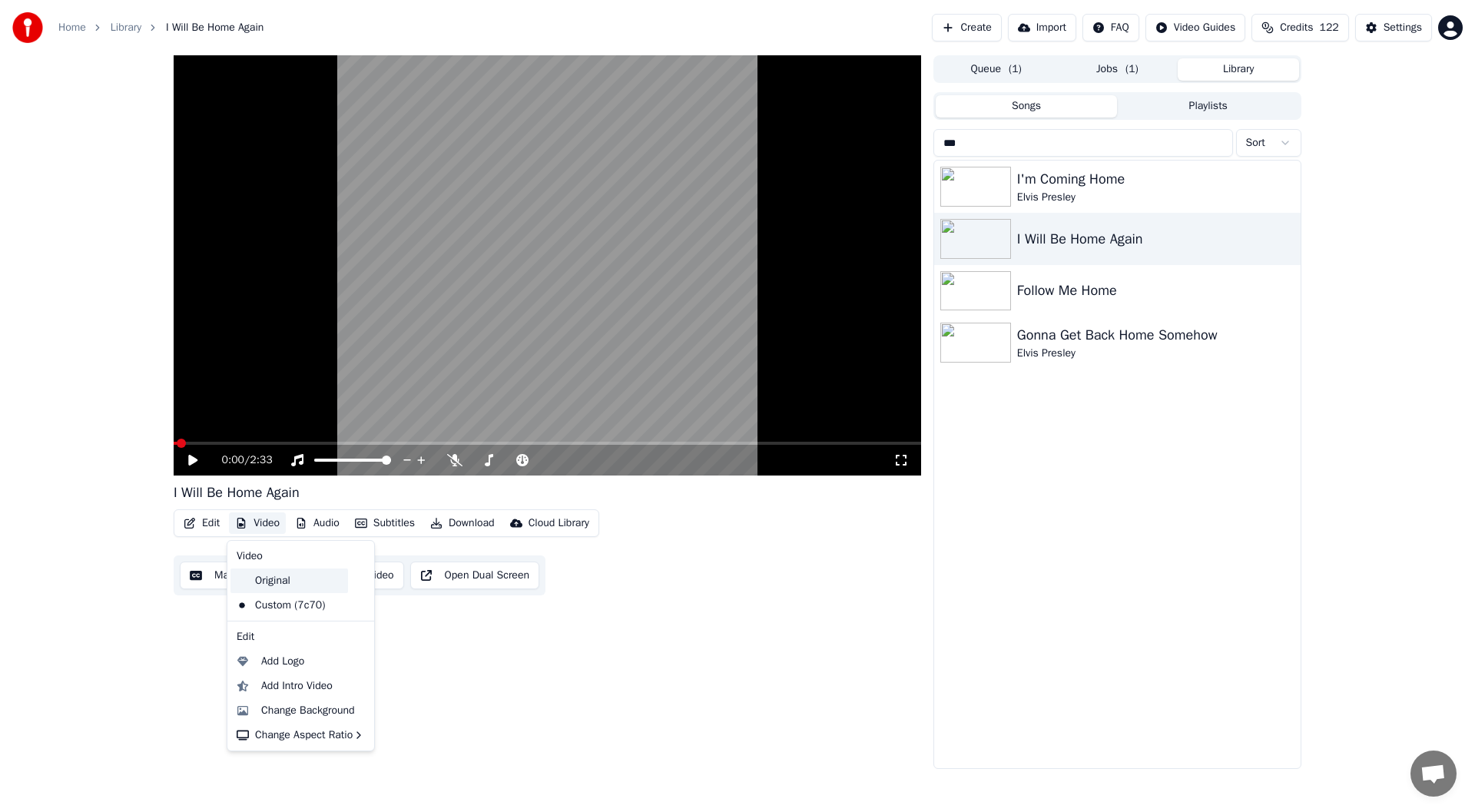 click on "Original" at bounding box center [289, 581] 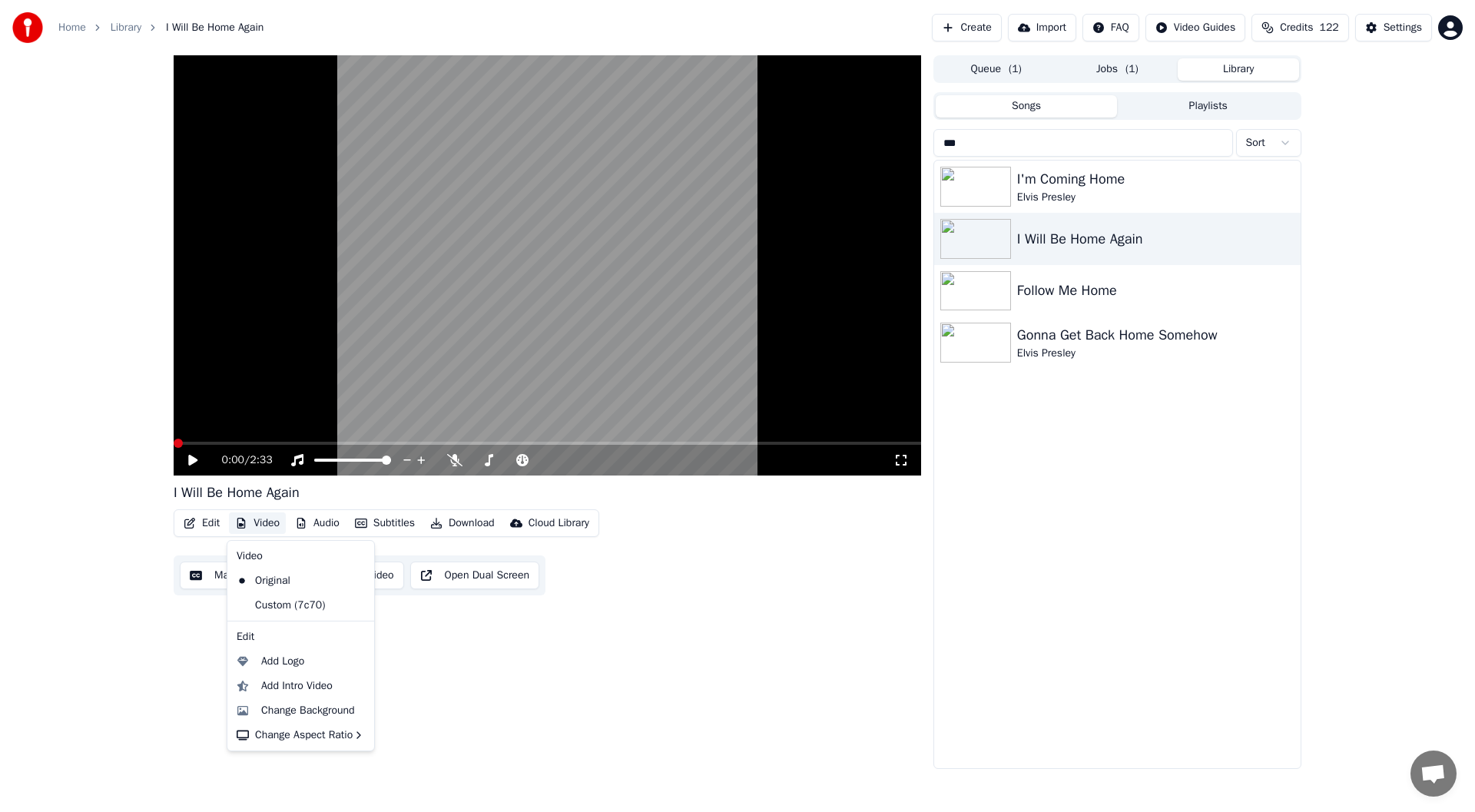click on "Video" at bounding box center [257, 523] 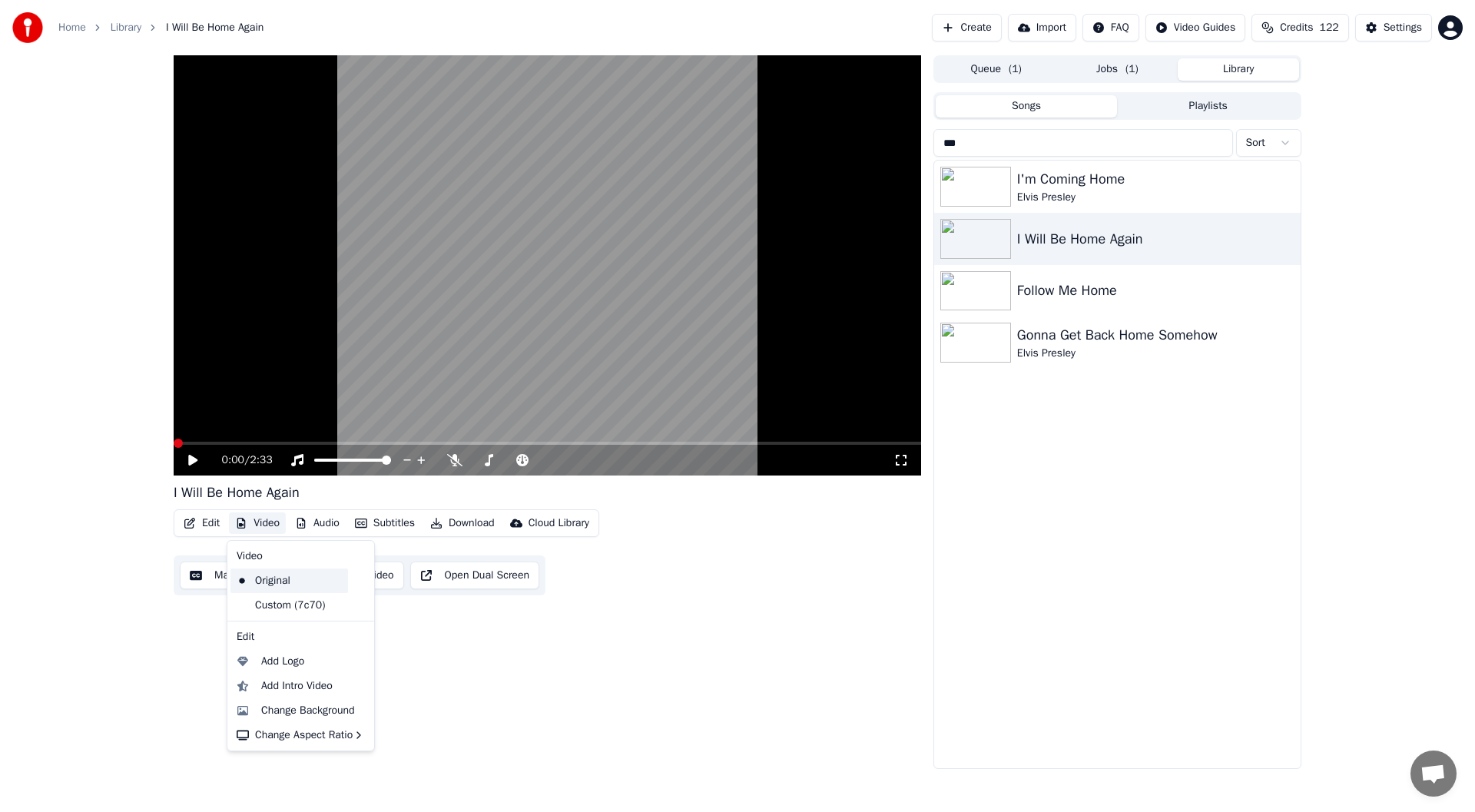 click on "Original" at bounding box center [289, 581] 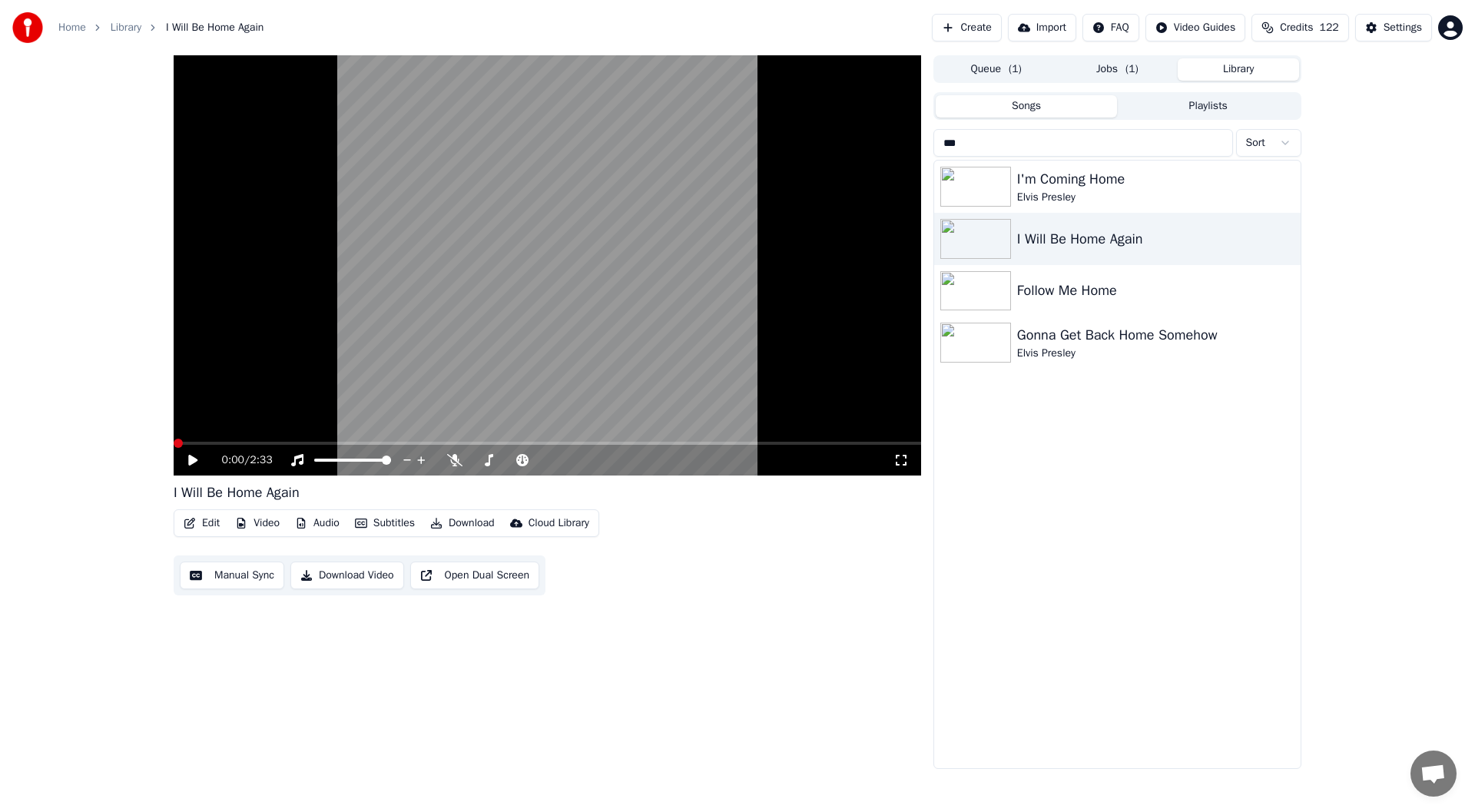 click 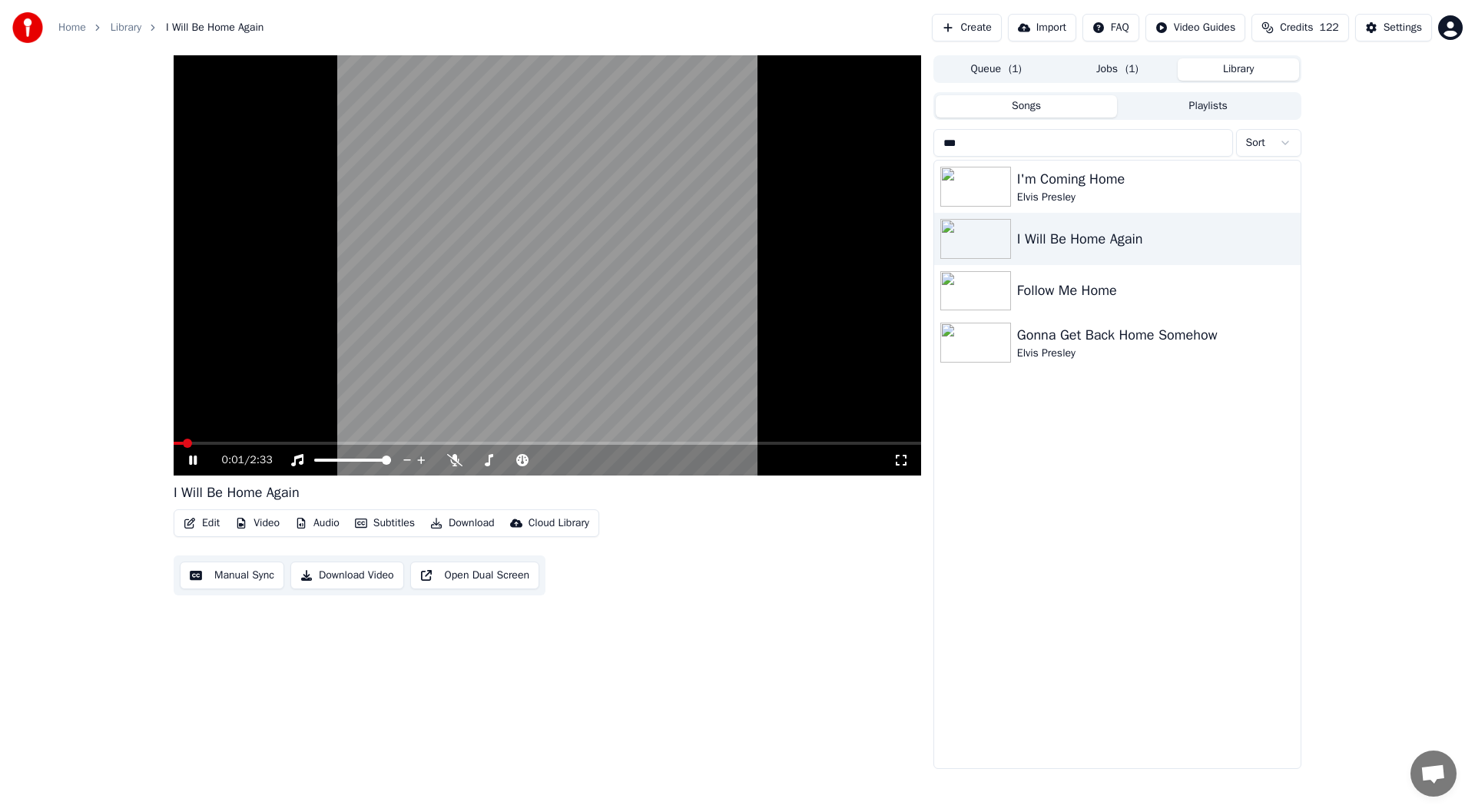 click 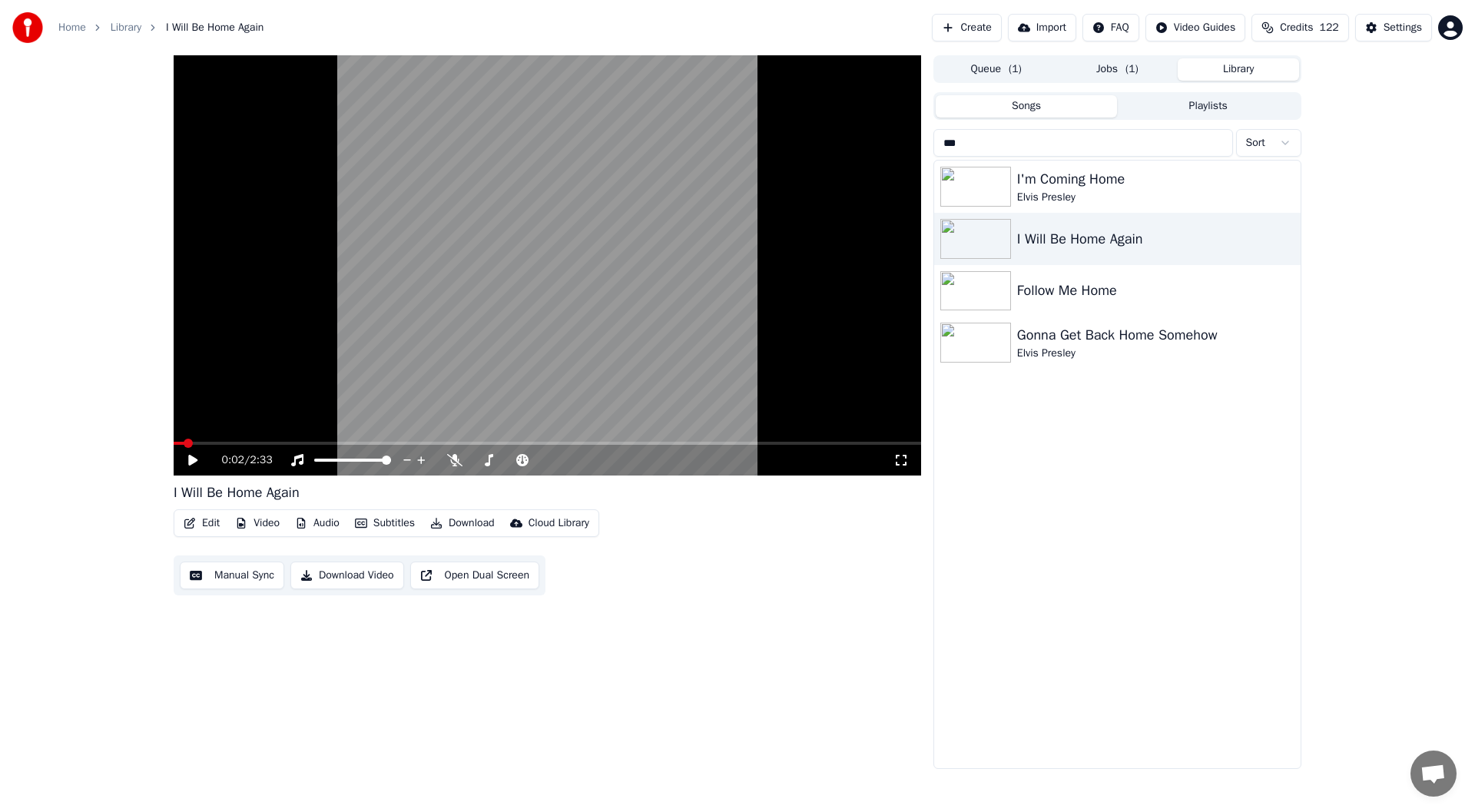 click on "Video" at bounding box center [257, 523] 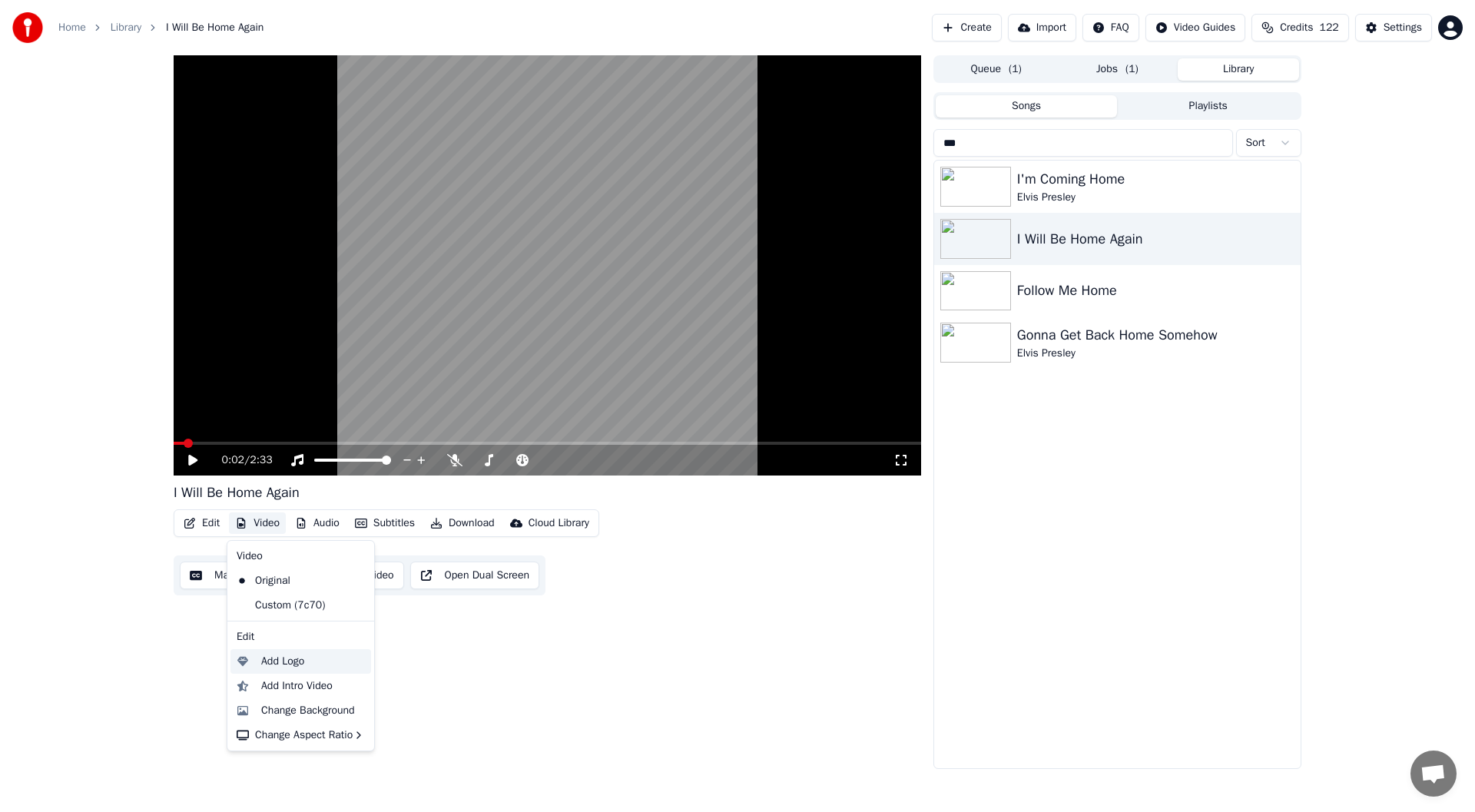 click on "Add Logo" at bounding box center [283, 661] 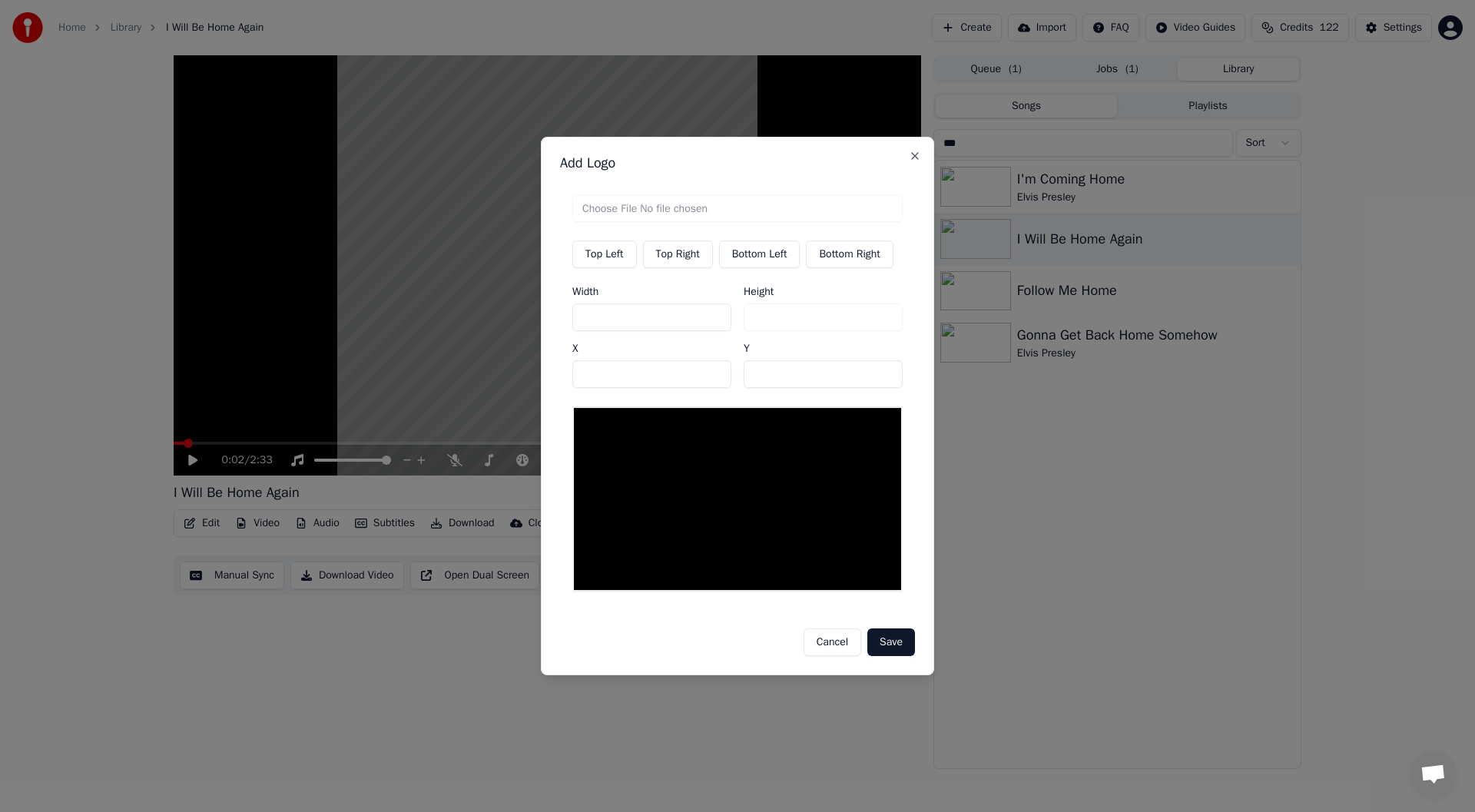 click on "Top Right" at bounding box center [678, 254] 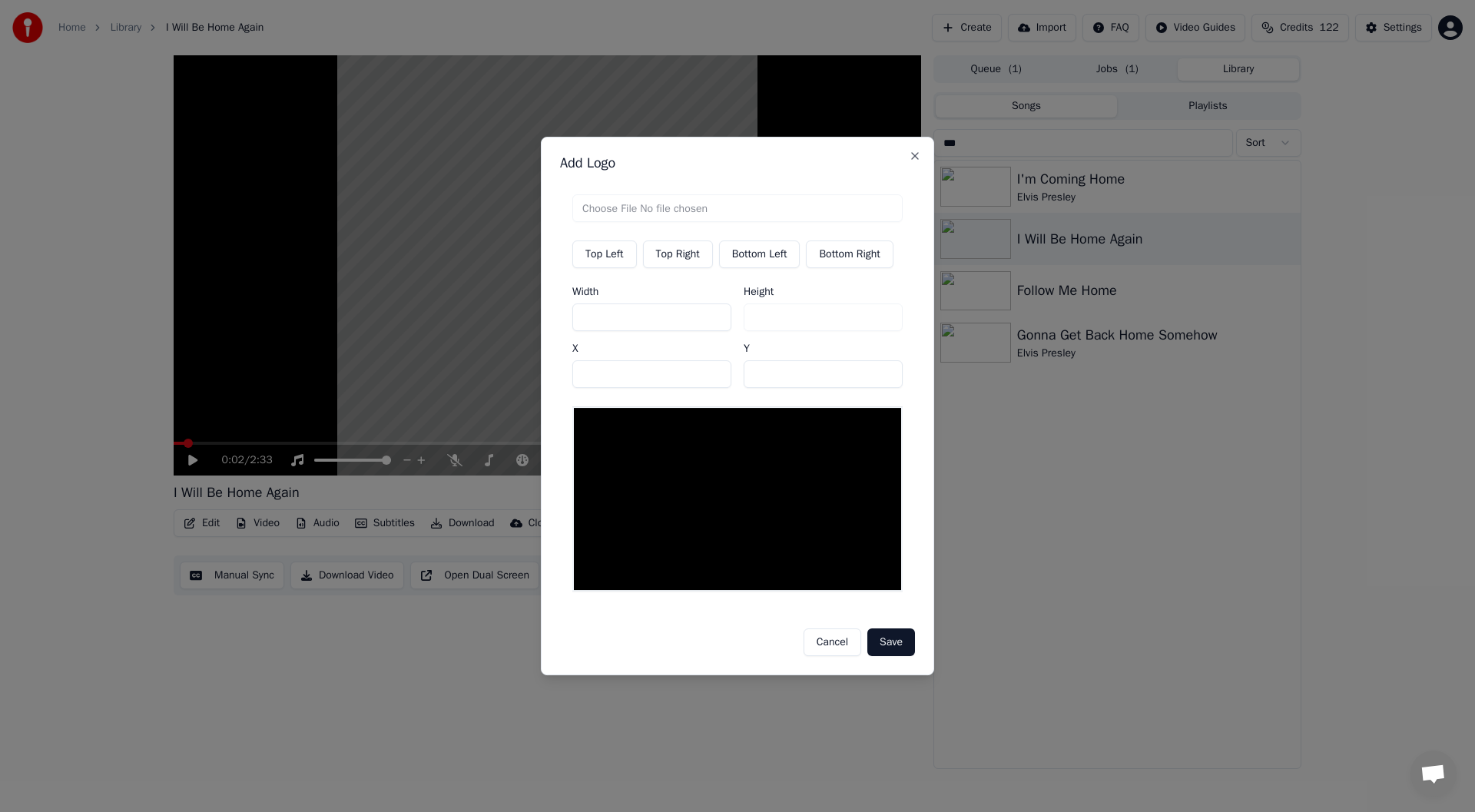 type on "****" 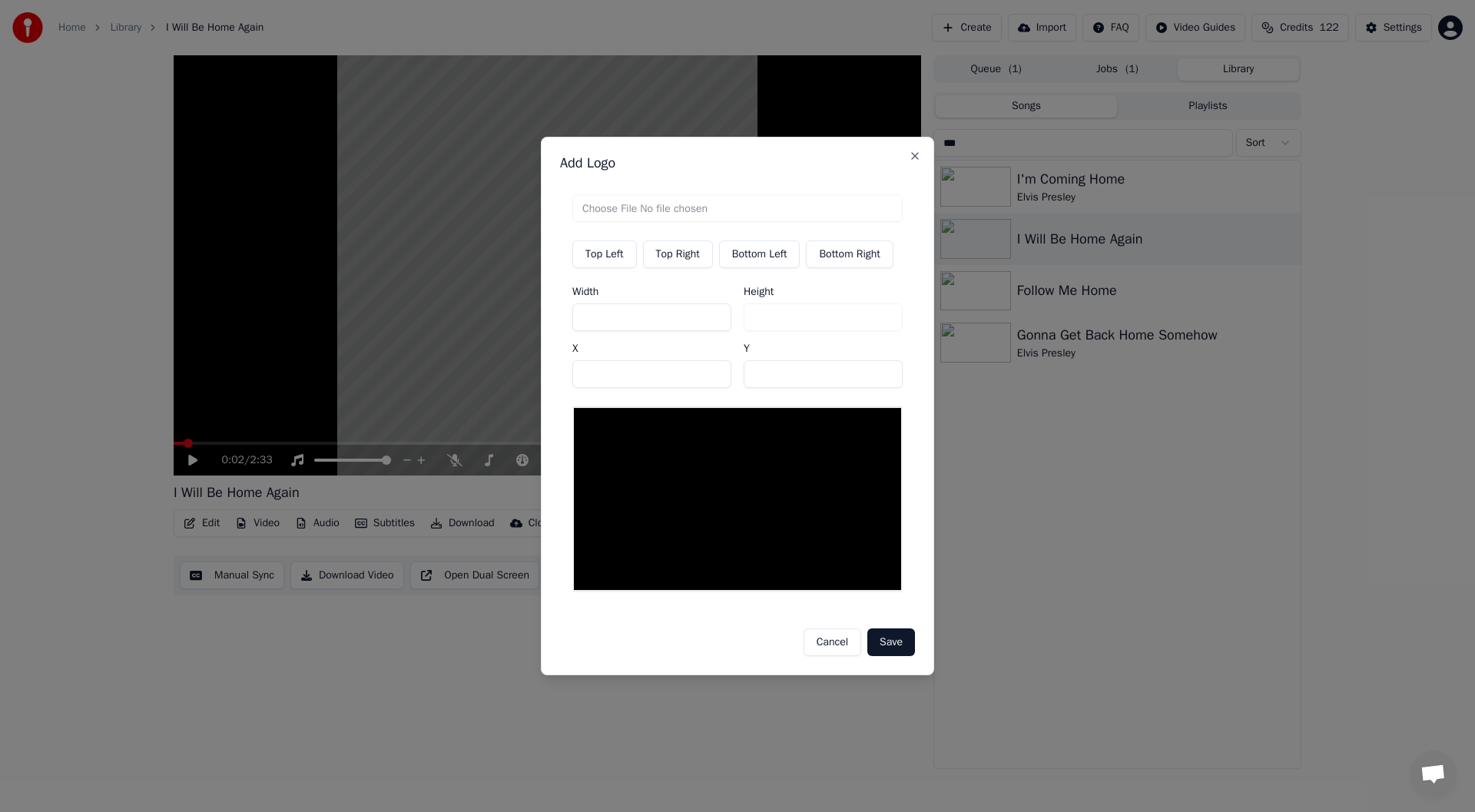 click at bounding box center [738, 208] 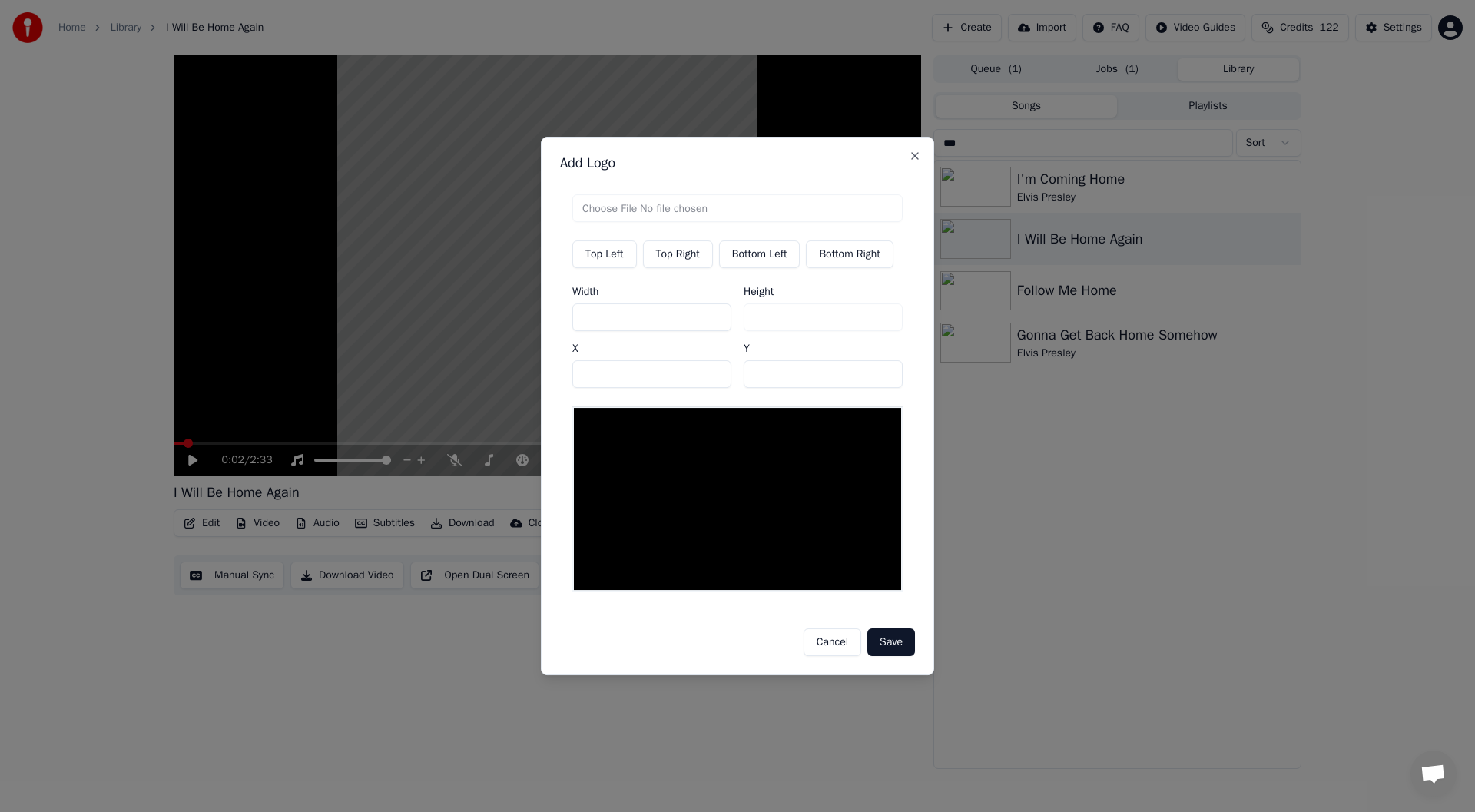 type on "***" 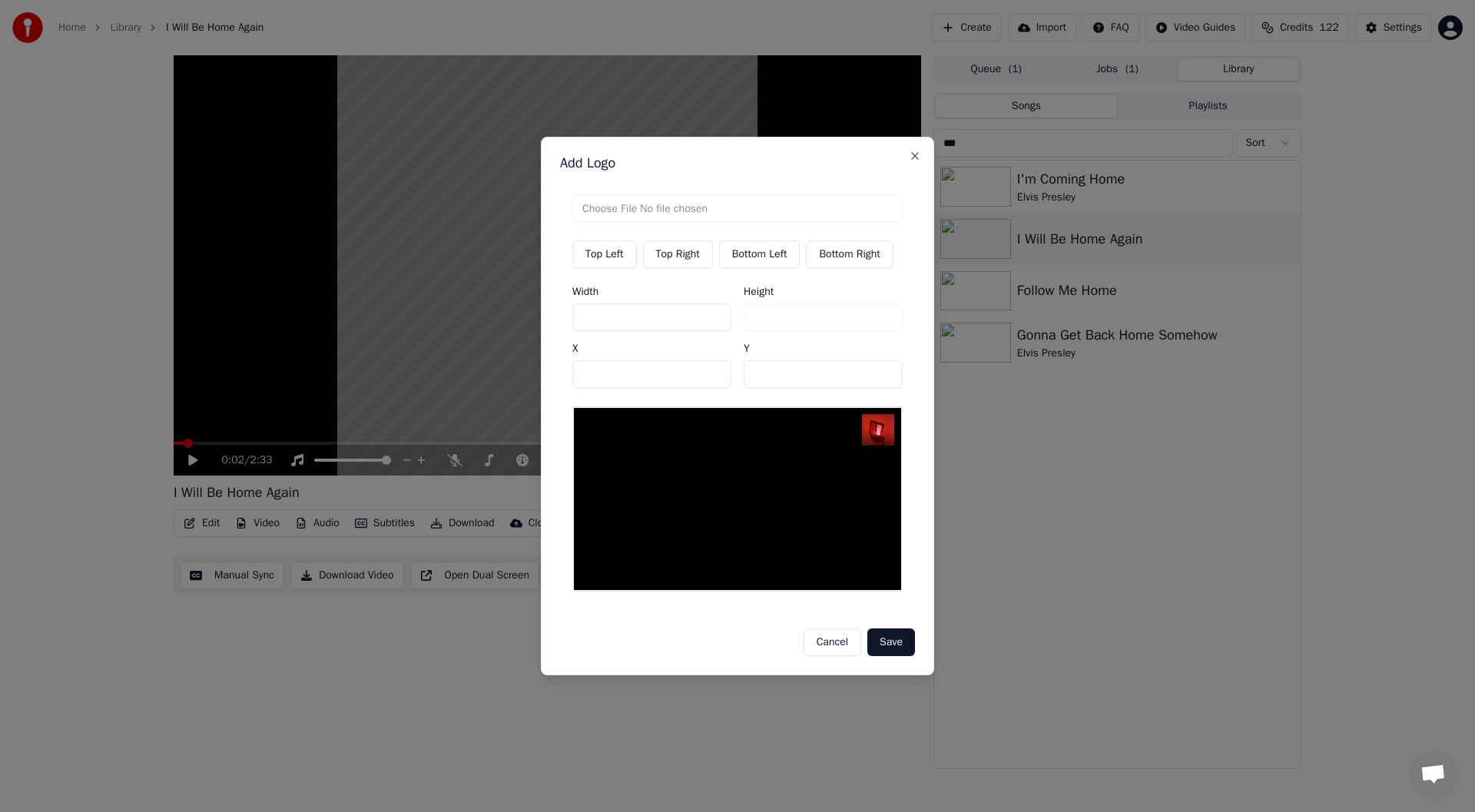 click on "Save" at bounding box center [891, 642] 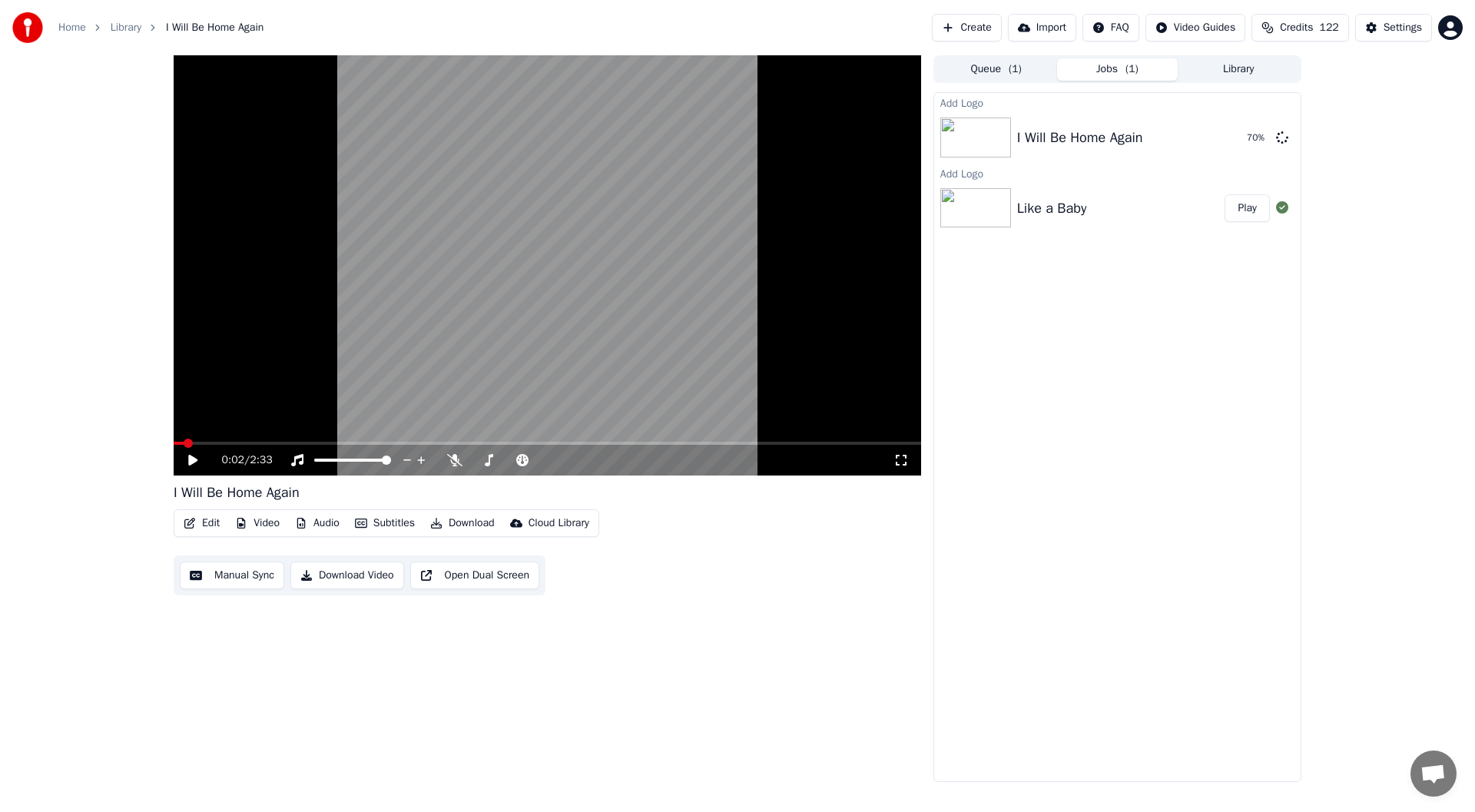 click on "0:02  /  2:33 I Will Be Home Again Edit Video Audio Subtitles Download Cloud Library Manual Sync Download Video Open Dual Screen" at bounding box center [547, 419] 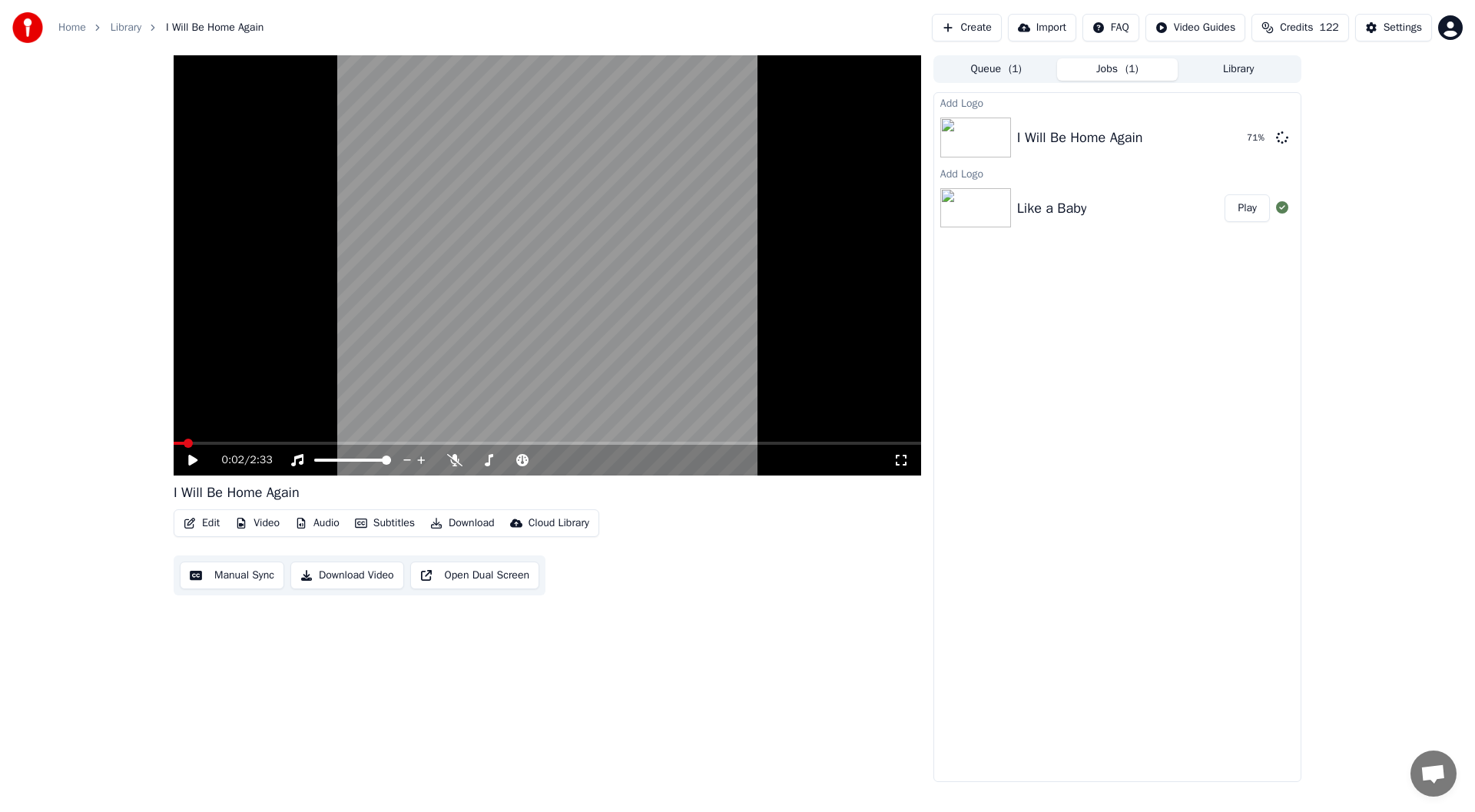 click on "Play" at bounding box center (1247, 208) 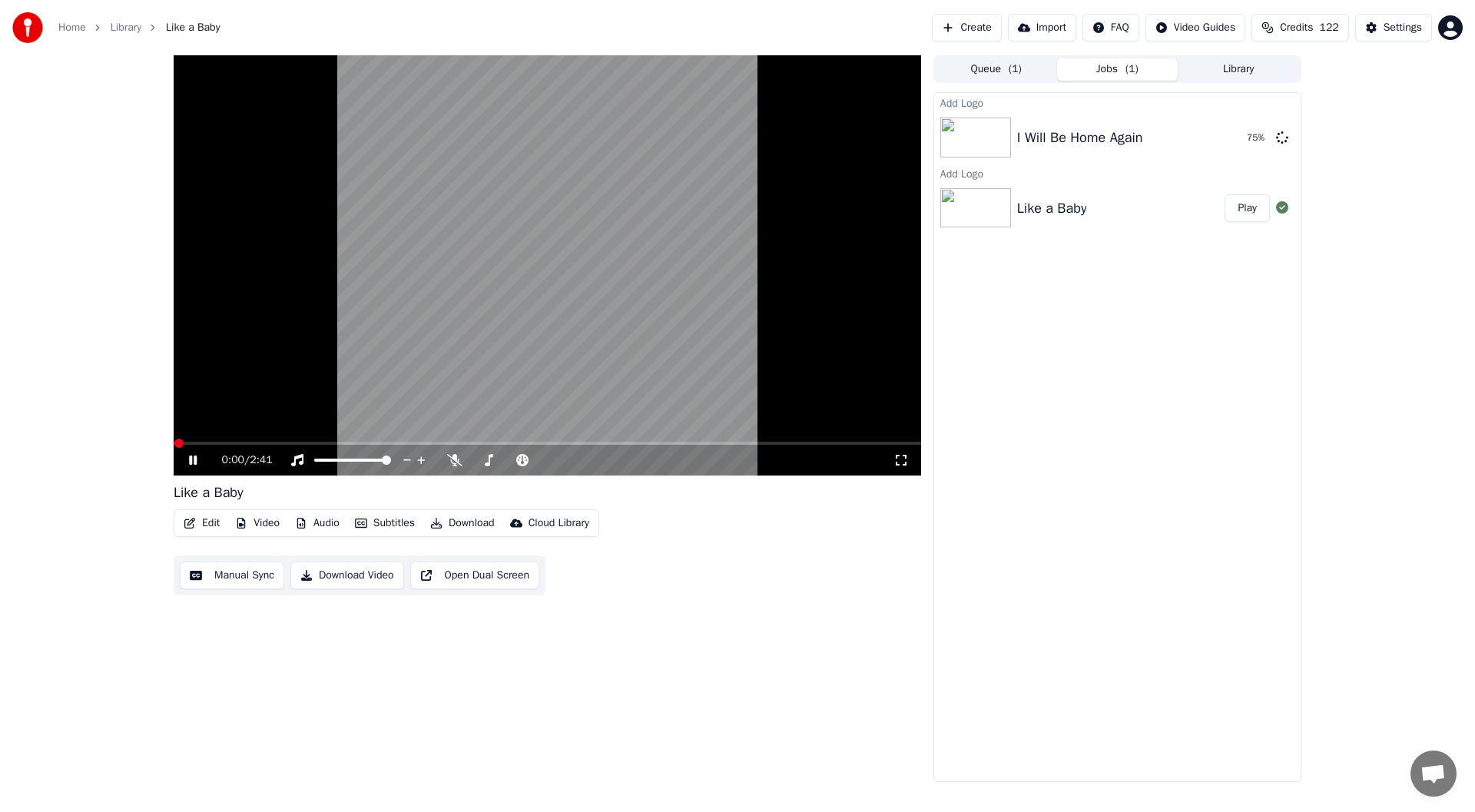 click 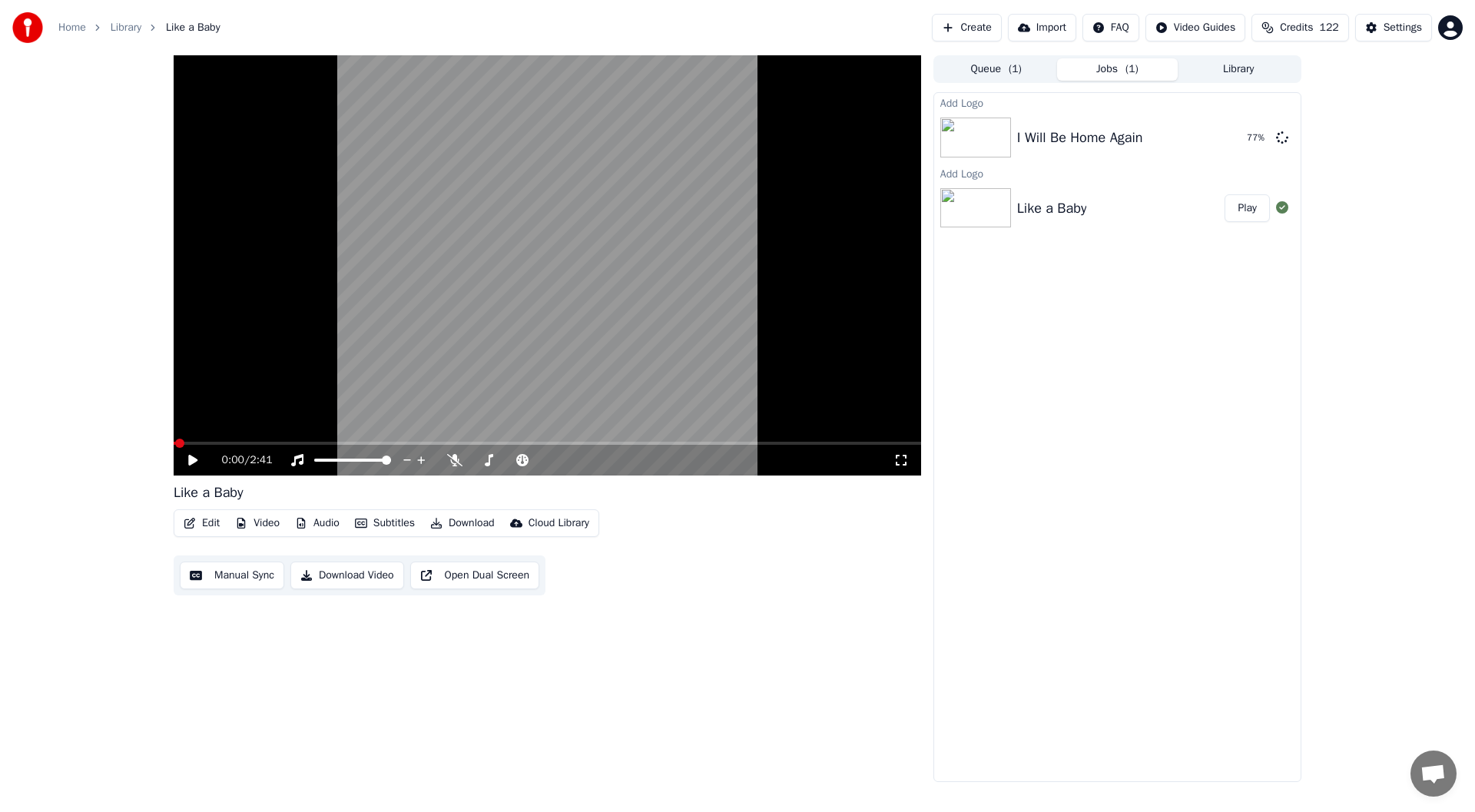 click on "Video" at bounding box center (257, 523) 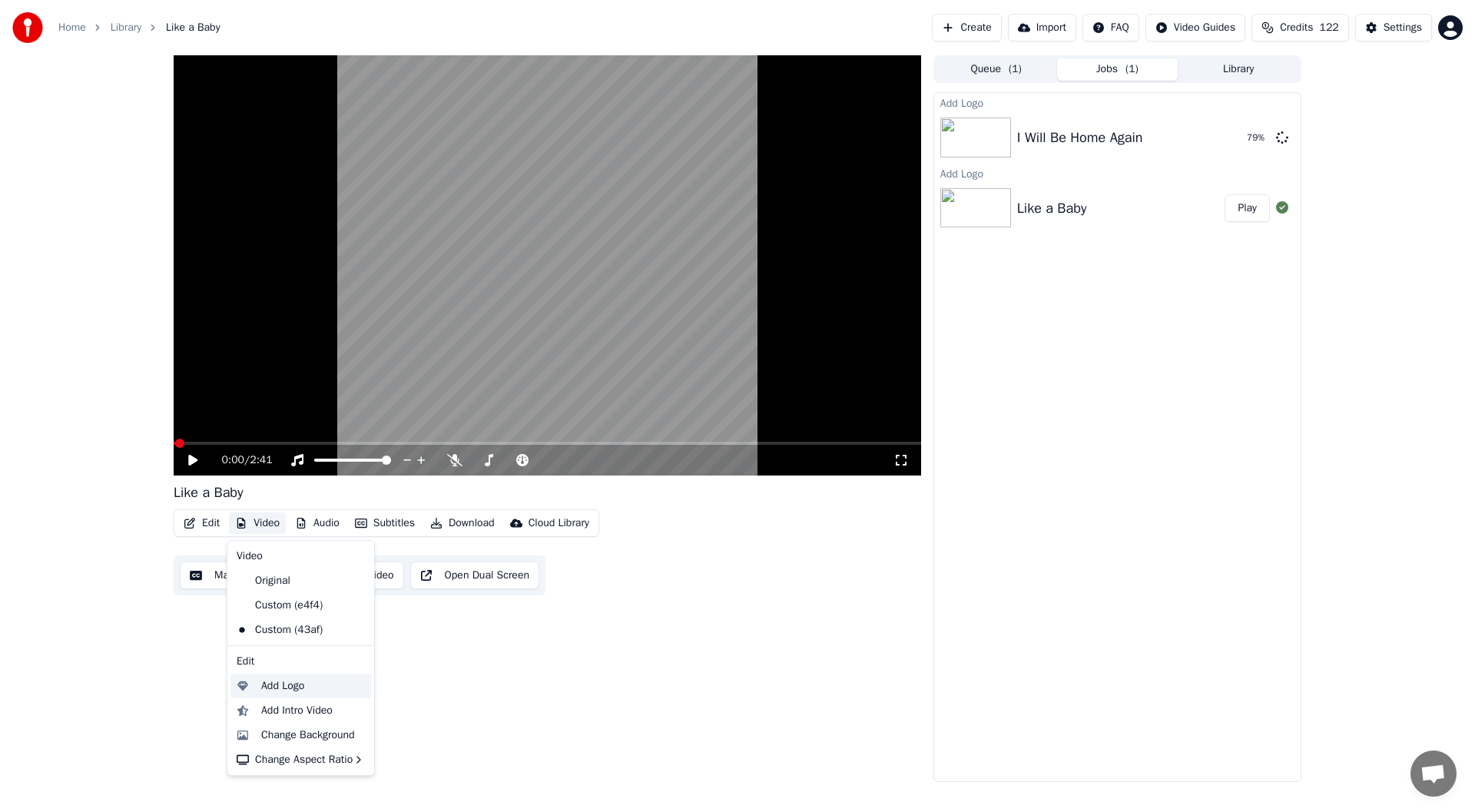 click on "Add Logo" at bounding box center [283, 686] 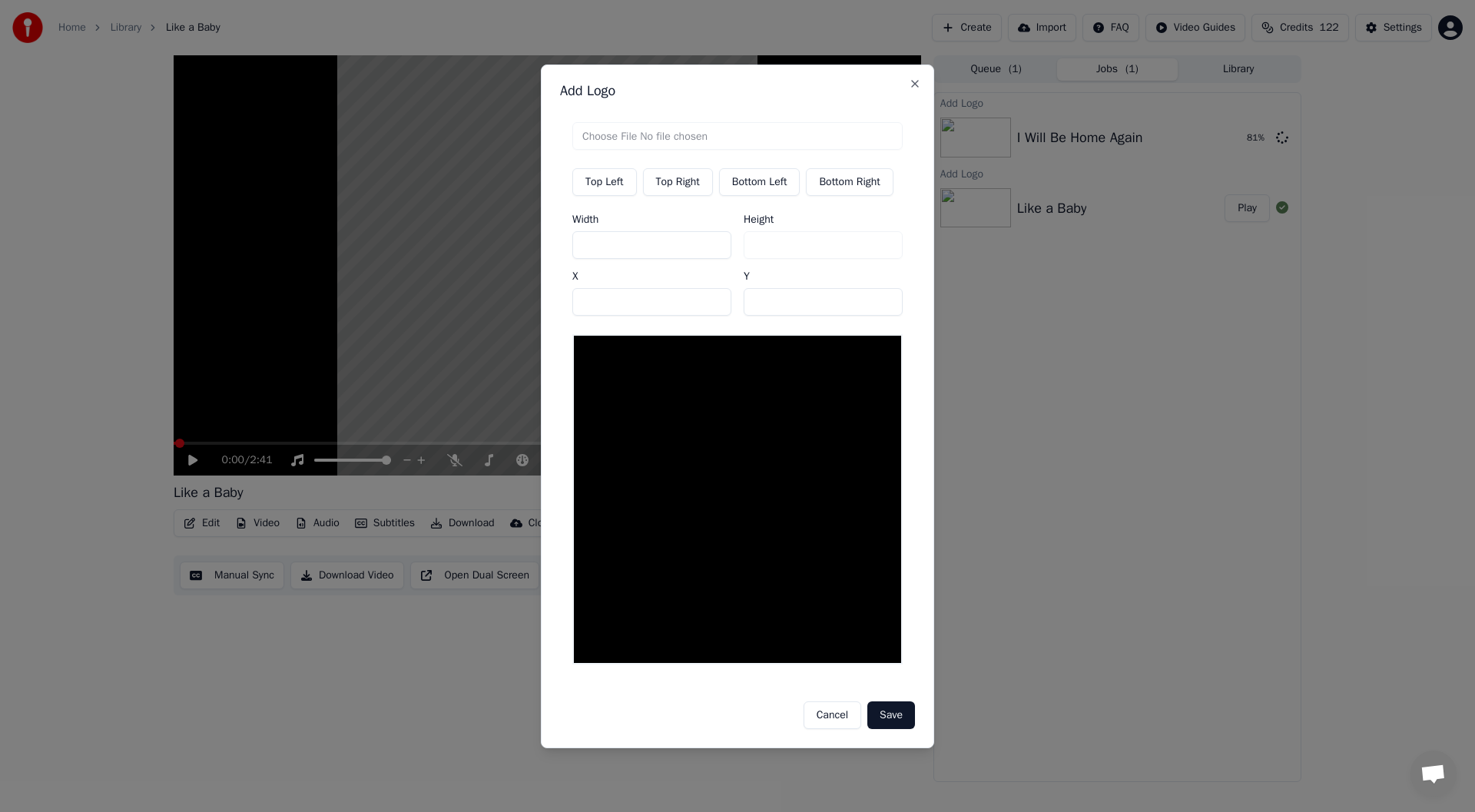 click on "Top Right" at bounding box center [678, 182] 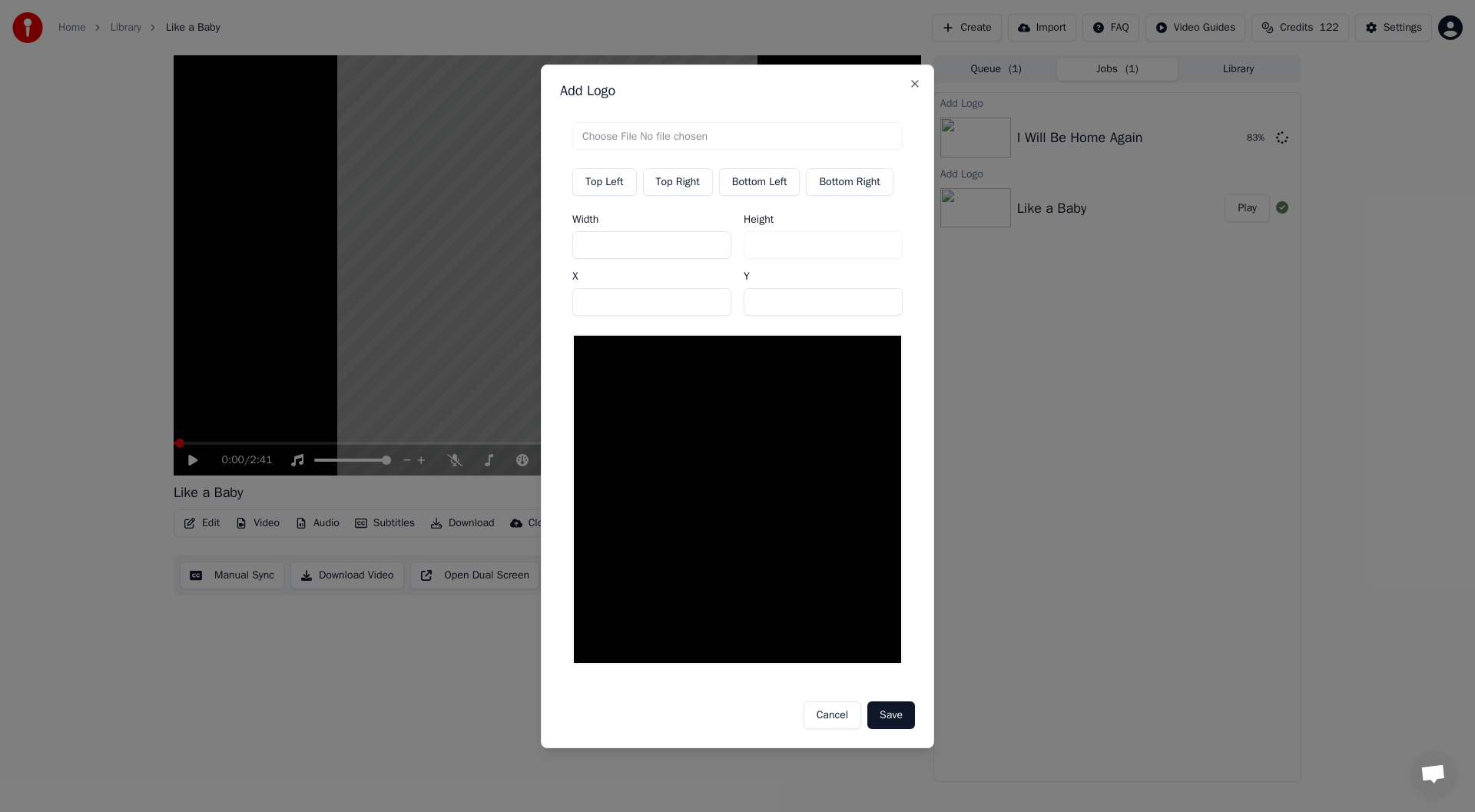click at bounding box center (738, 136) 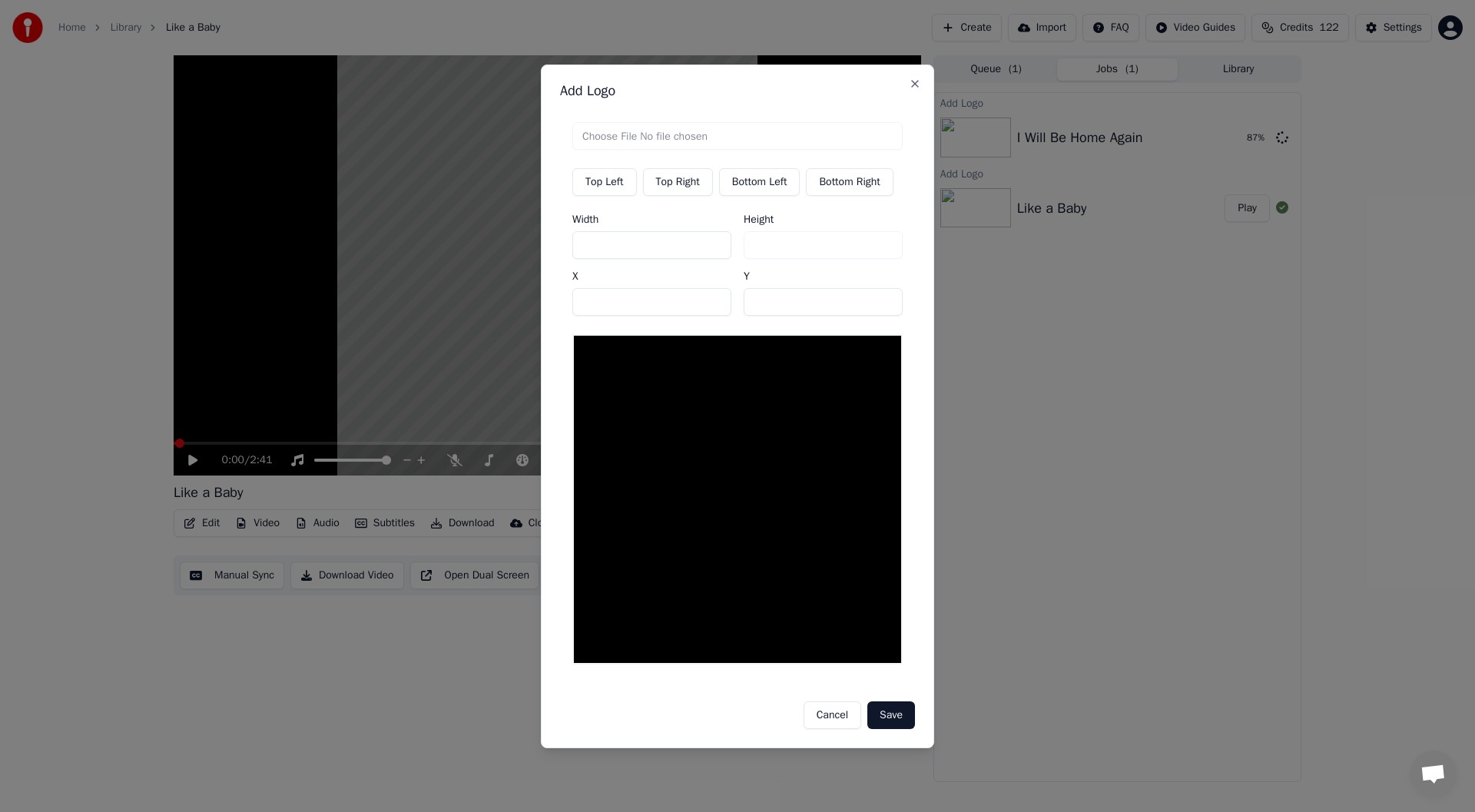 type on "**********" 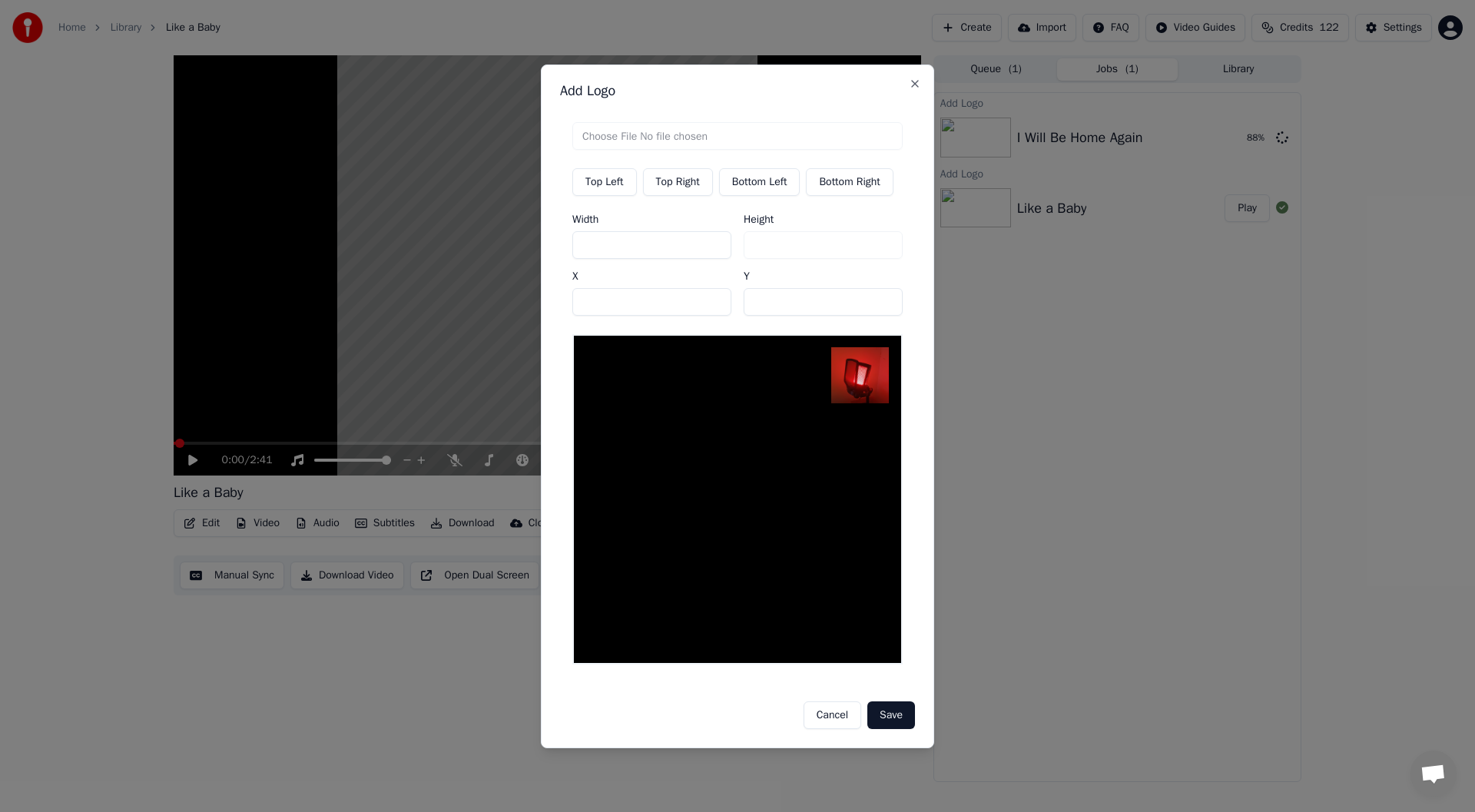 type on "***" 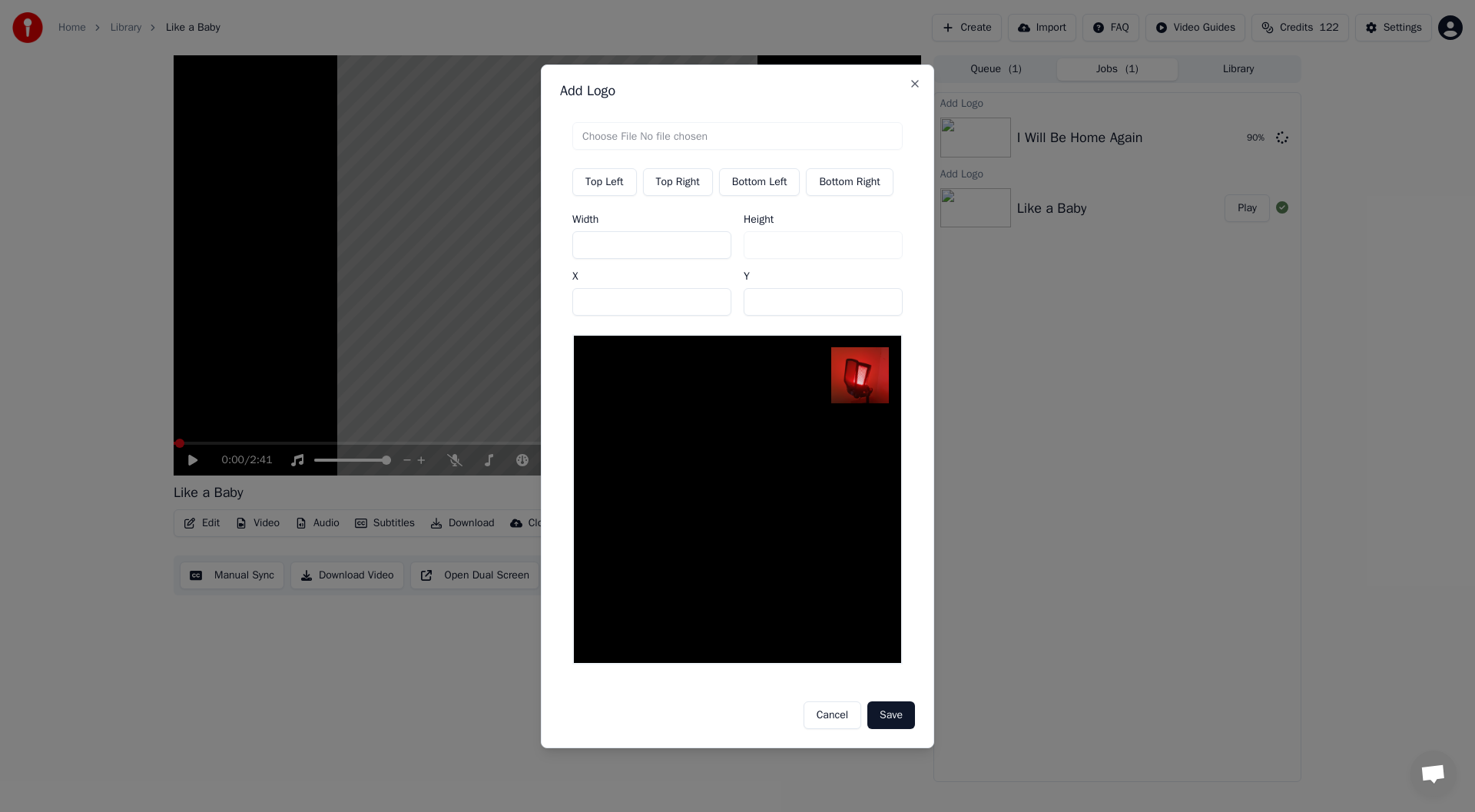 drag, startPoint x: 617, startPoint y: 240, endPoint x: 566, endPoint y: 244, distance: 51.1566 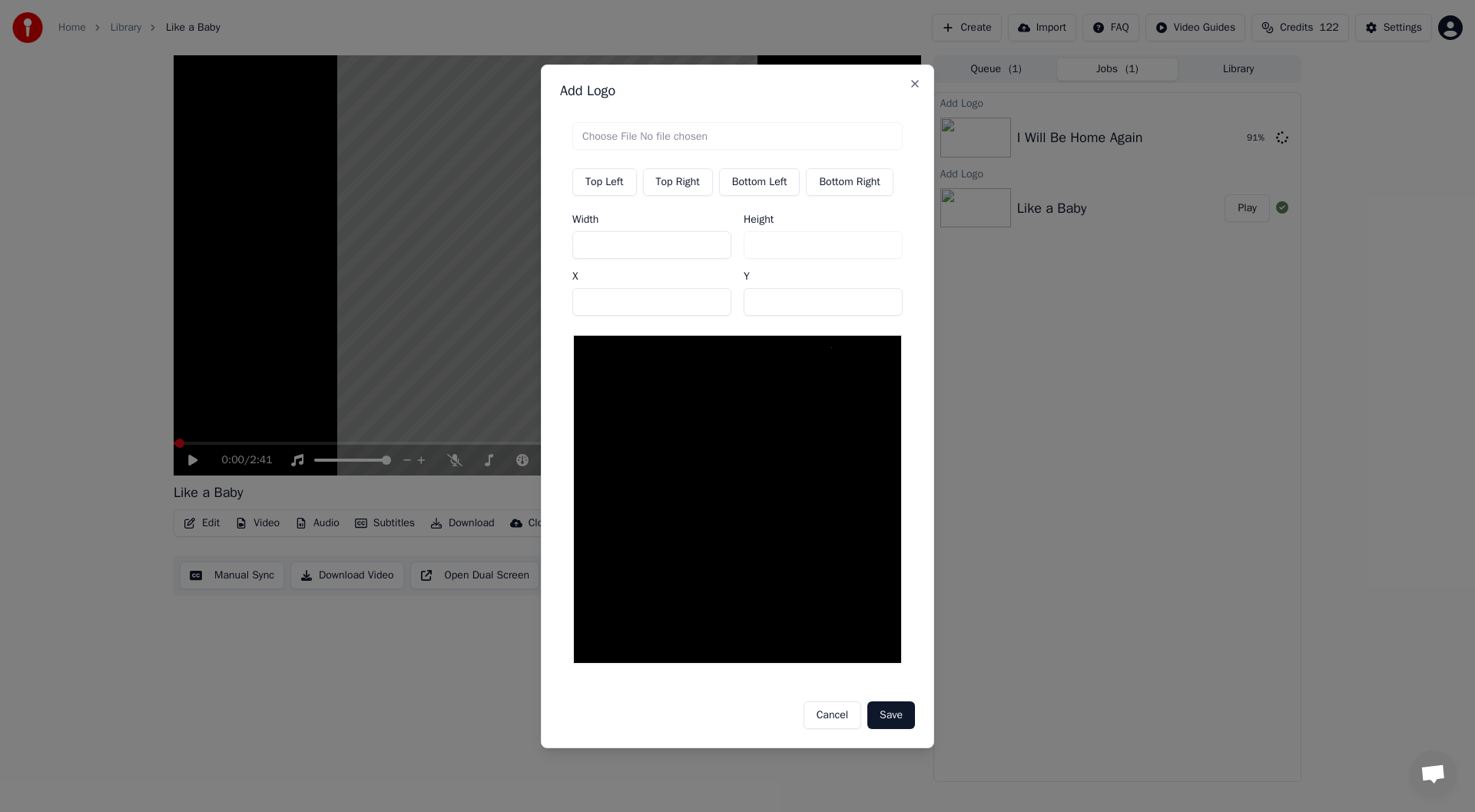 type on "**" 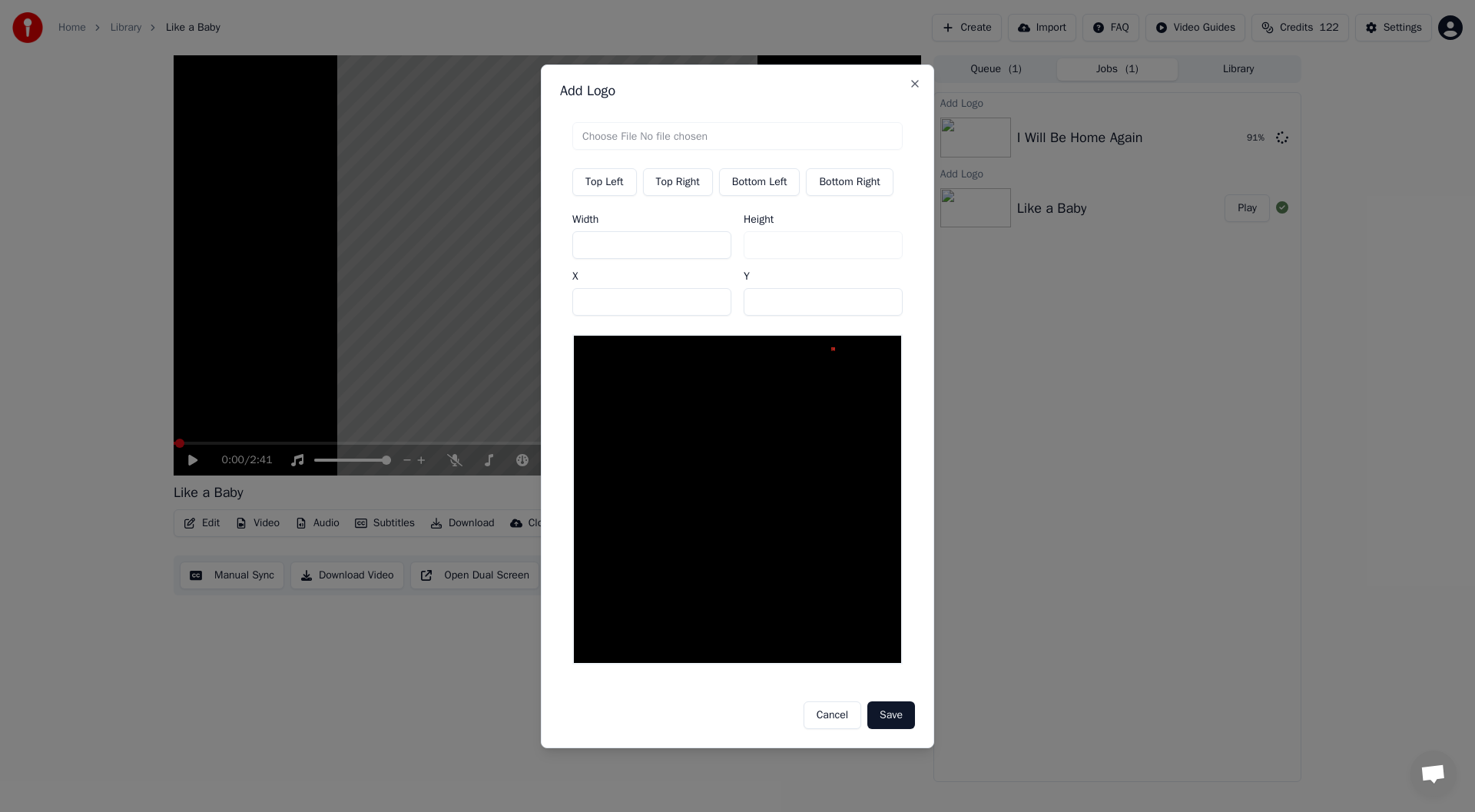 type on "***" 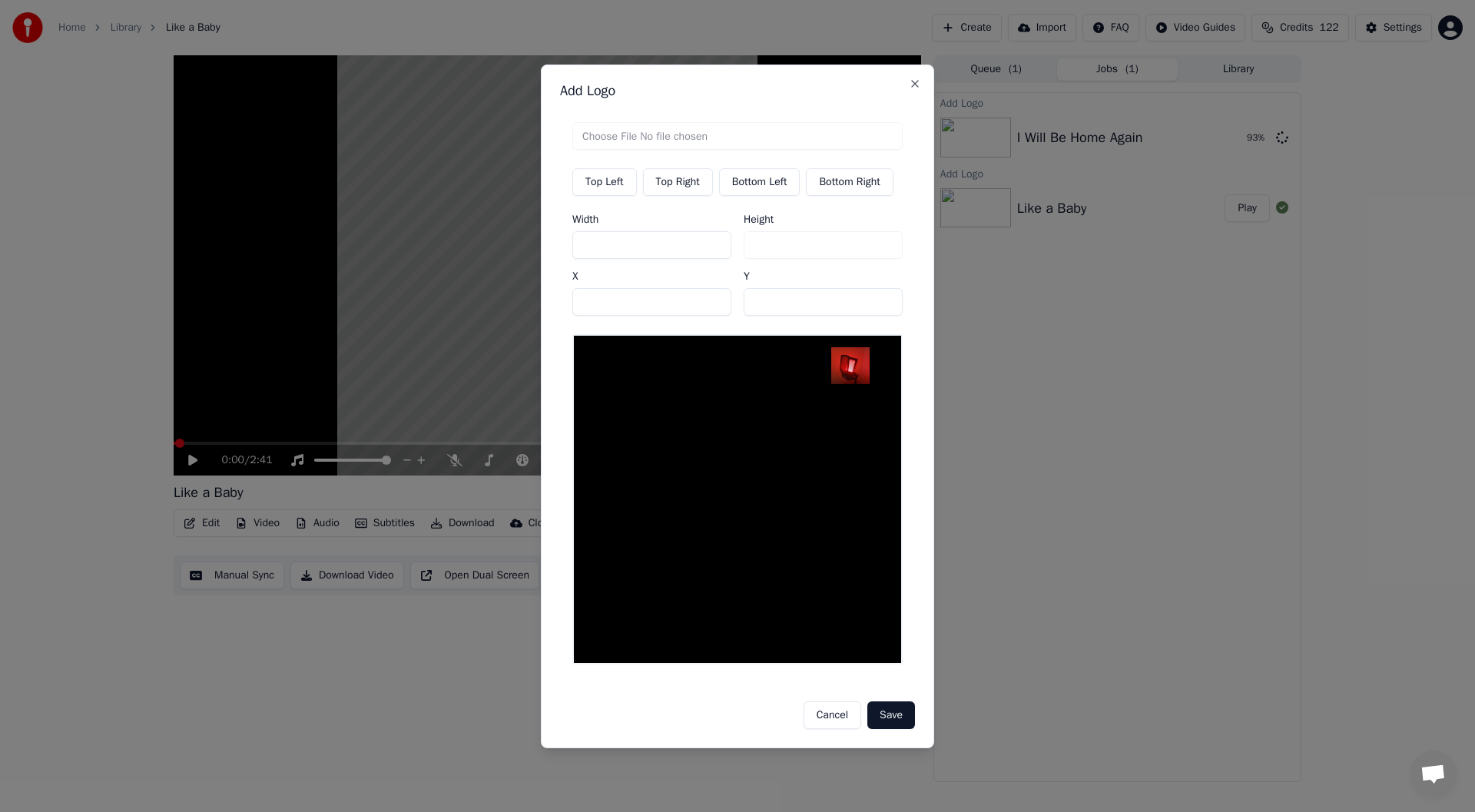 type on "***" 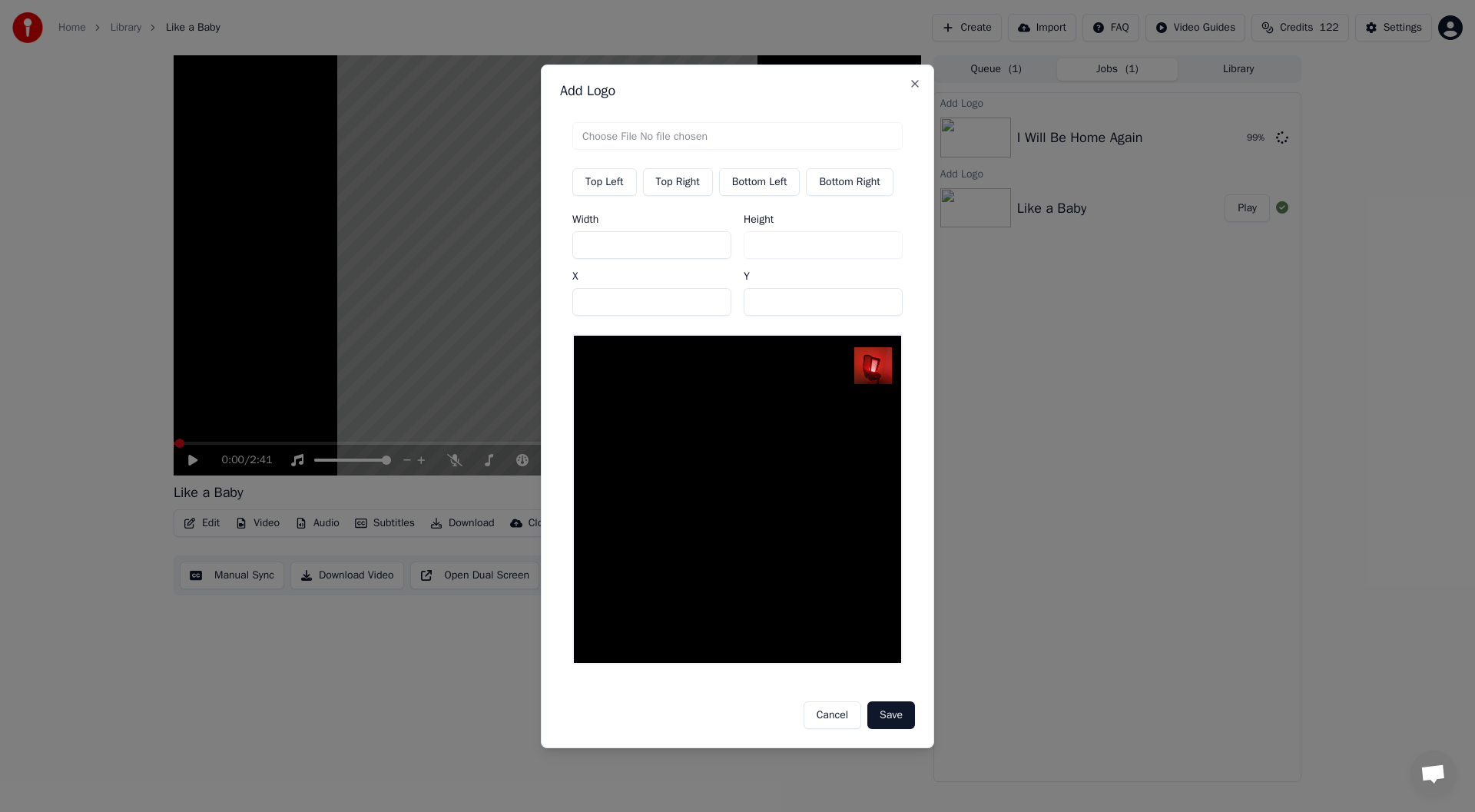 type on "***" 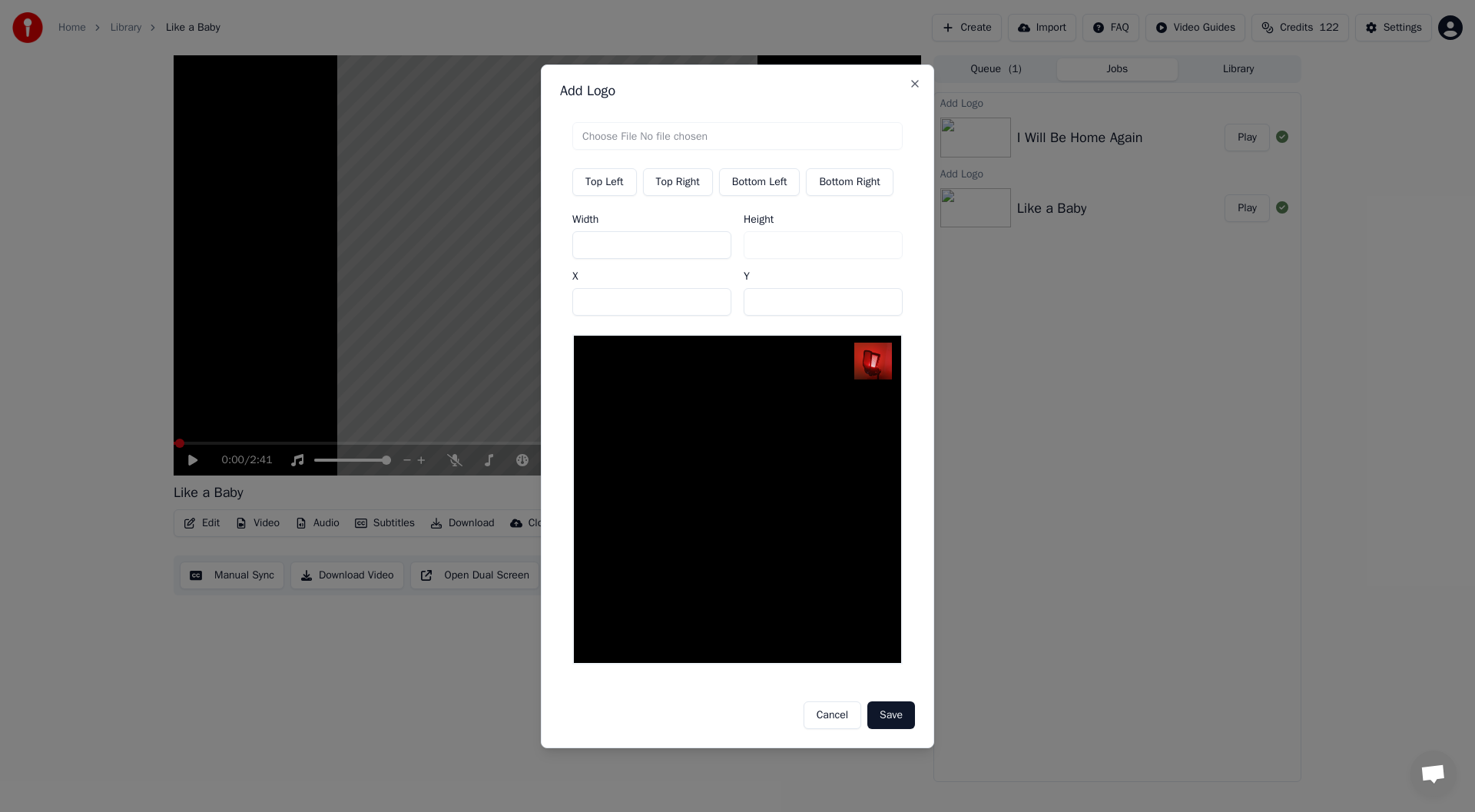type on "**" 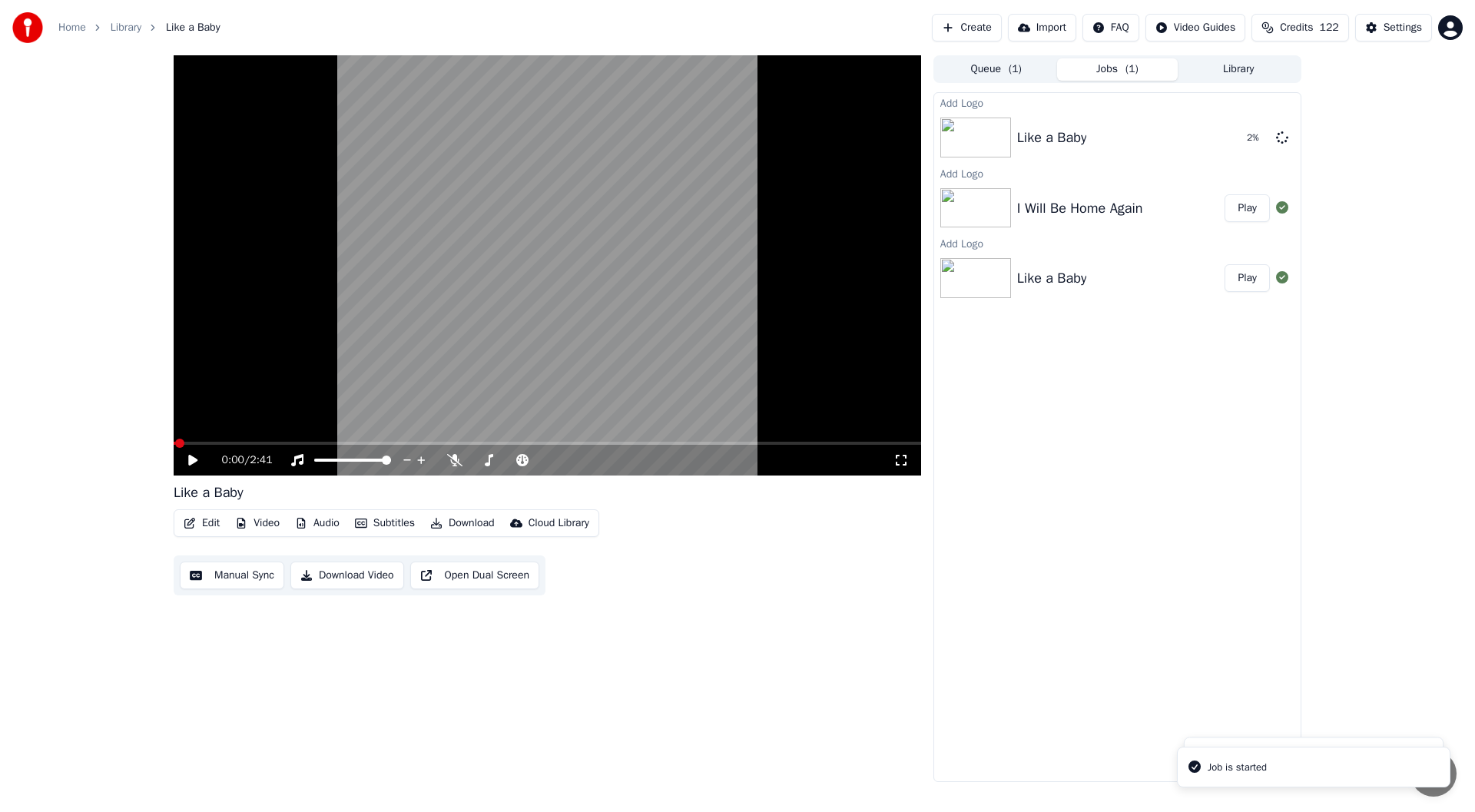 click on "Play" at bounding box center [1247, 208] 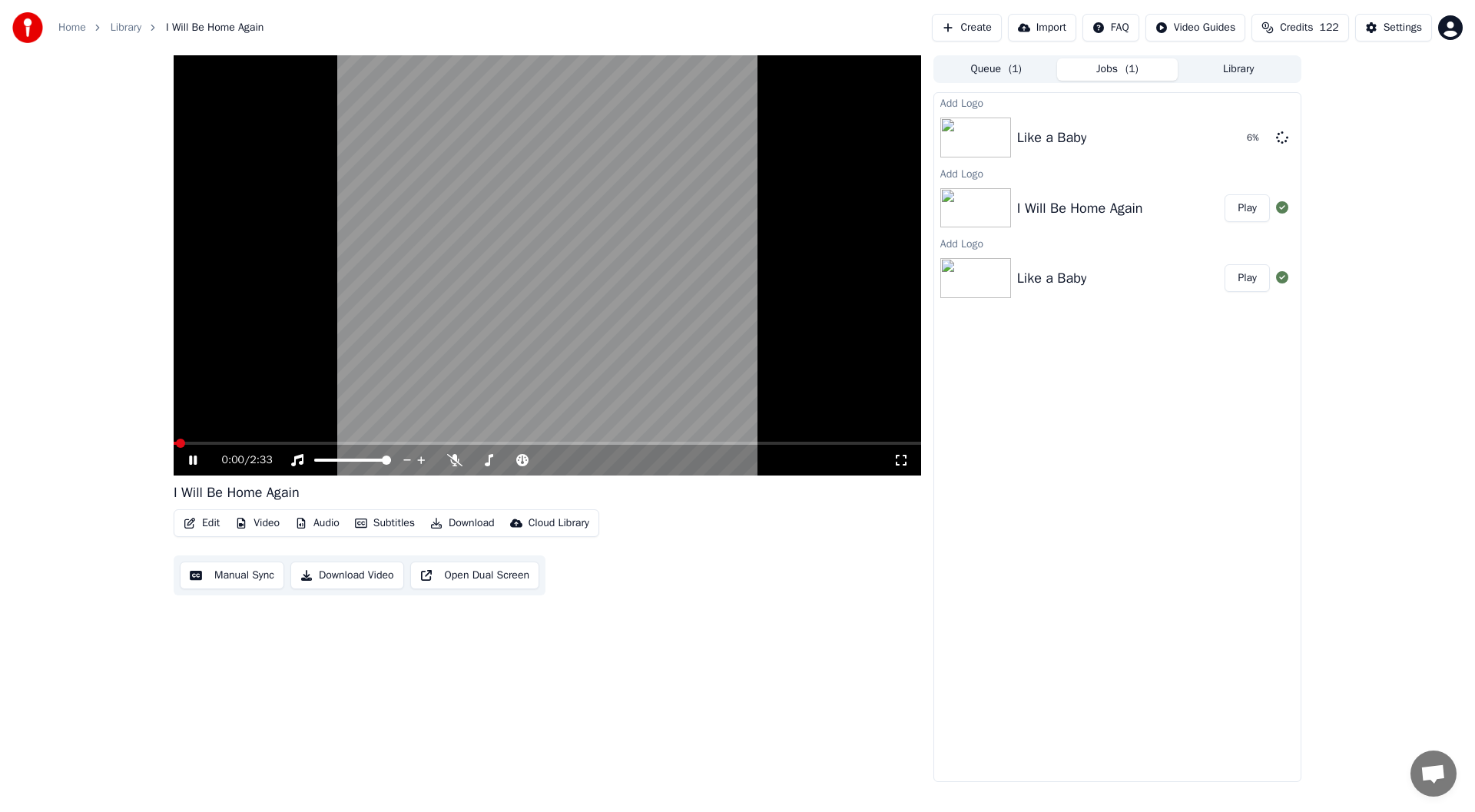 click 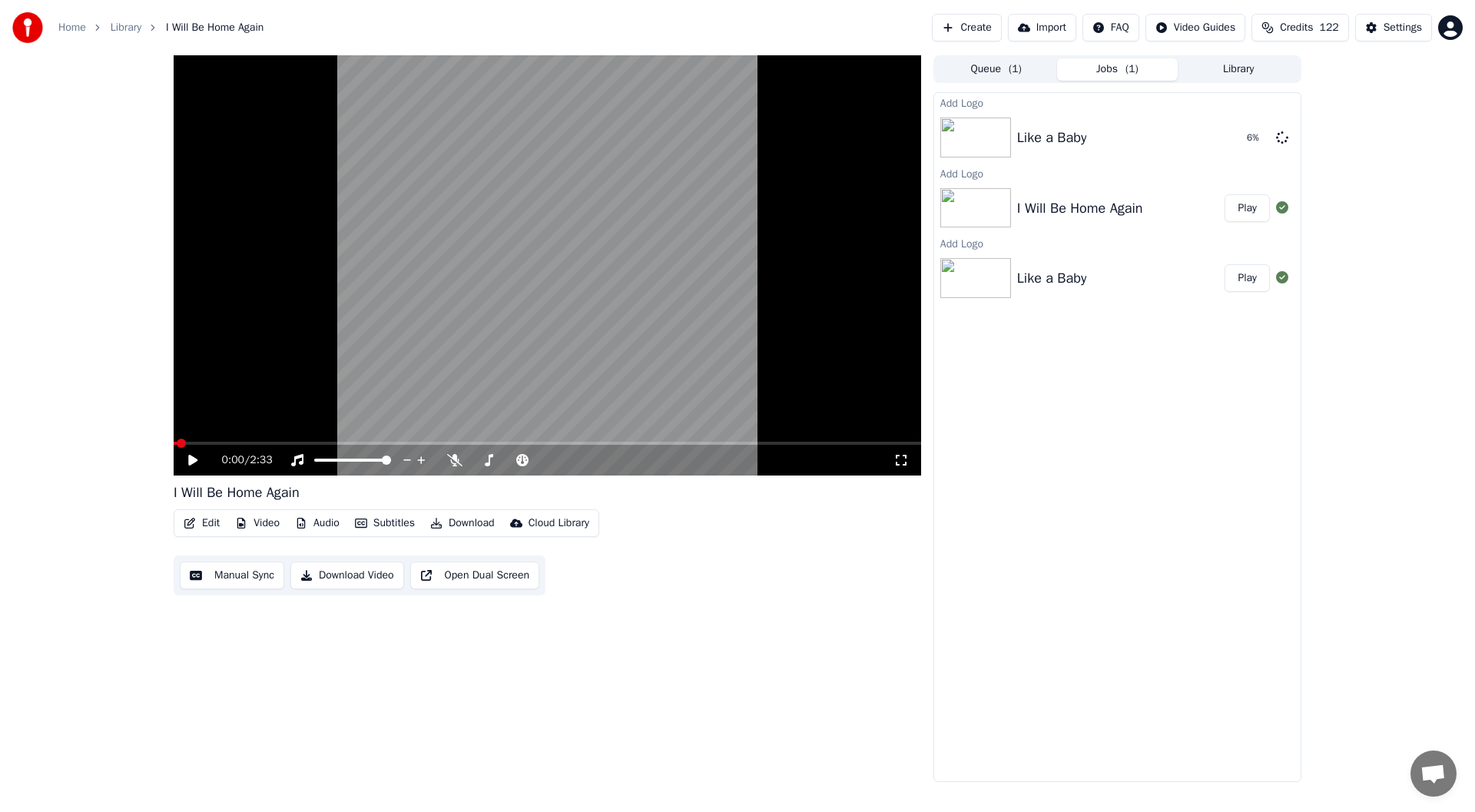 click on "Video" at bounding box center [257, 523] 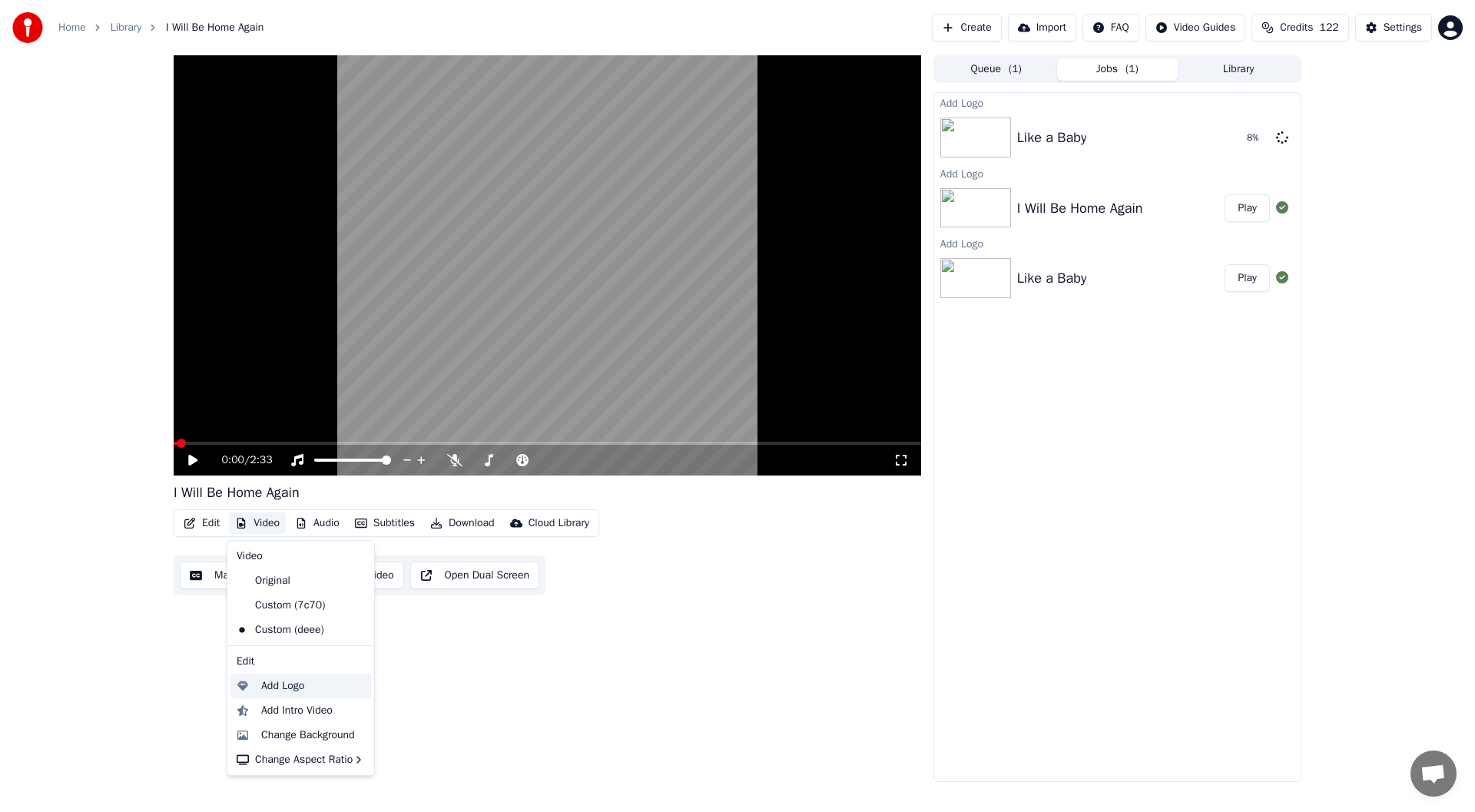 click on "Add Logo" at bounding box center [313, 686] 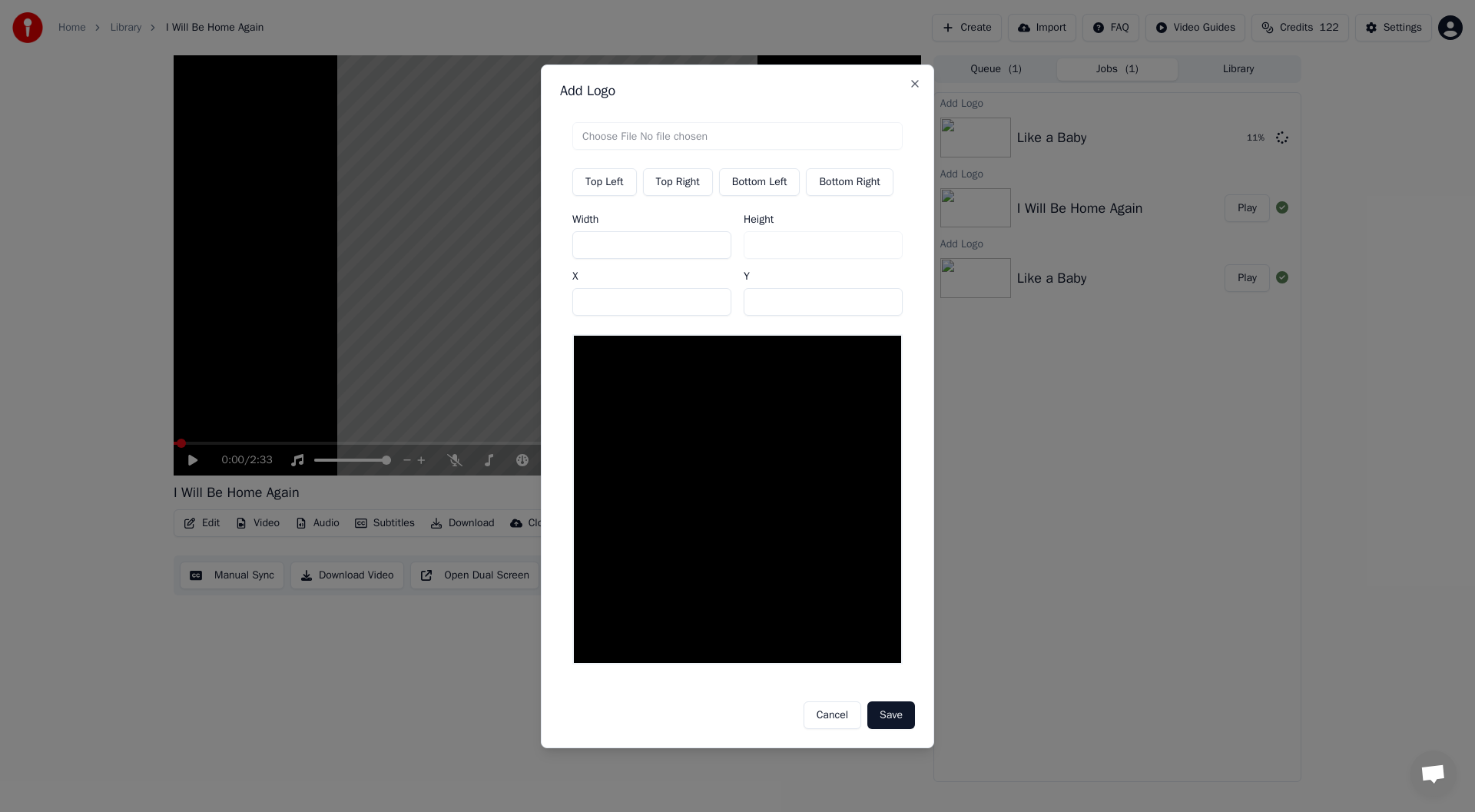 click on "Top Right" at bounding box center (678, 182) 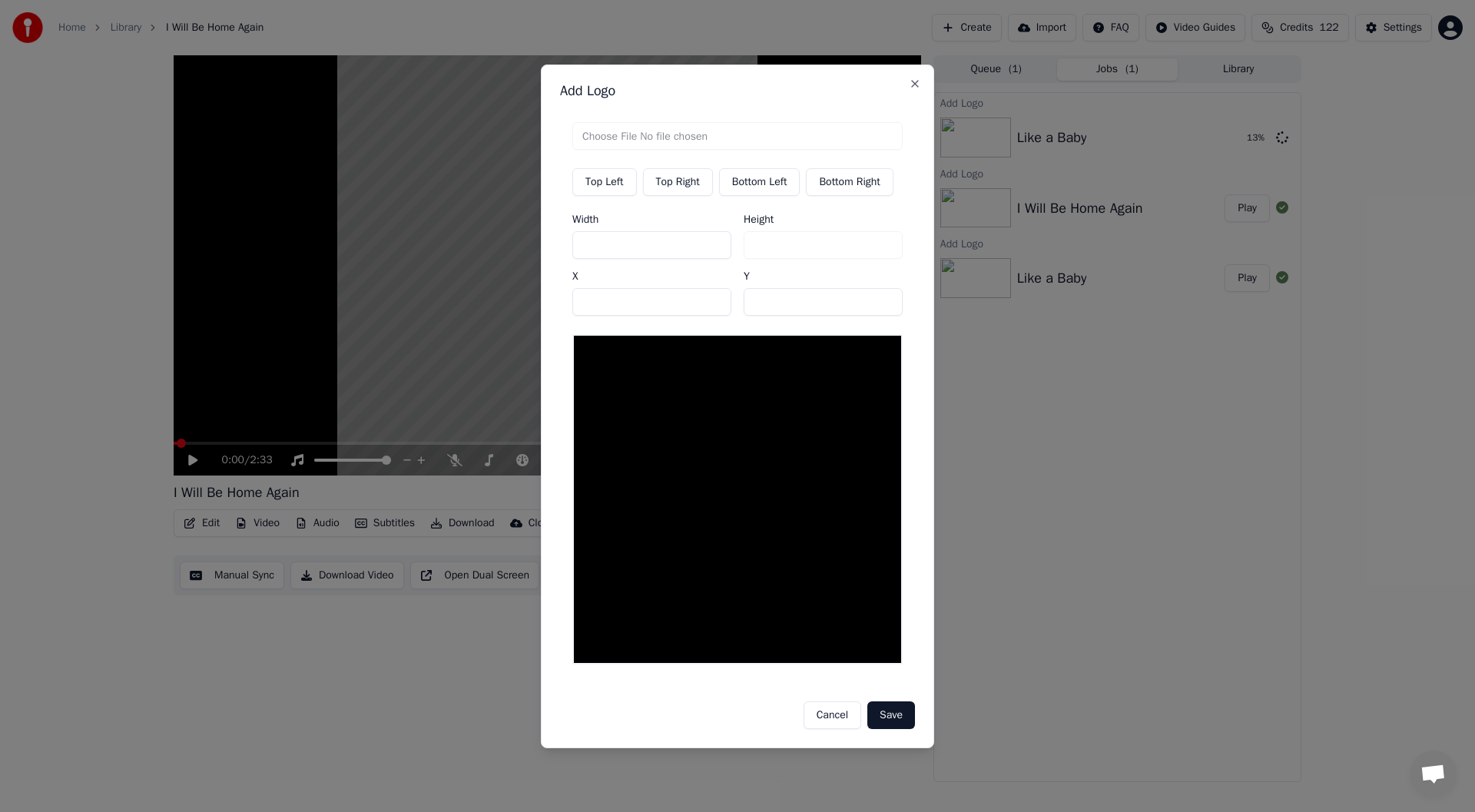 click at bounding box center (738, 136) 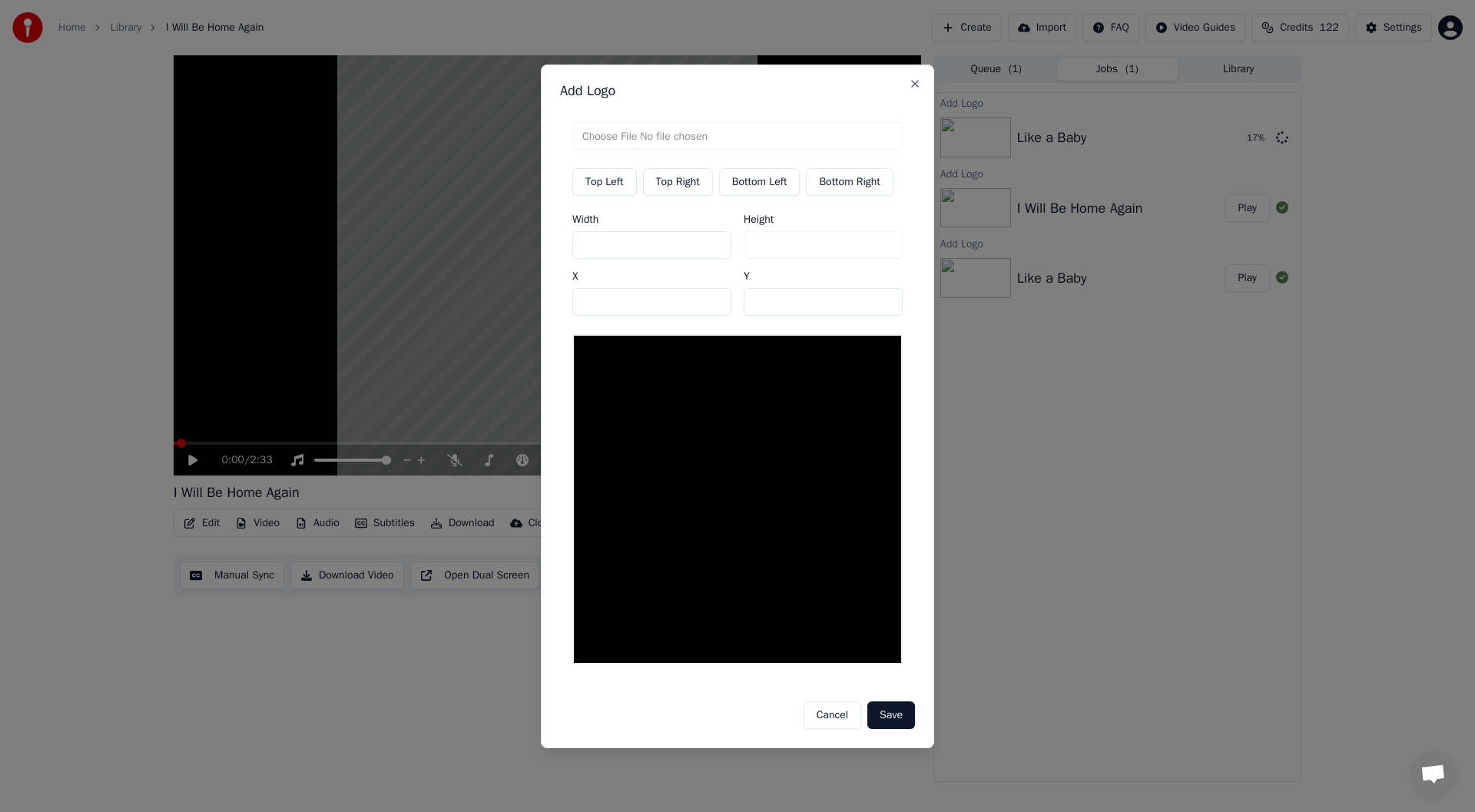 type on "**********" 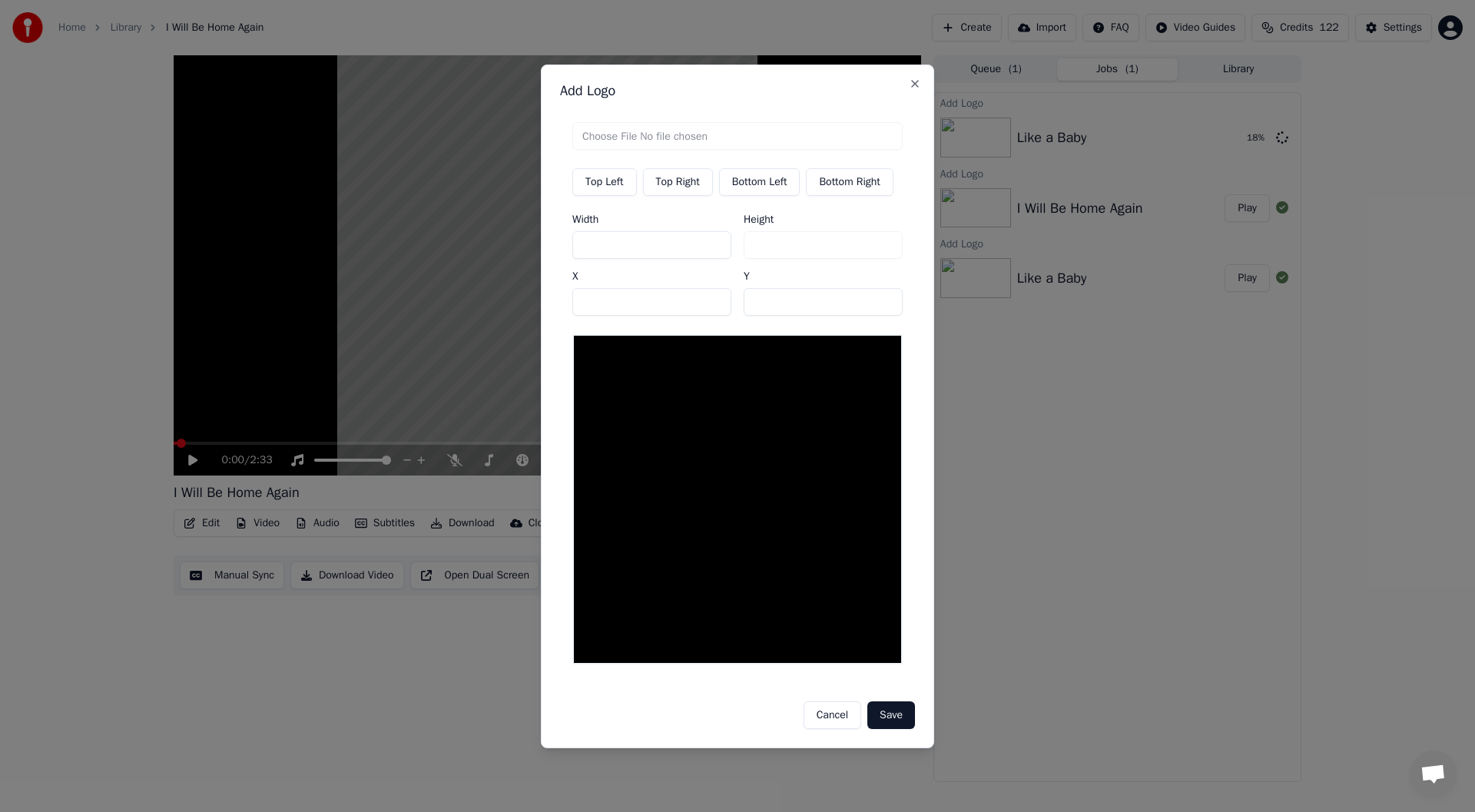 type on "***" 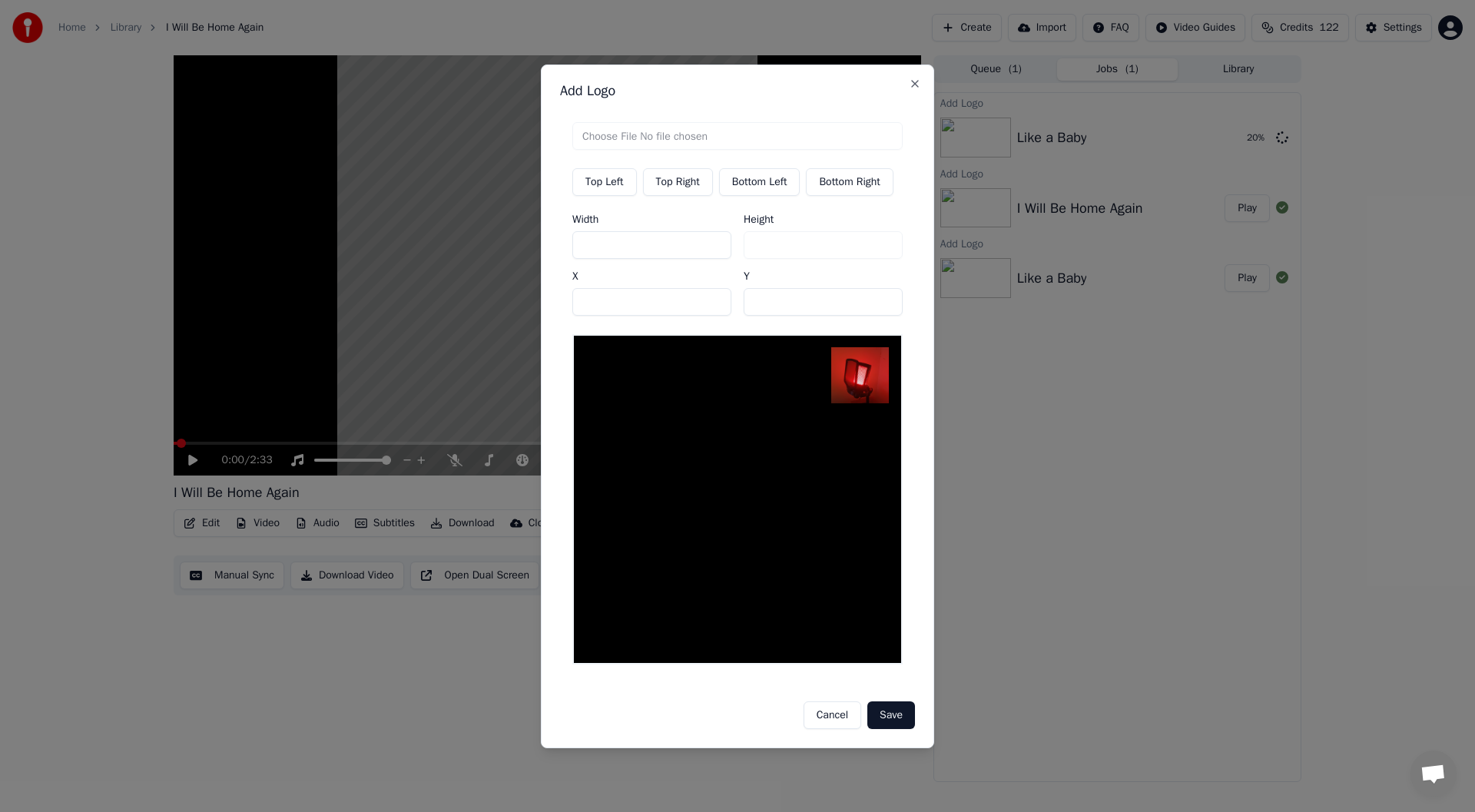 drag, startPoint x: 598, startPoint y: 240, endPoint x: 580, endPoint y: 240, distance: 18 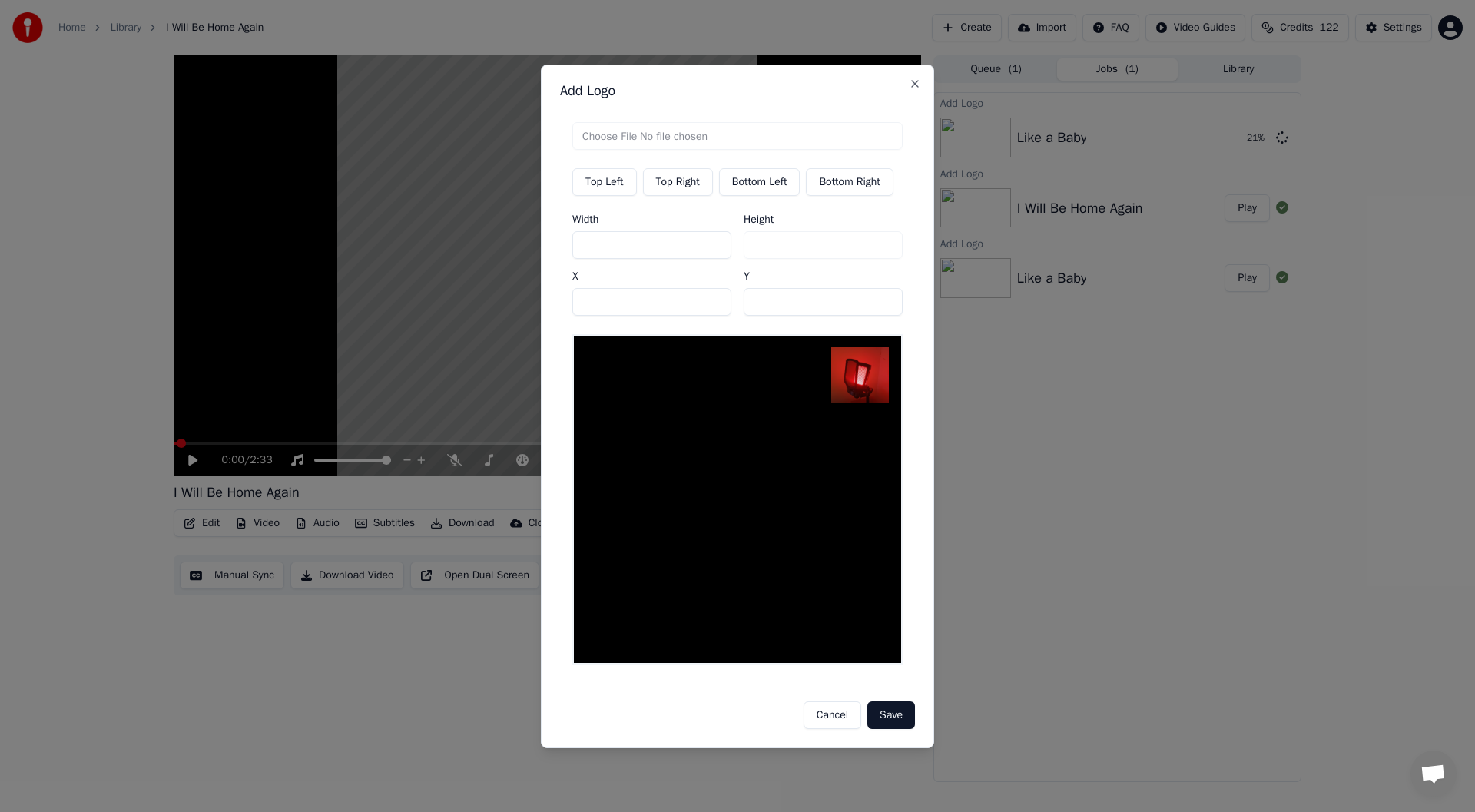 type on "*" 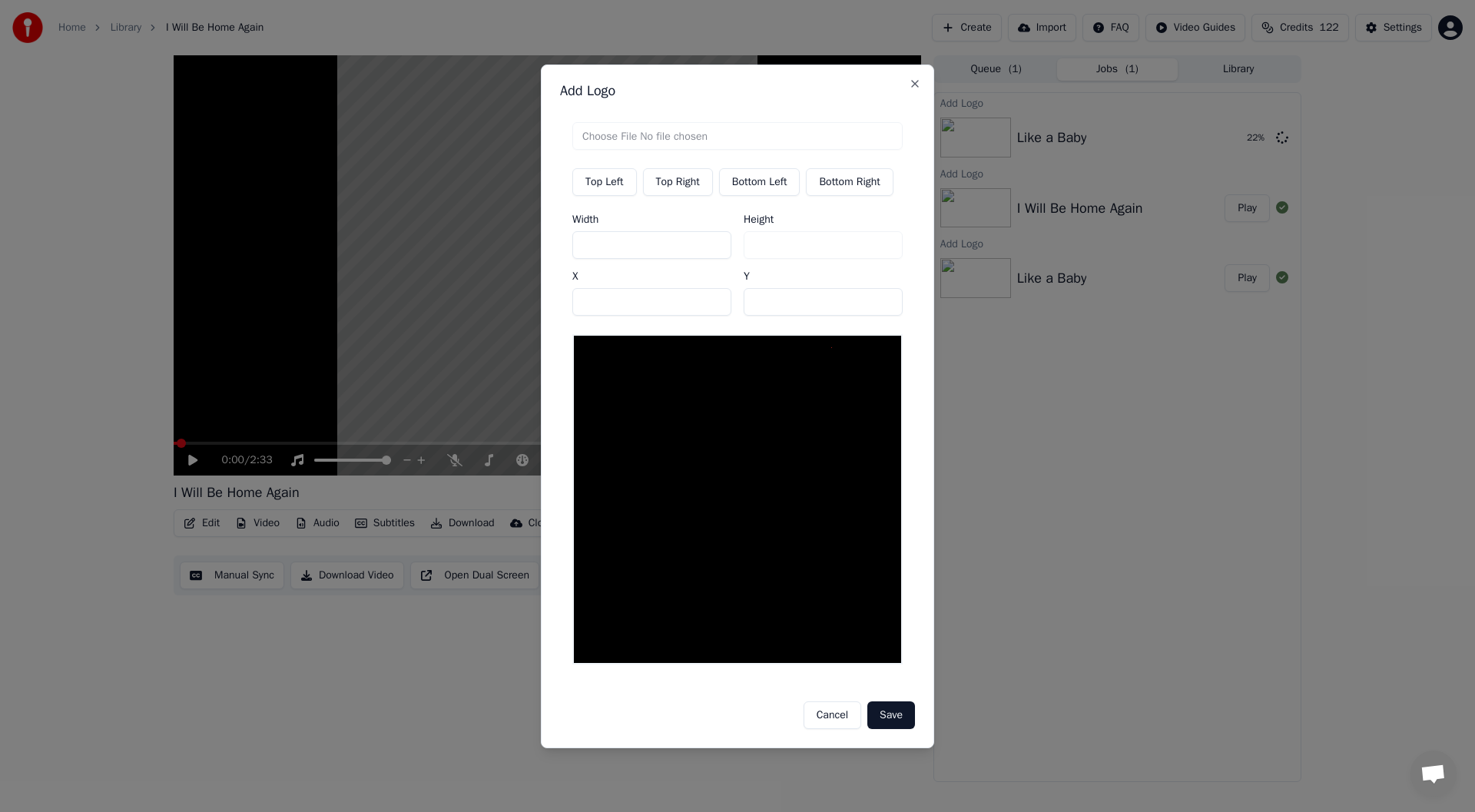type on "**" 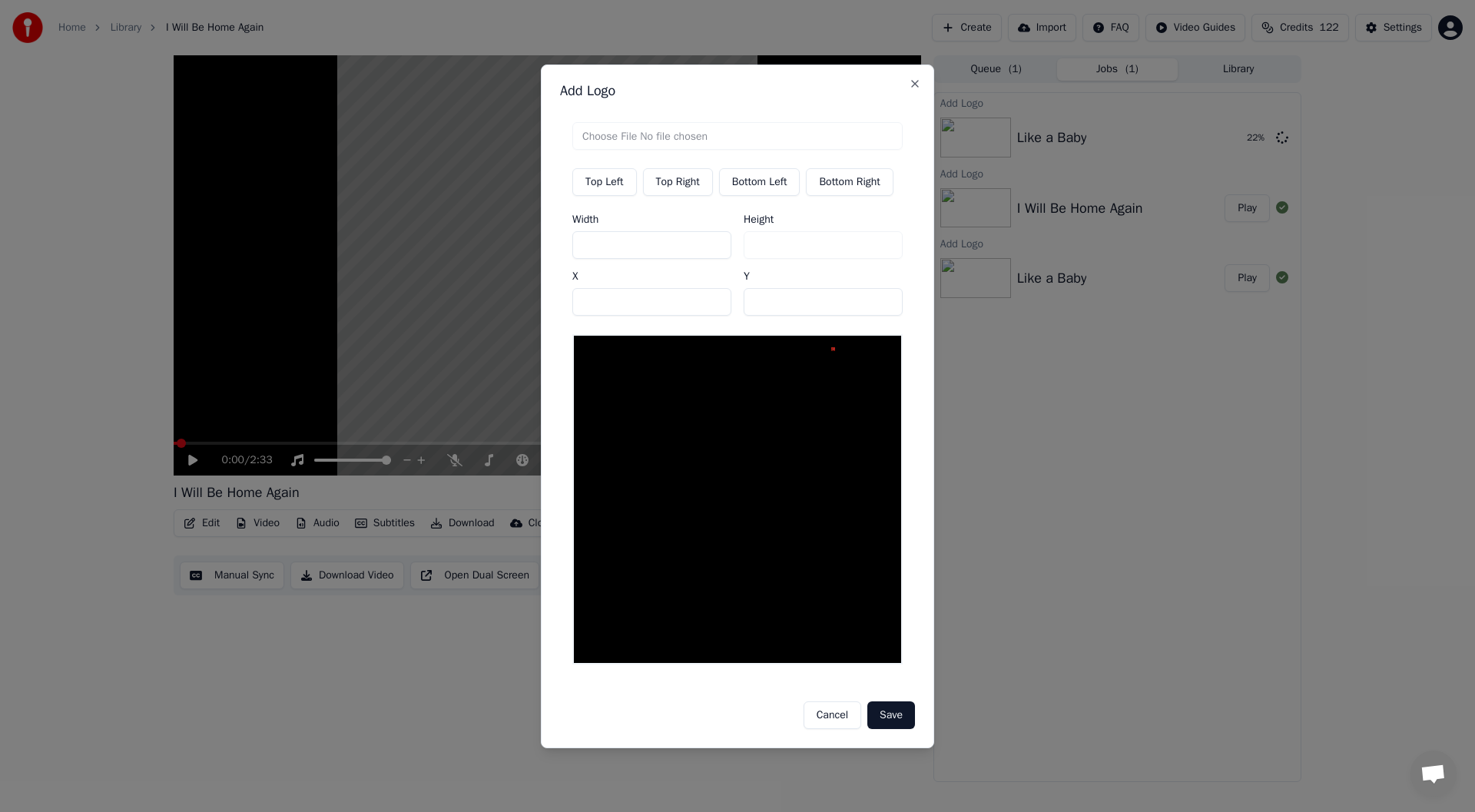 type on "***" 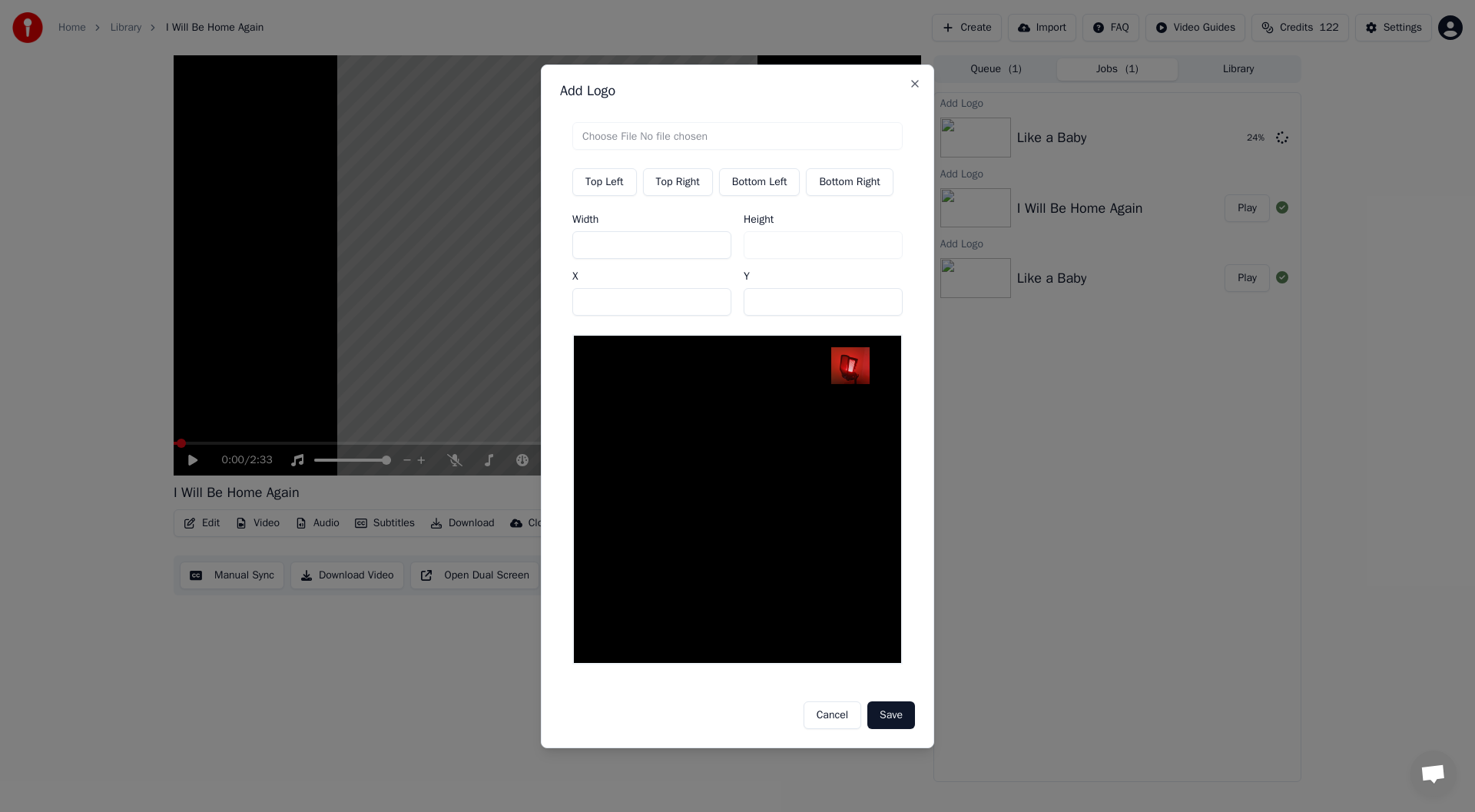 type on "***" 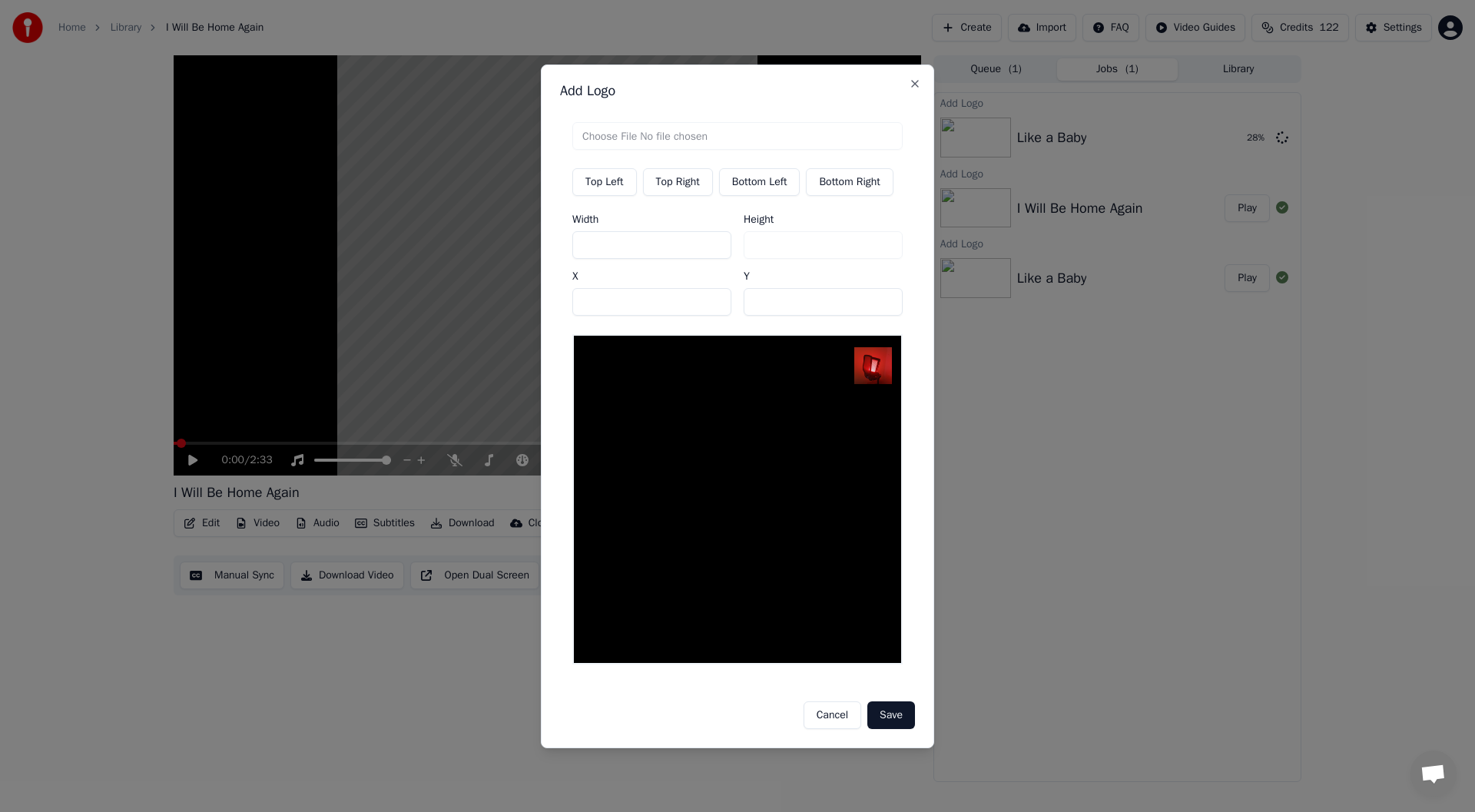 type on "***" 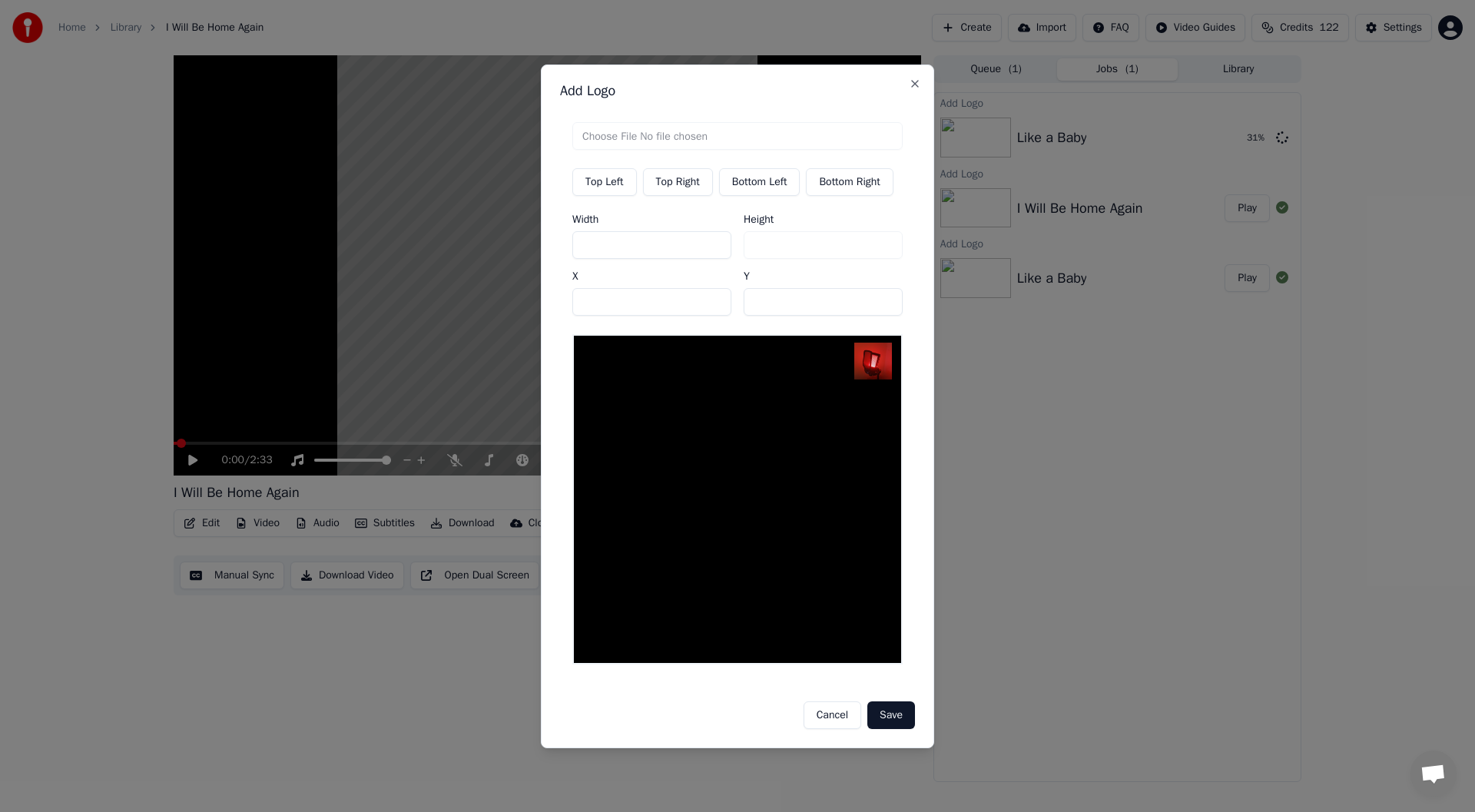 type on "**" 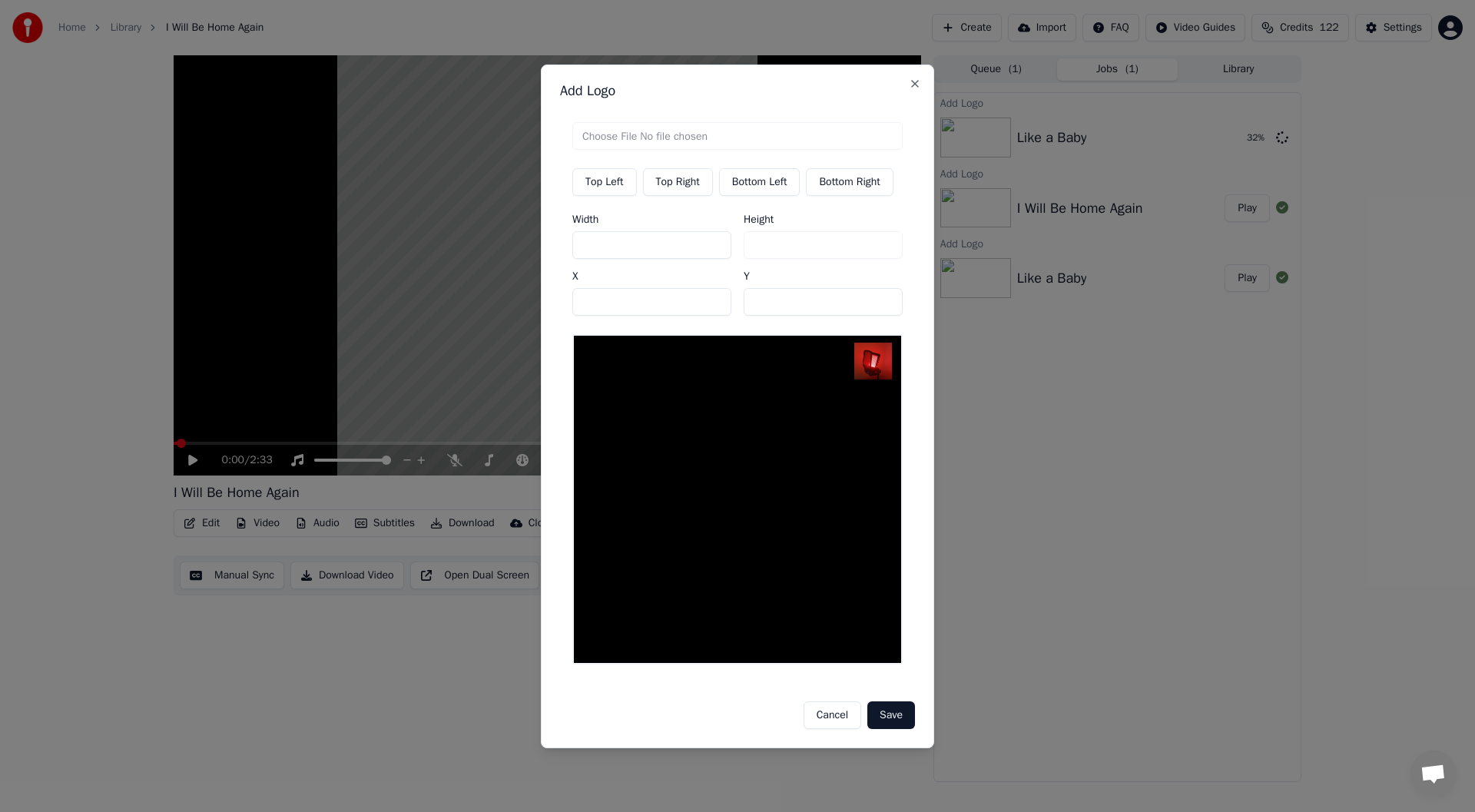 click on "Save" at bounding box center [891, 715] 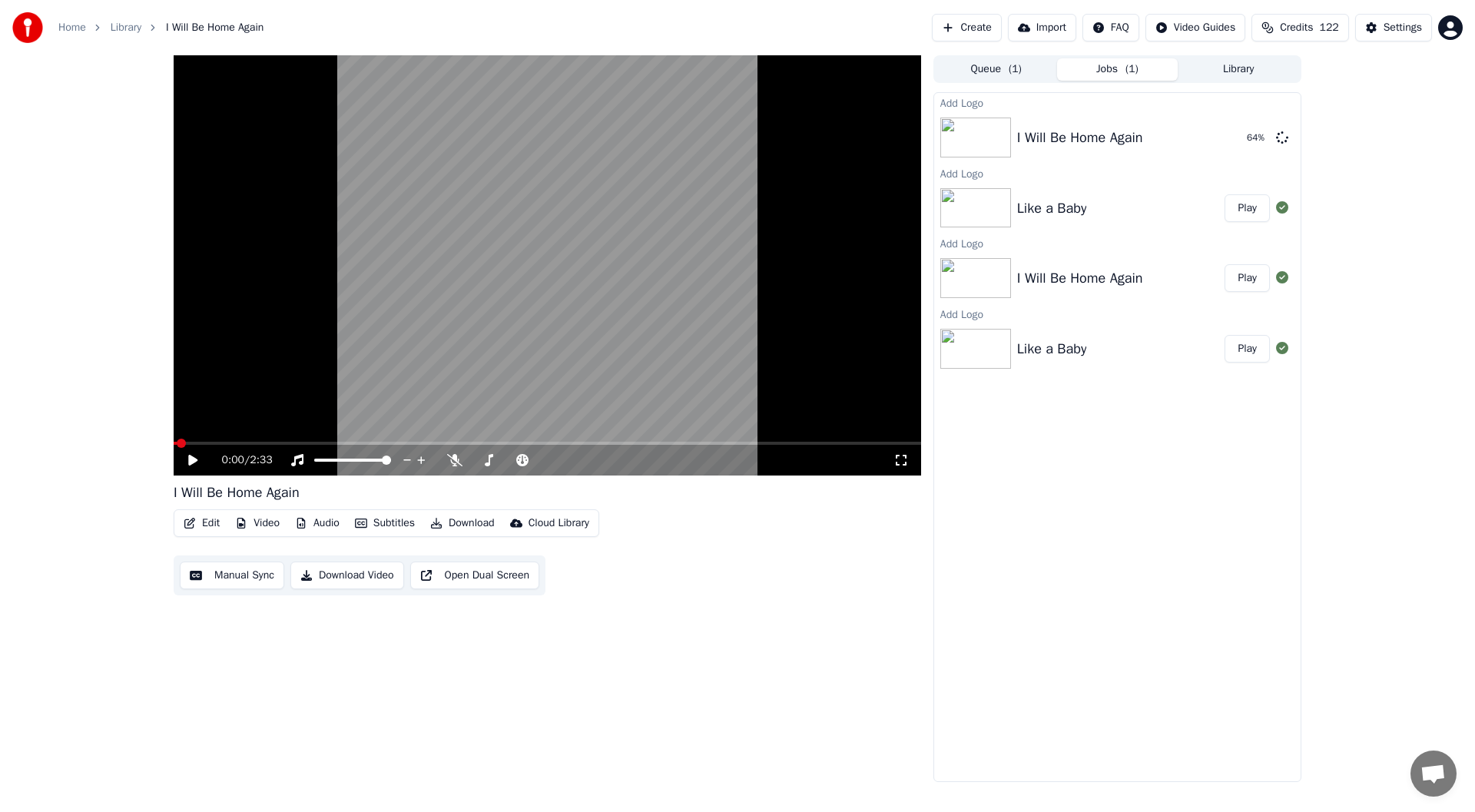 click on "Play" at bounding box center (1247, 208) 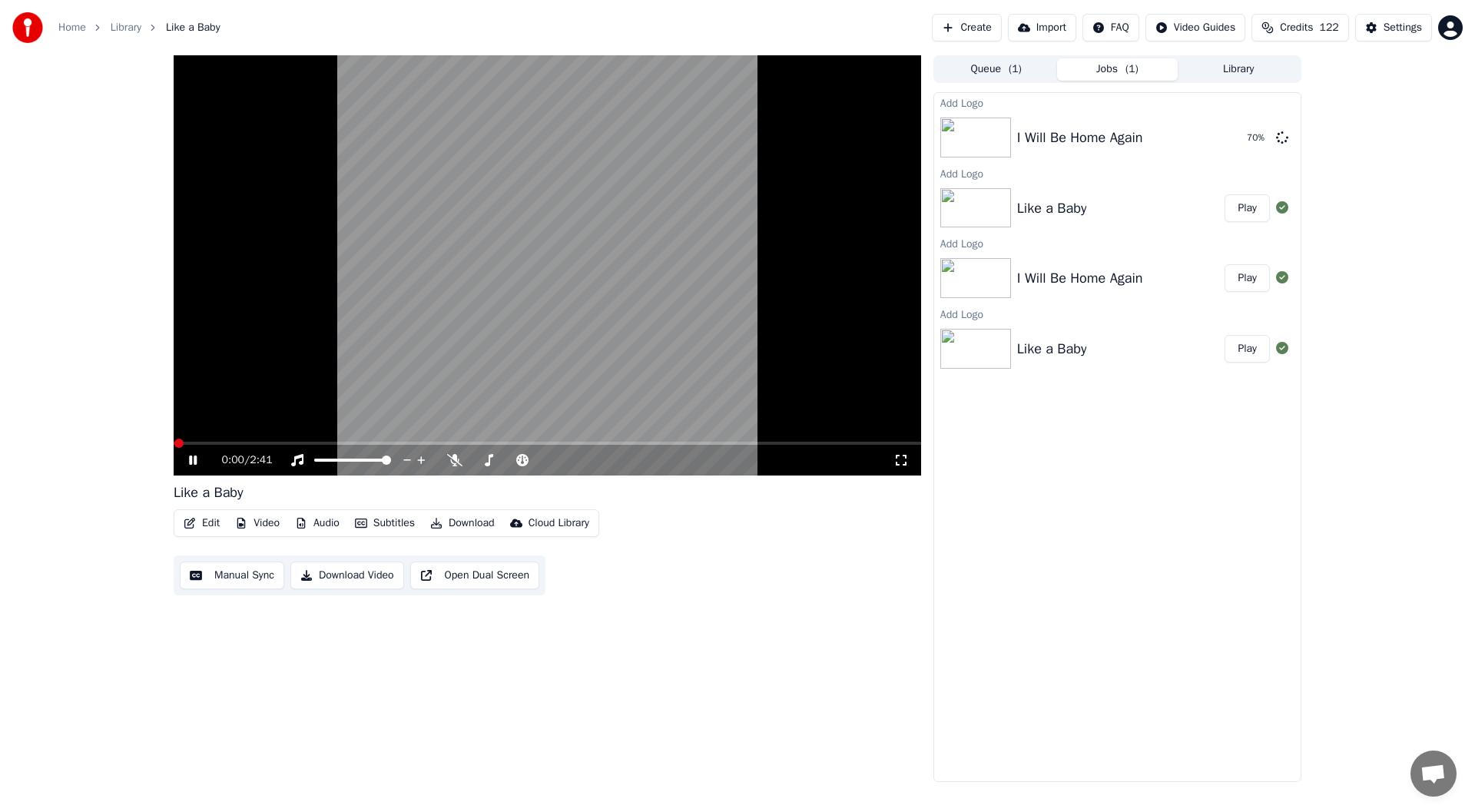 click 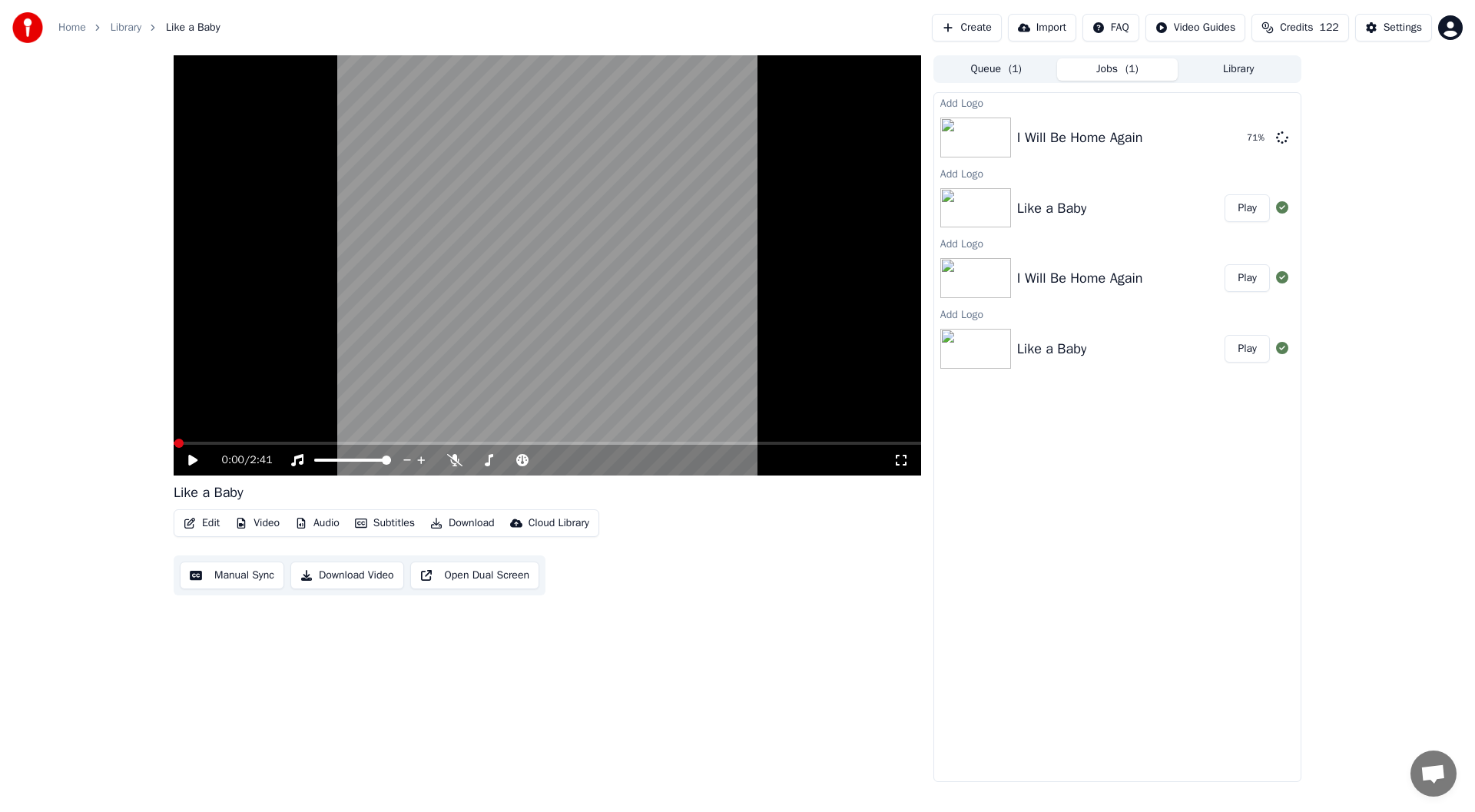 click on "Video" at bounding box center (257, 523) 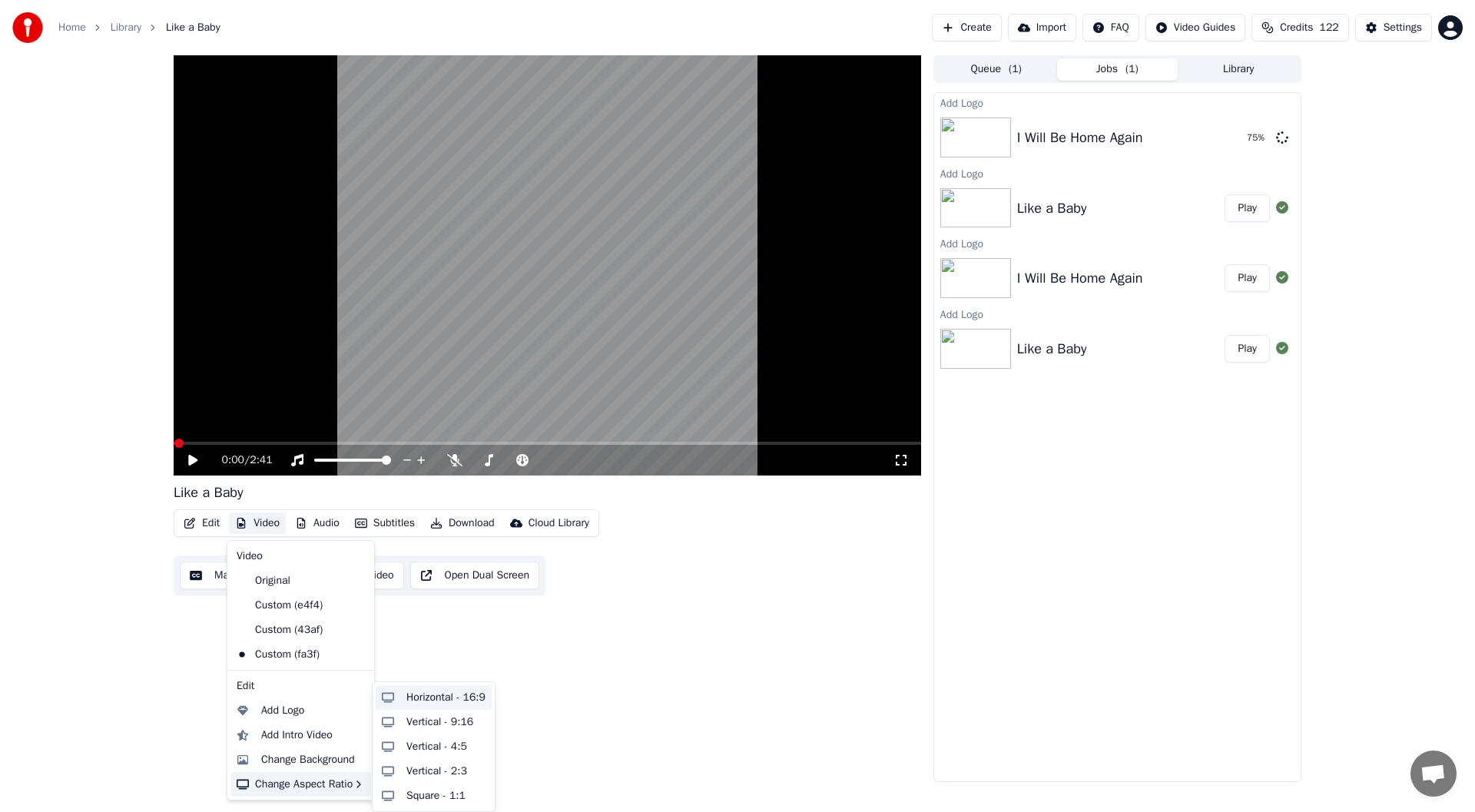 click on "Horizontal - 16:9" at bounding box center (446, 698) 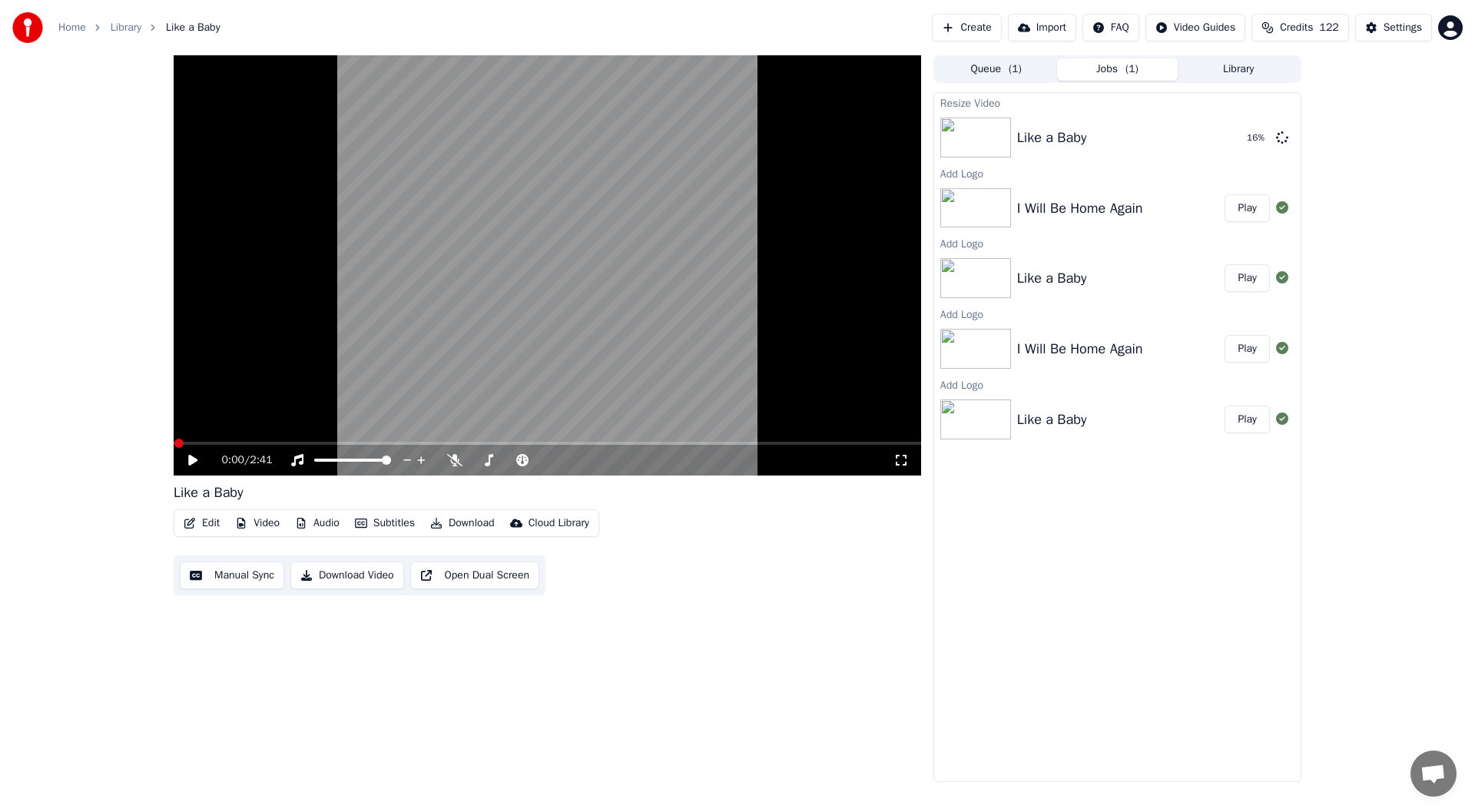click on "Play" at bounding box center [1247, 208] 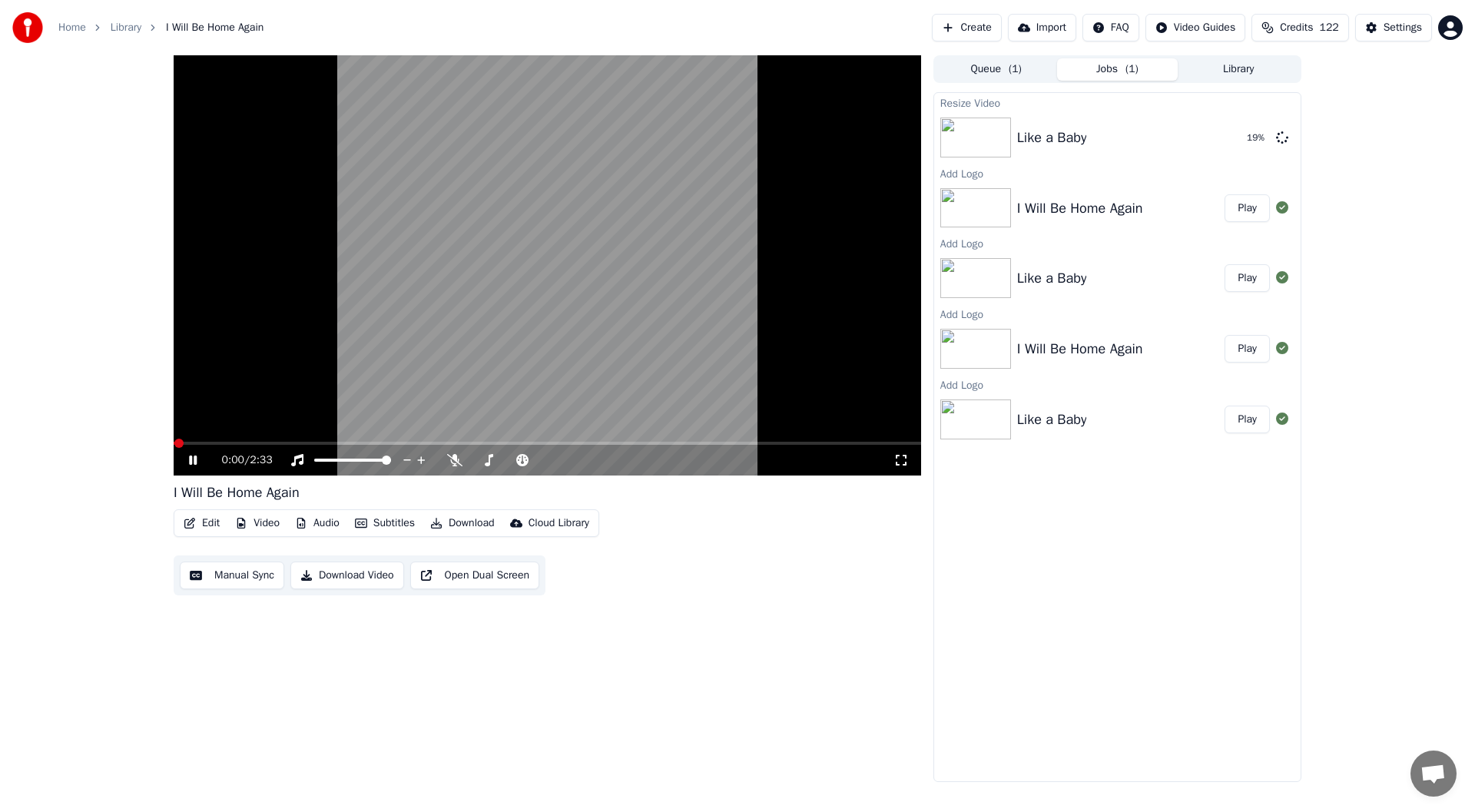 click 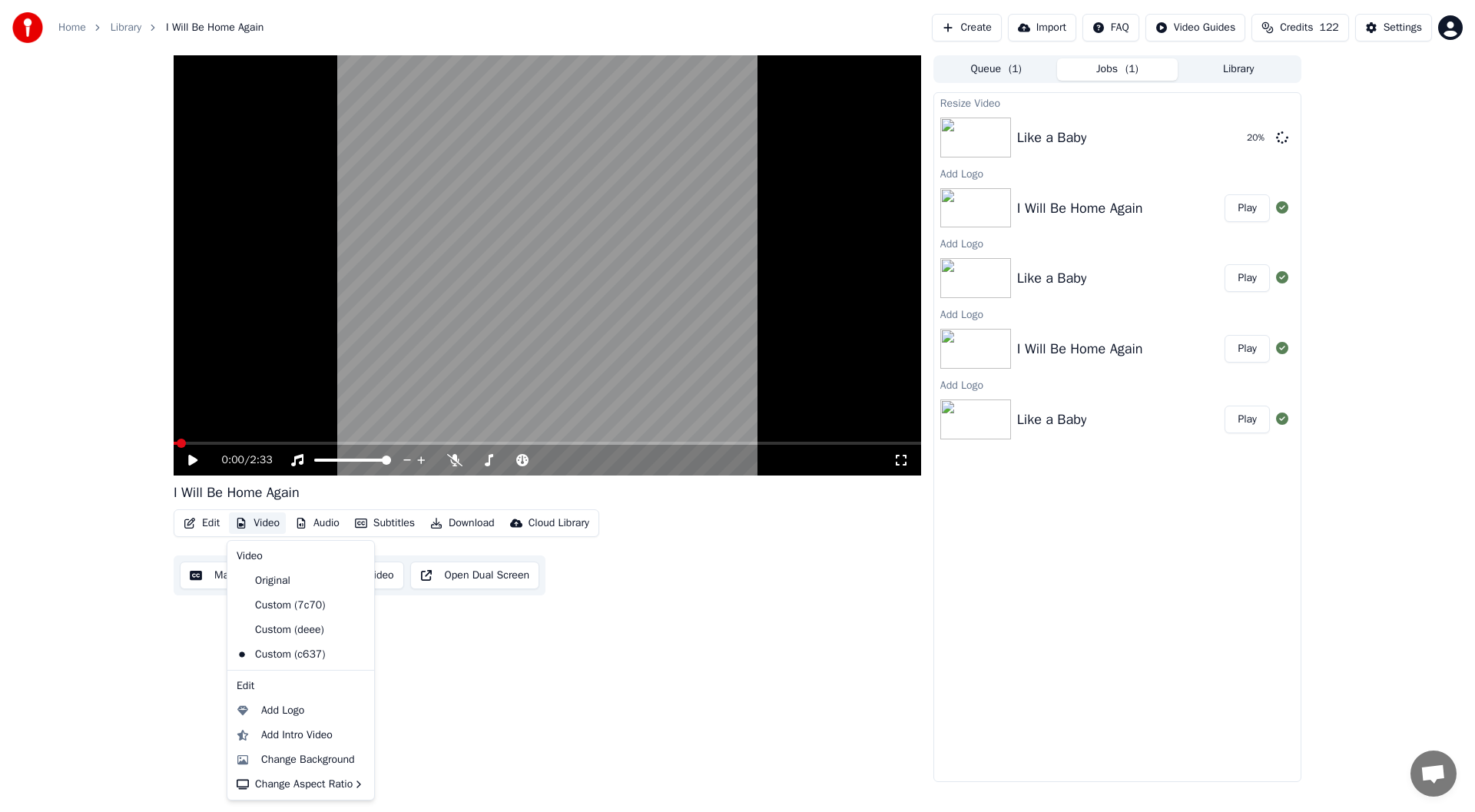 click on "Video" at bounding box center [257, 523] 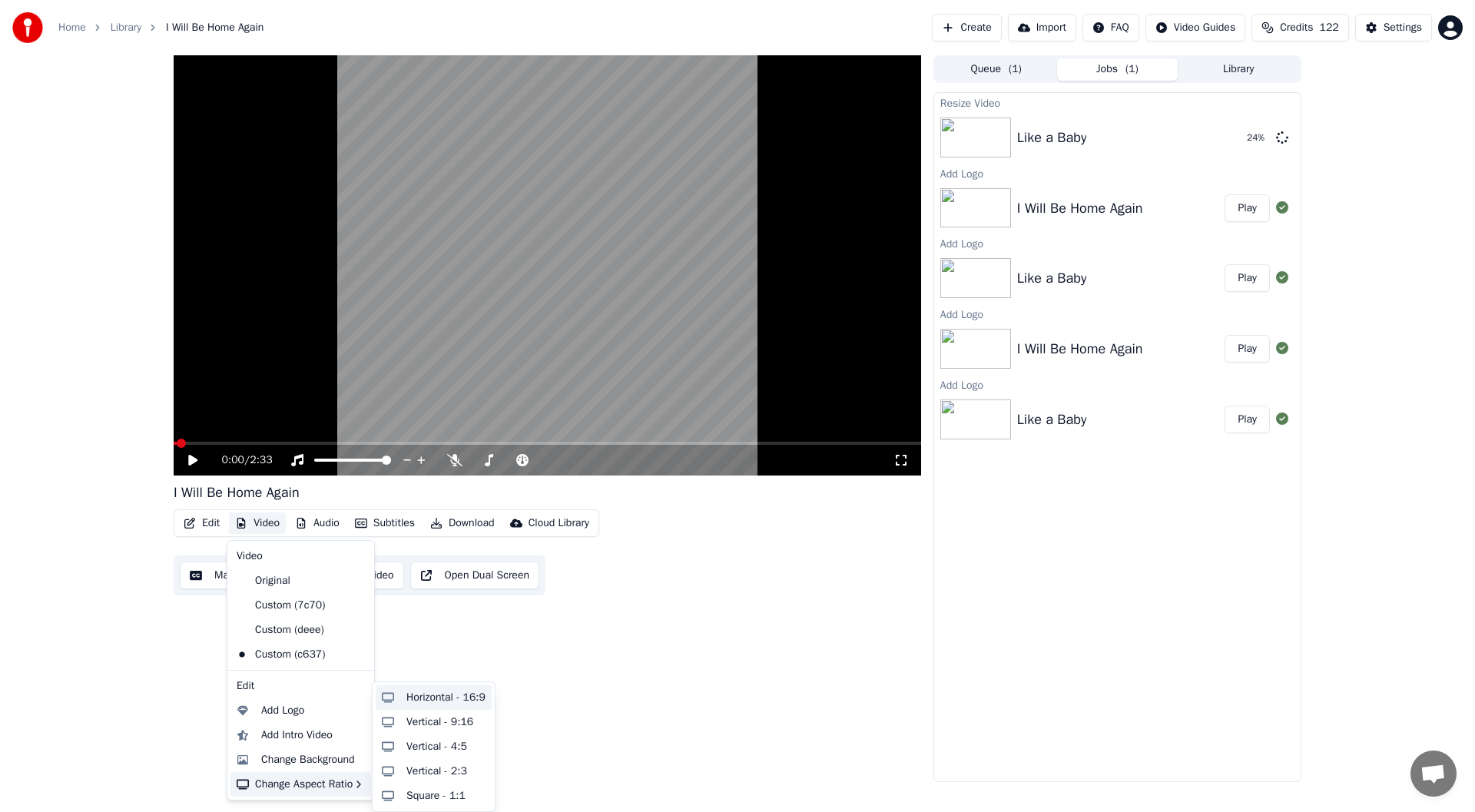 click on "Horizontal - 16:9" at bounding box center [446, 698] 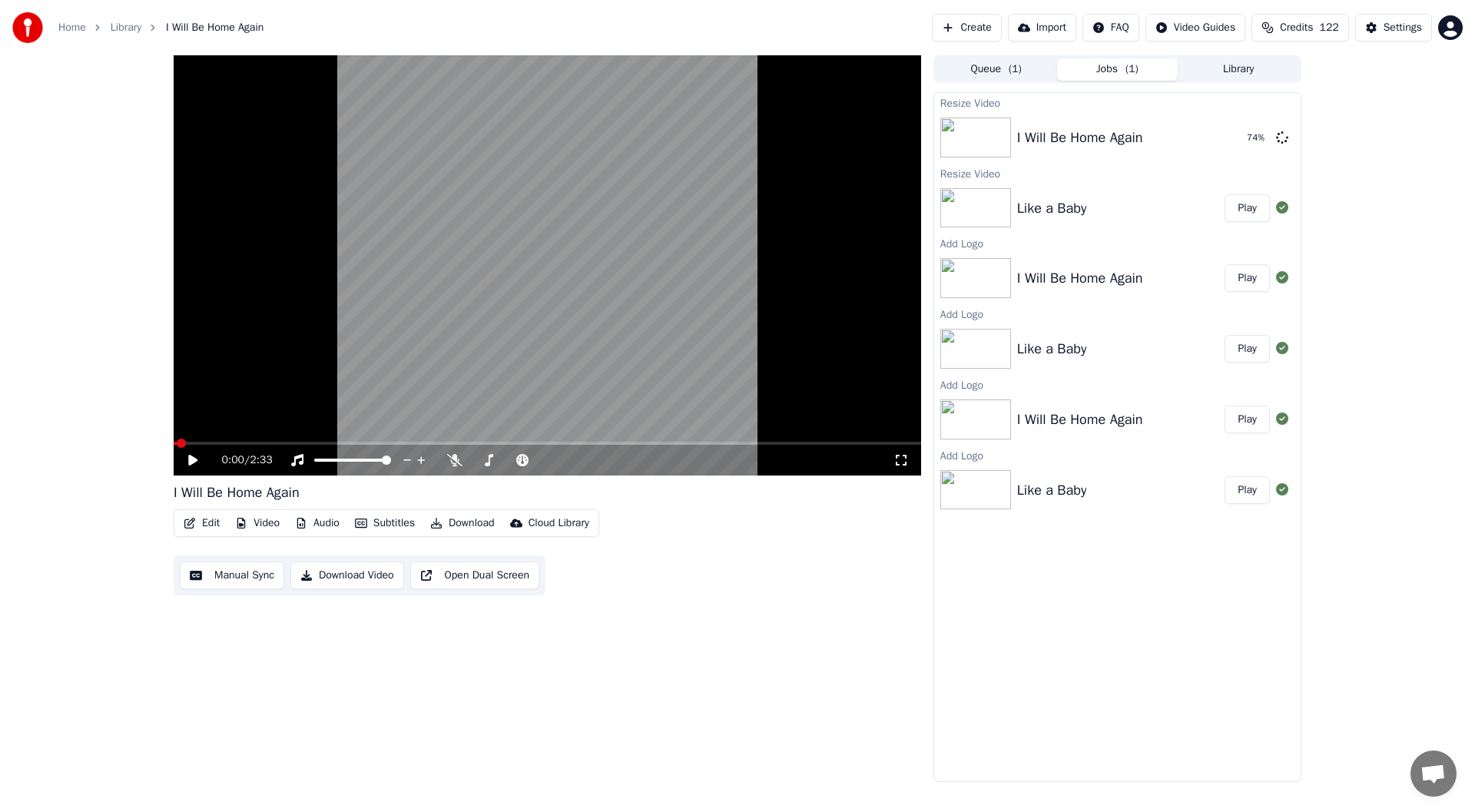 click on "Play" at bounding box center [1247, 208] 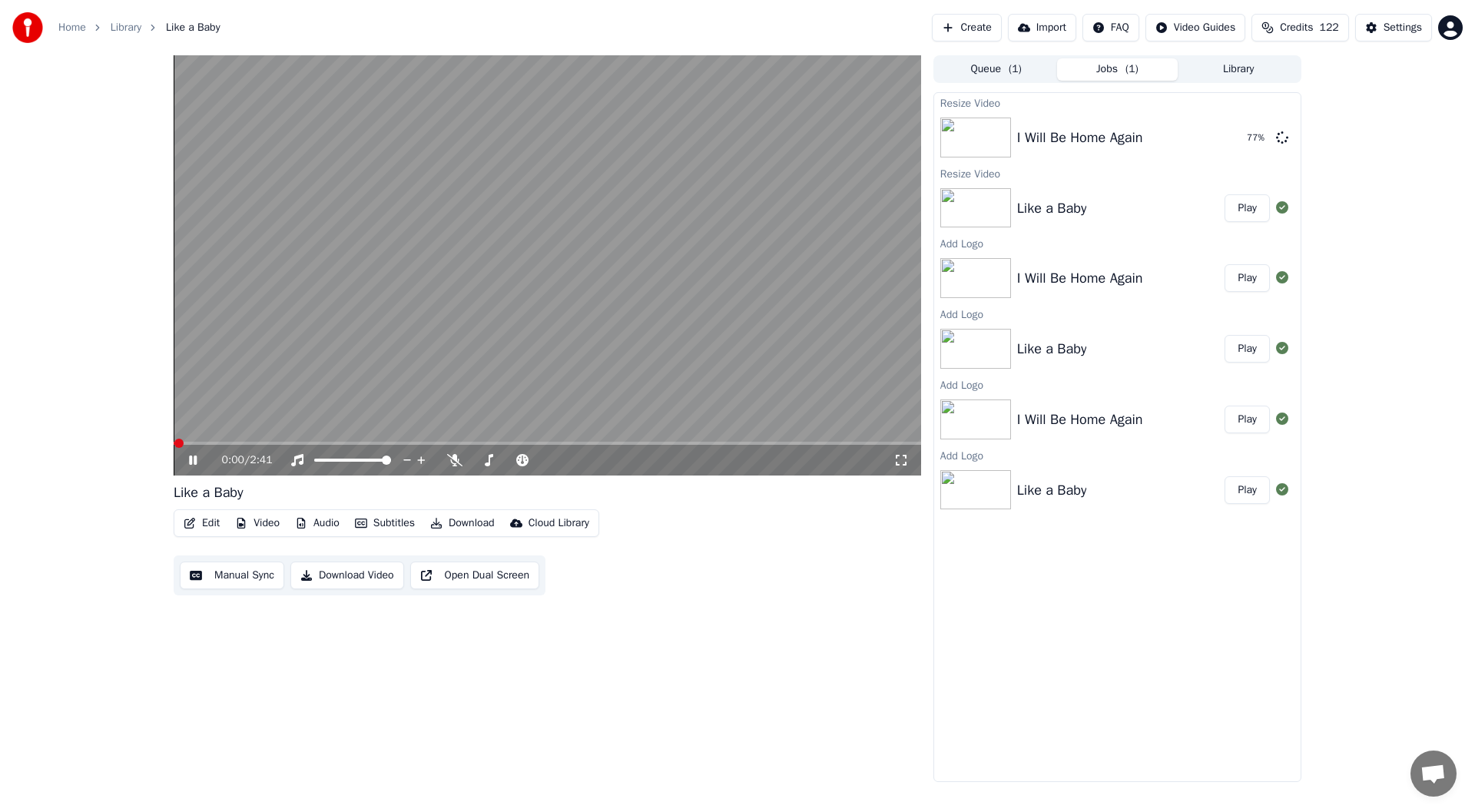click 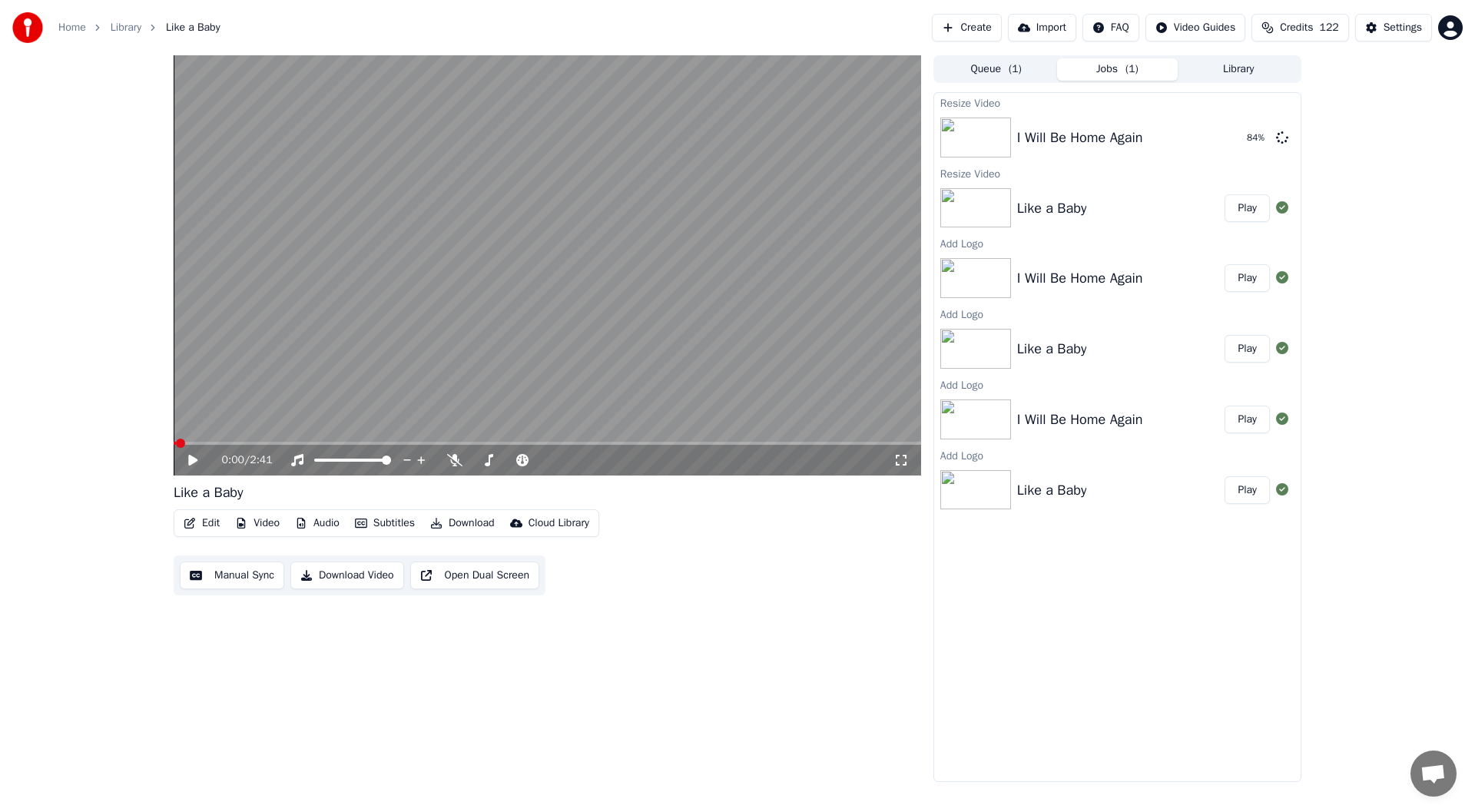 click on "Subtitles" at bounding box center [385, 523] 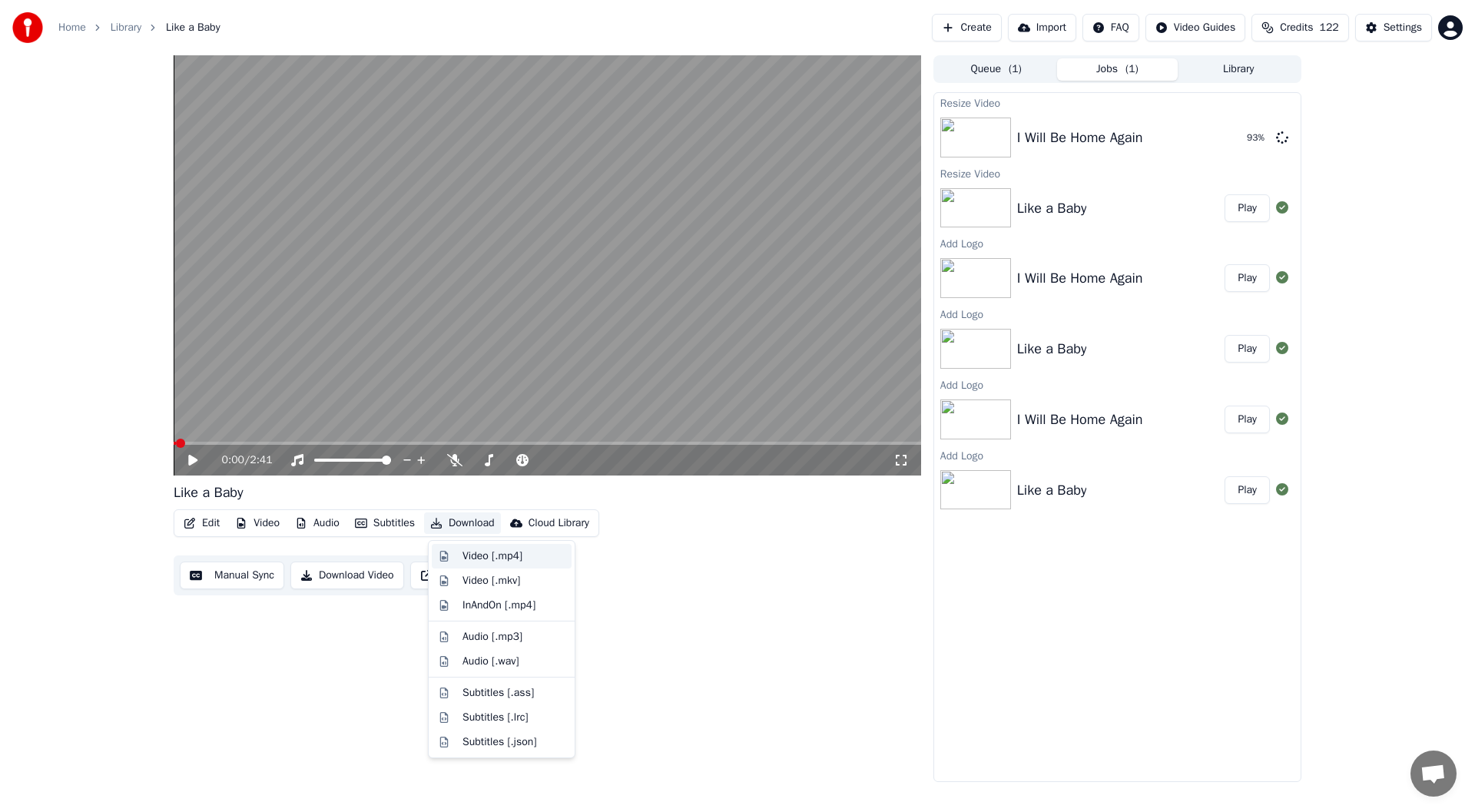 click on "Video [.mp4]" at bounding box center (492, 556) 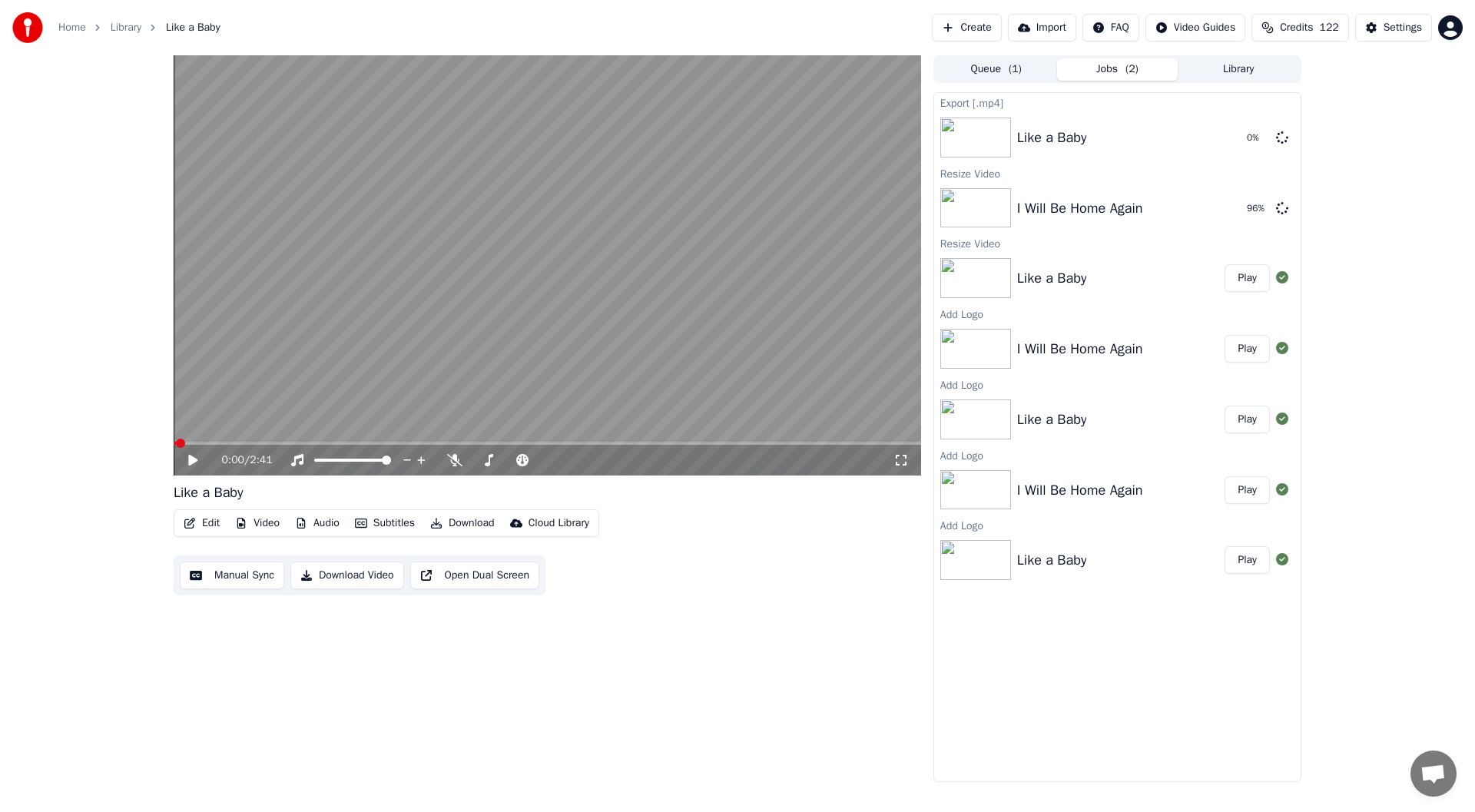 click 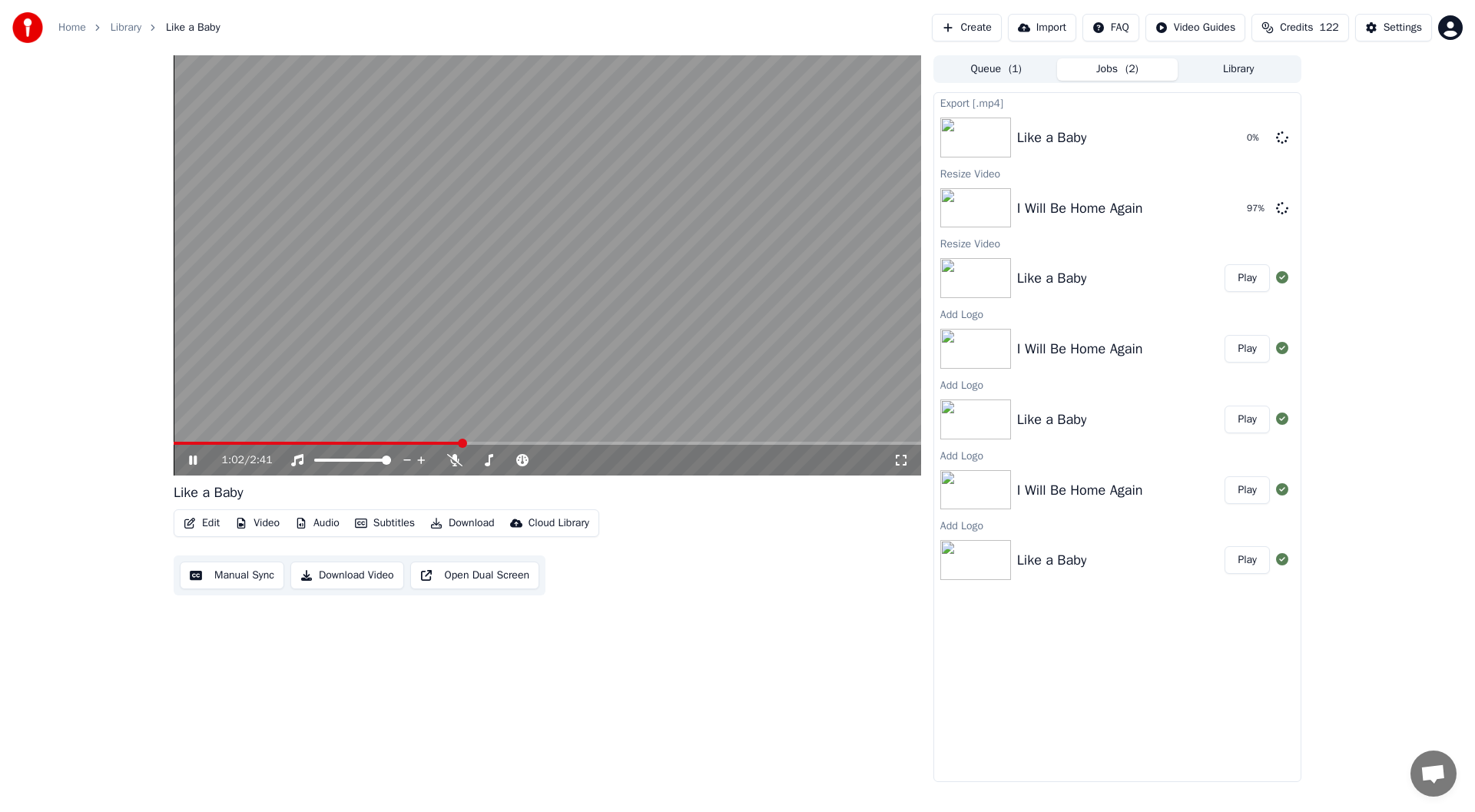 click at bounding box center [547, 443] 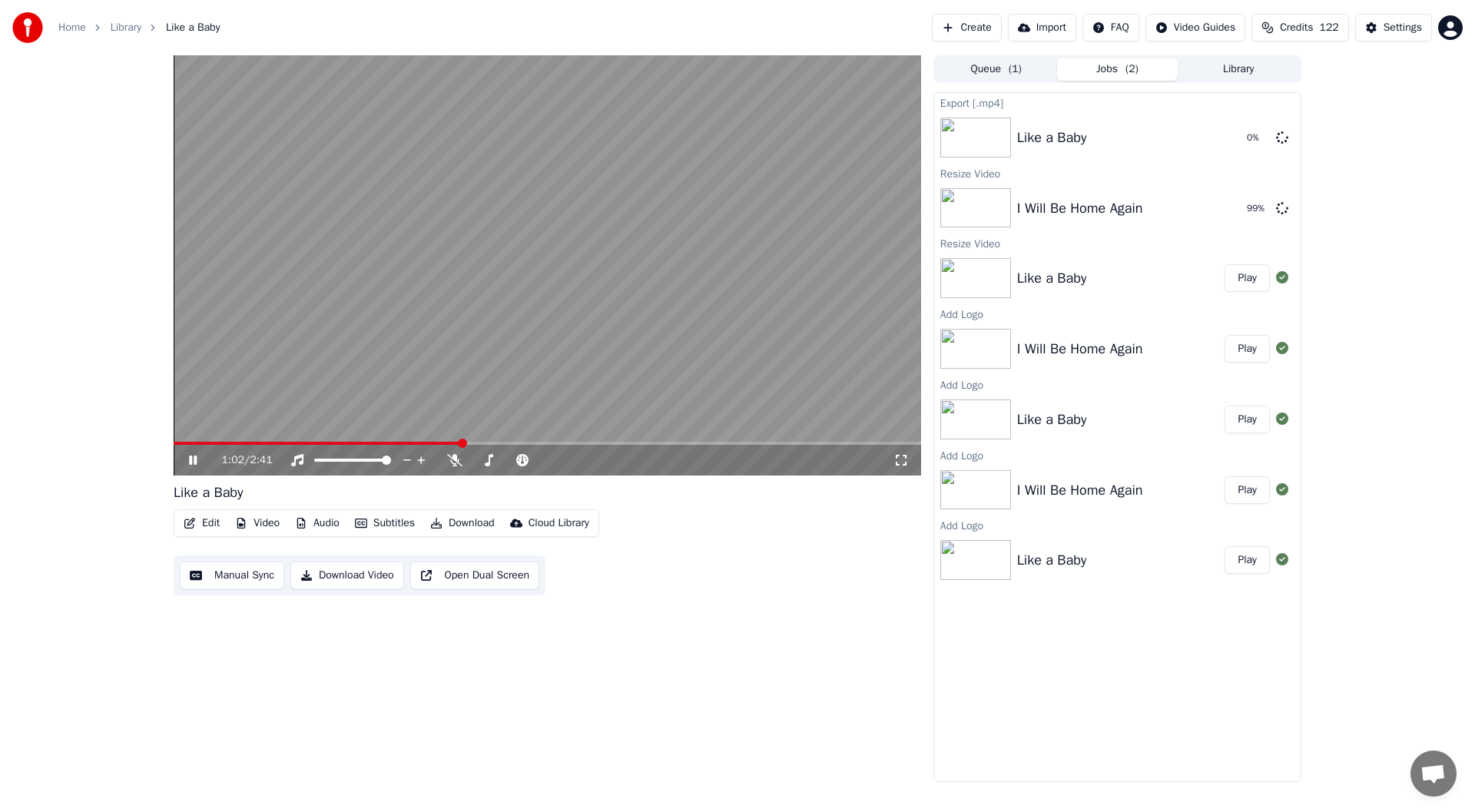 click 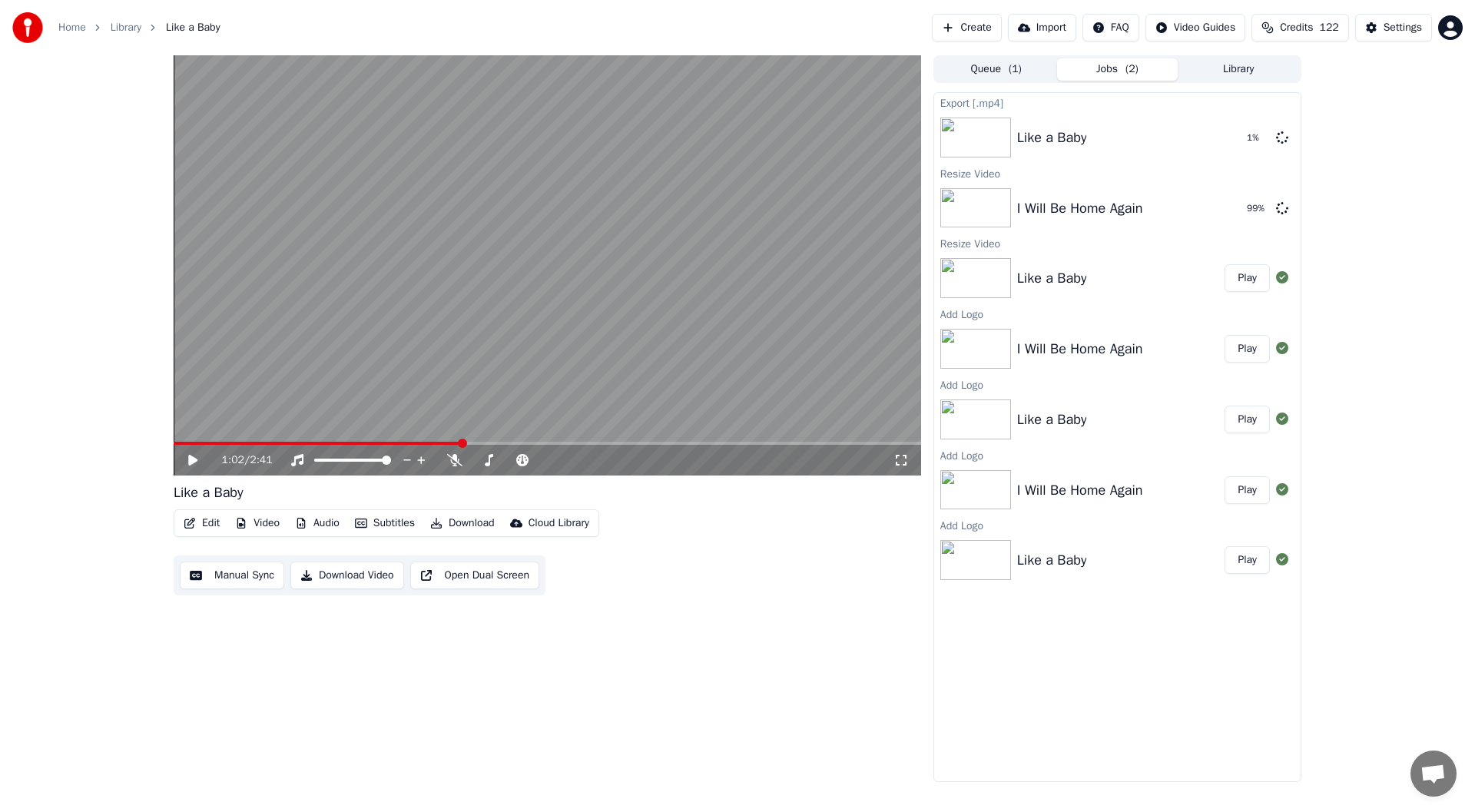 click 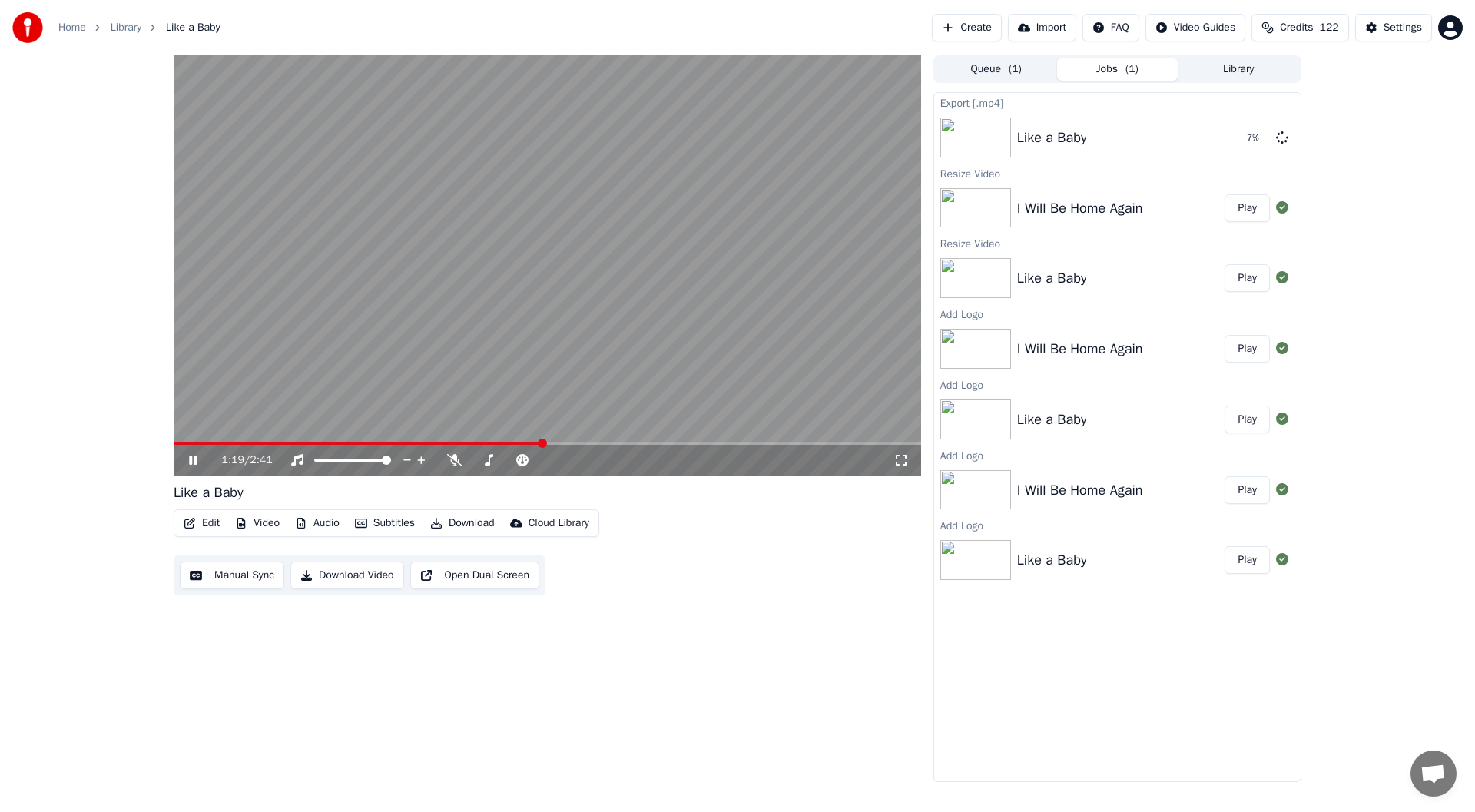 click 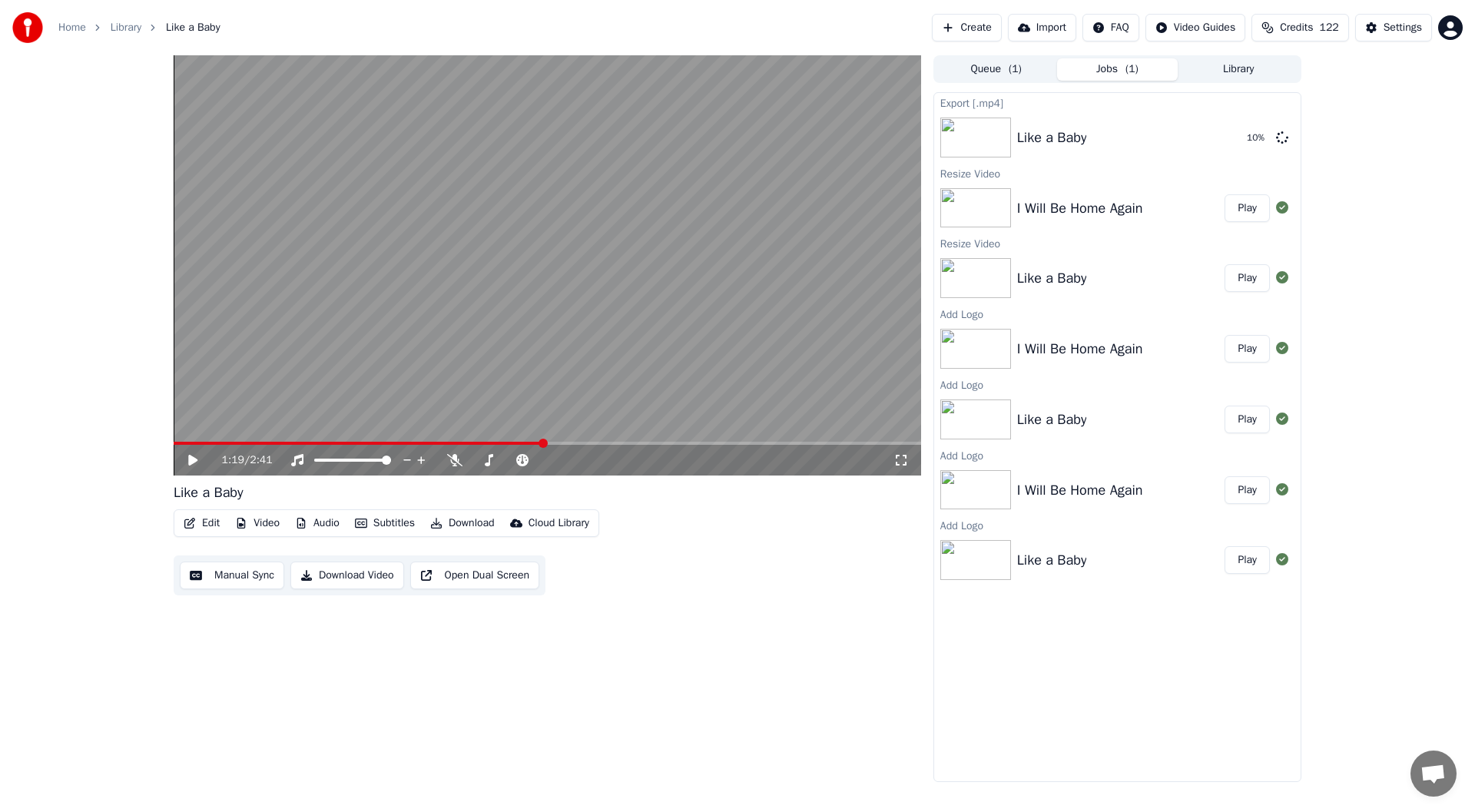 click on "Play" at bounding box center (1247, 208) 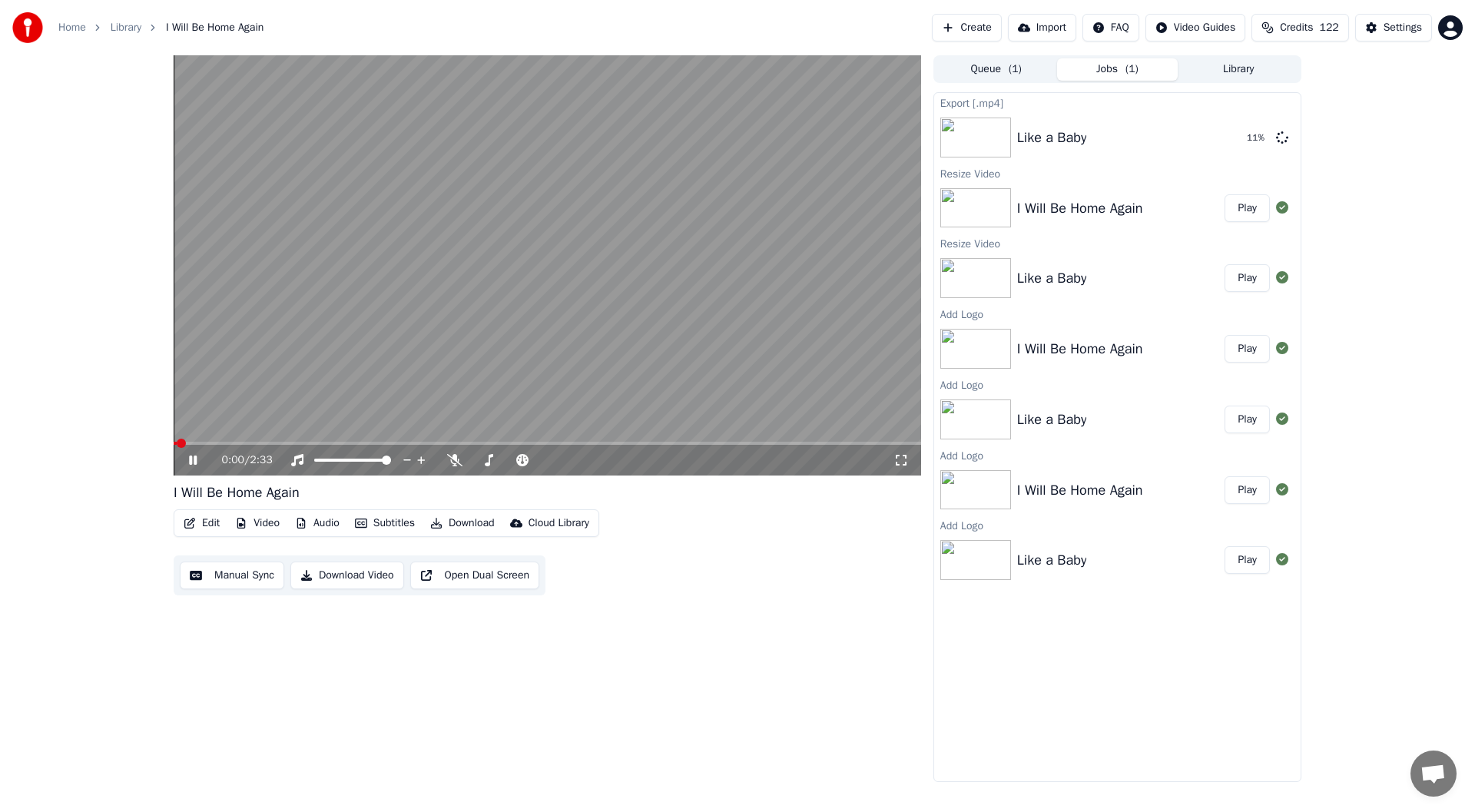 click 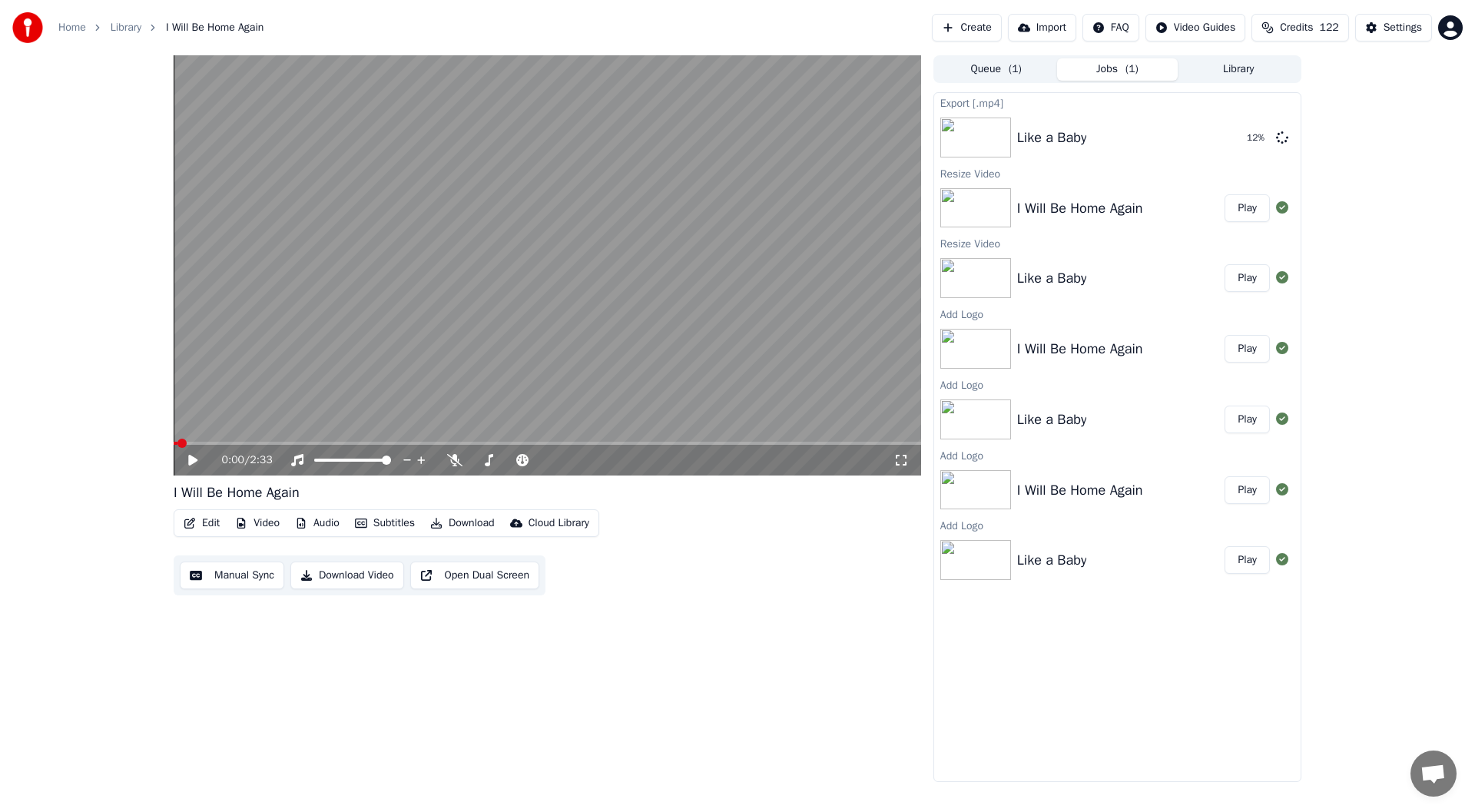 click on "Download" at bounding box center (462, 523) 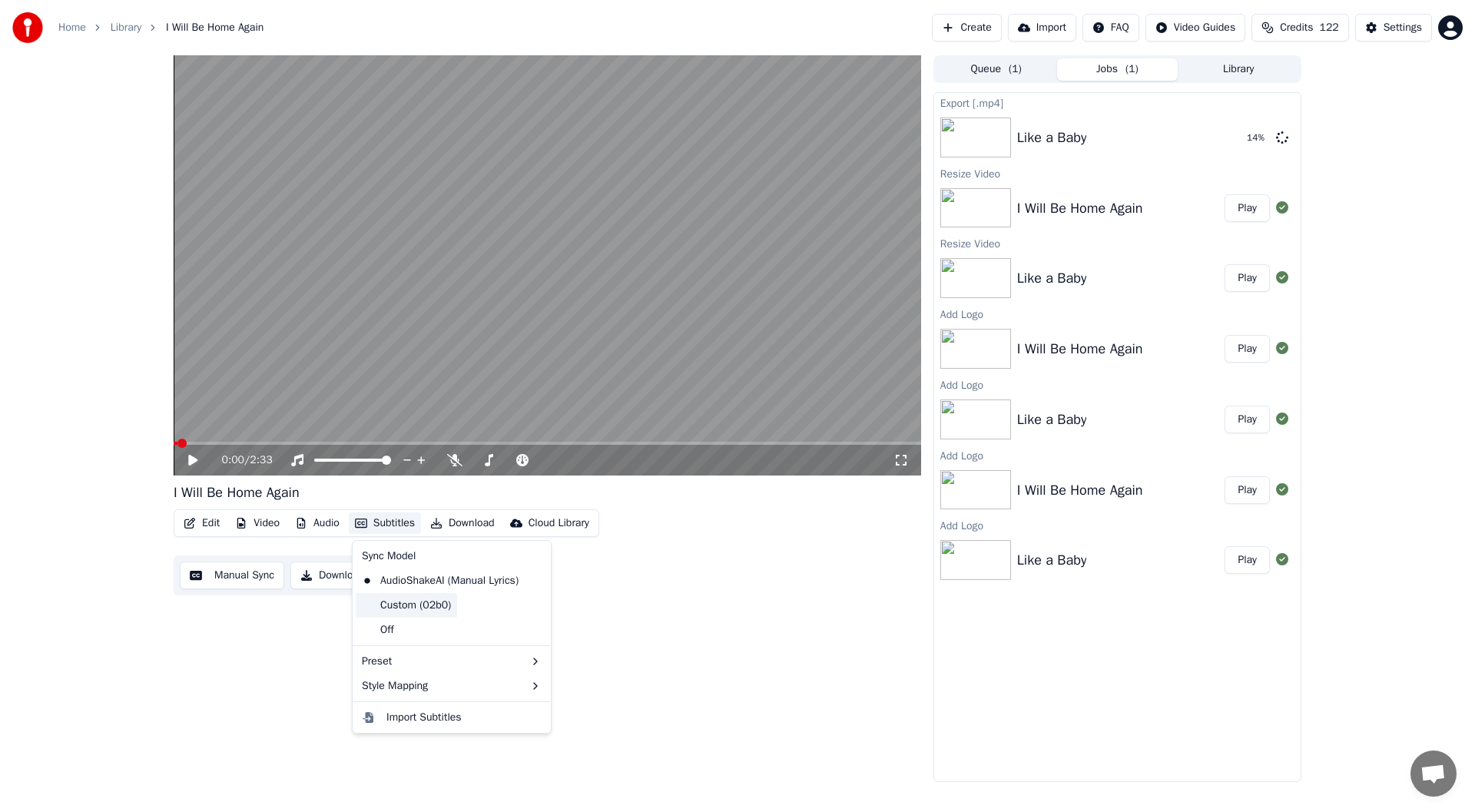 click on "Custom (02b0)" at bounding box center (406, 605) 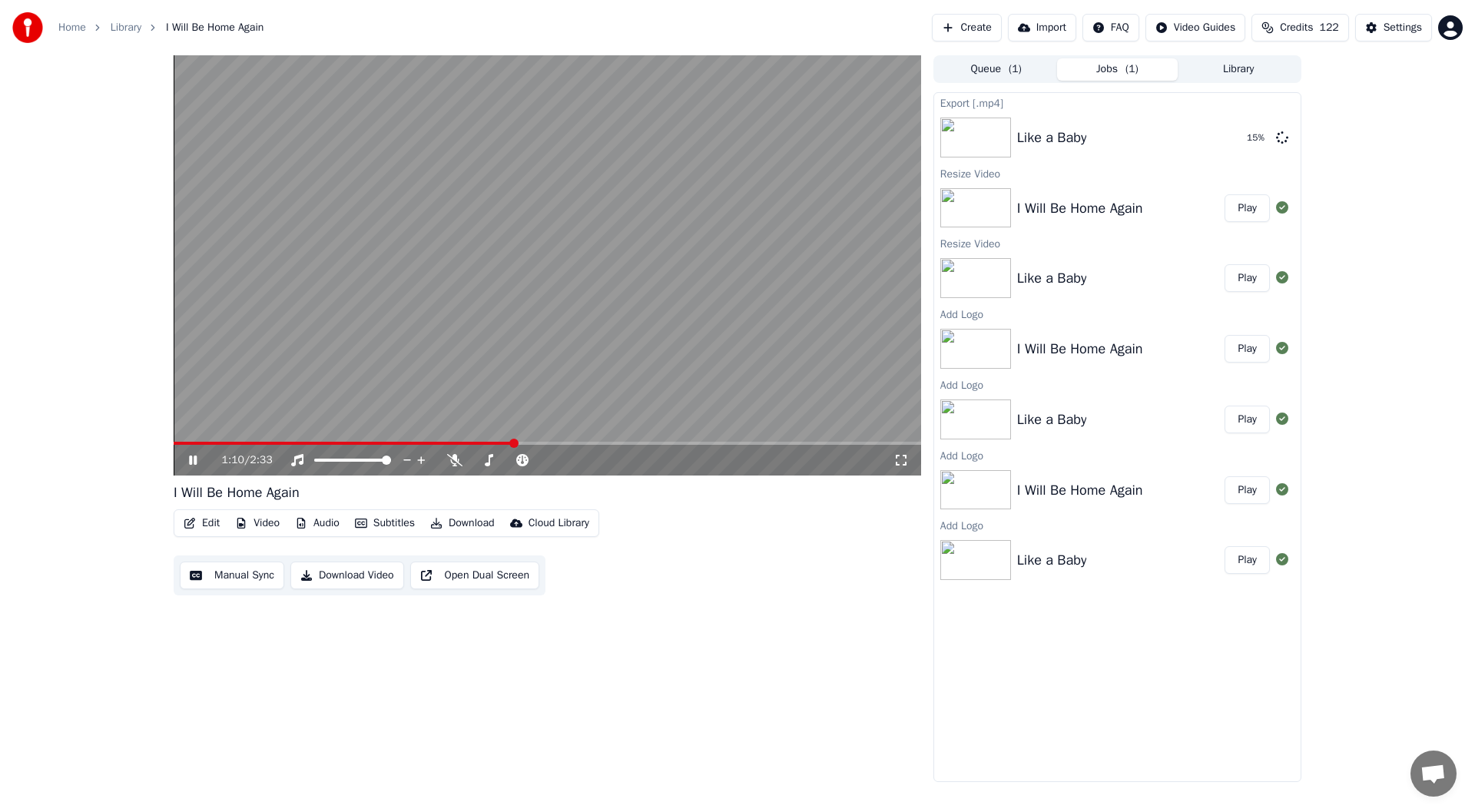 click at bounding box center (547, 443) 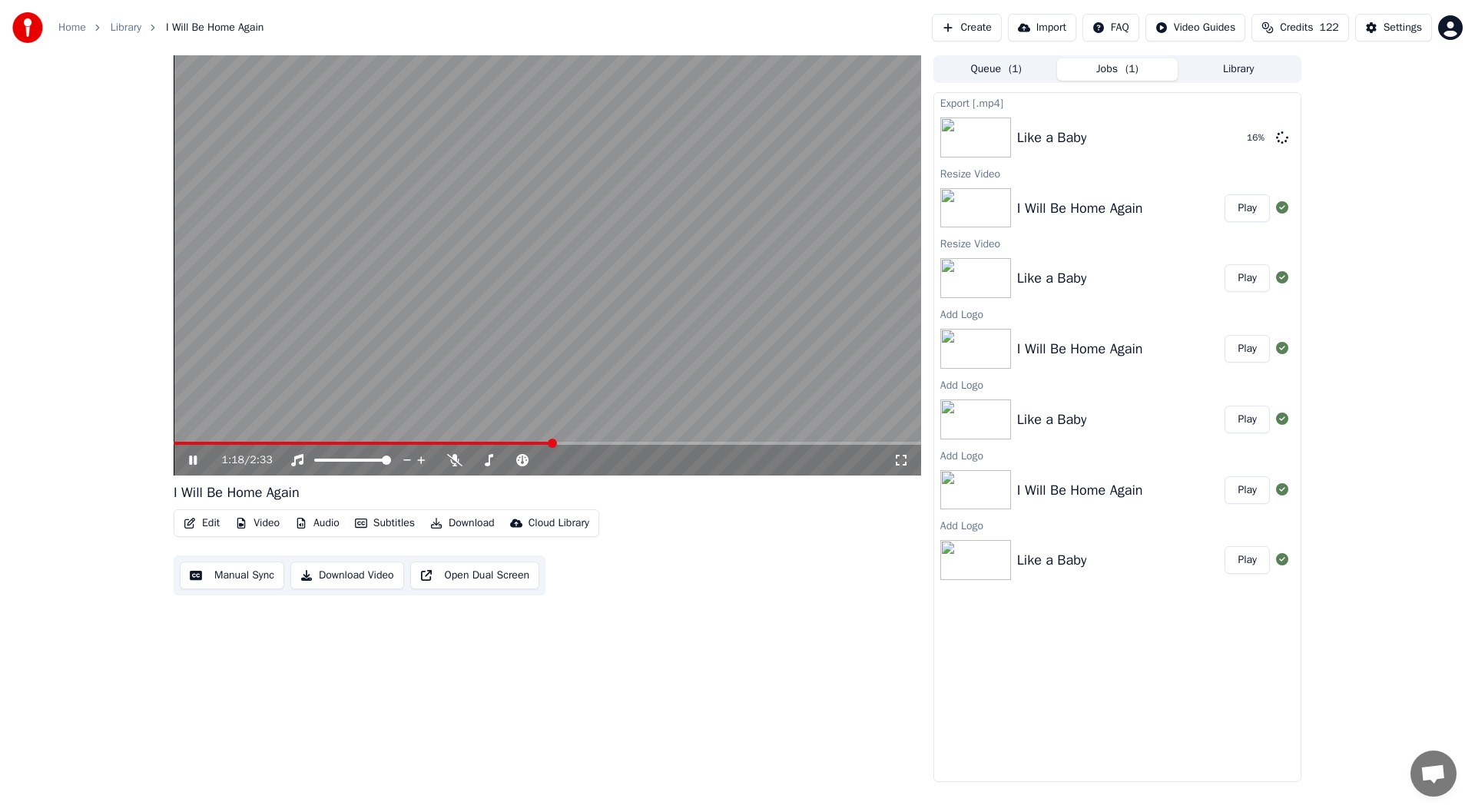 click at bounding box center [547, 443] 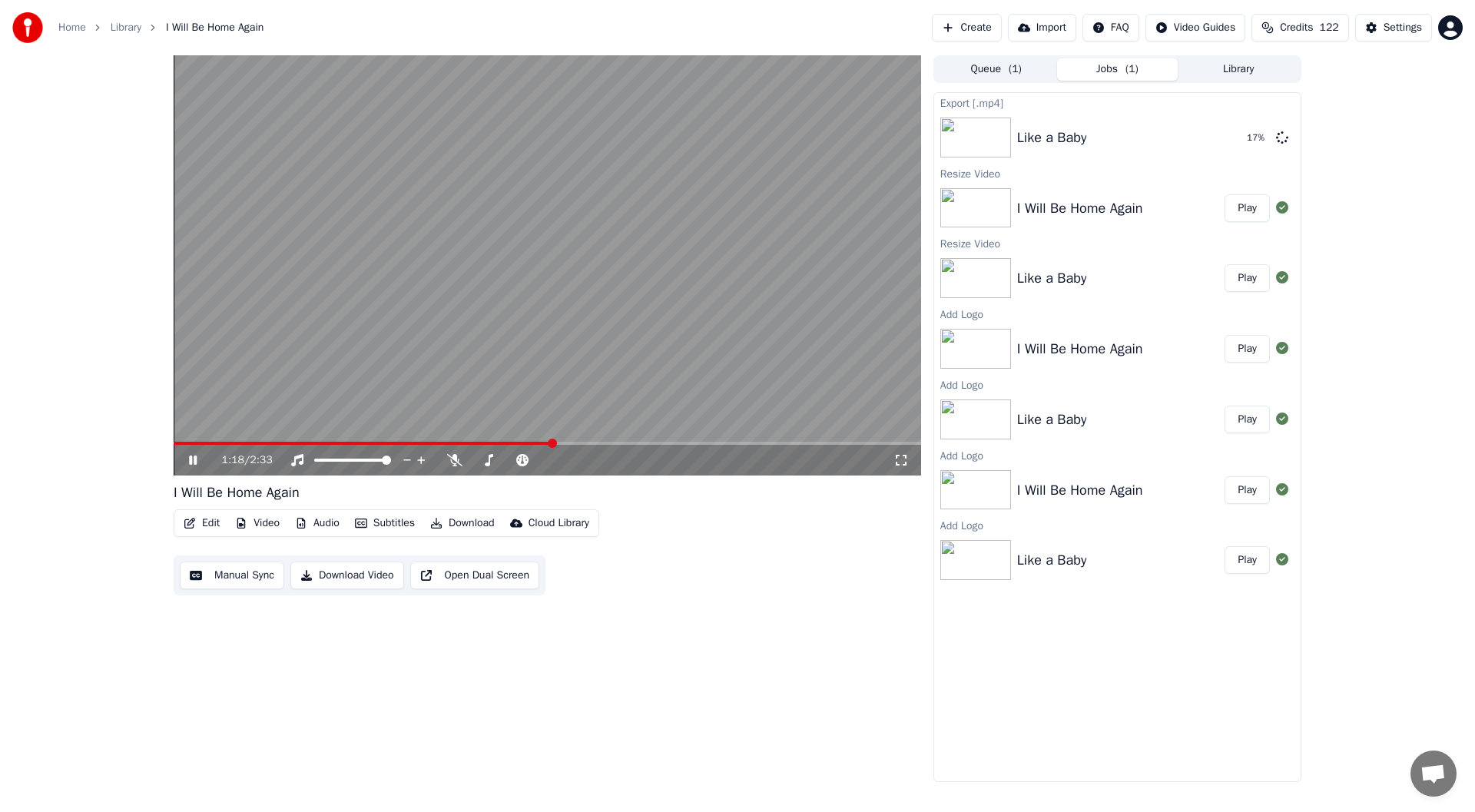 click 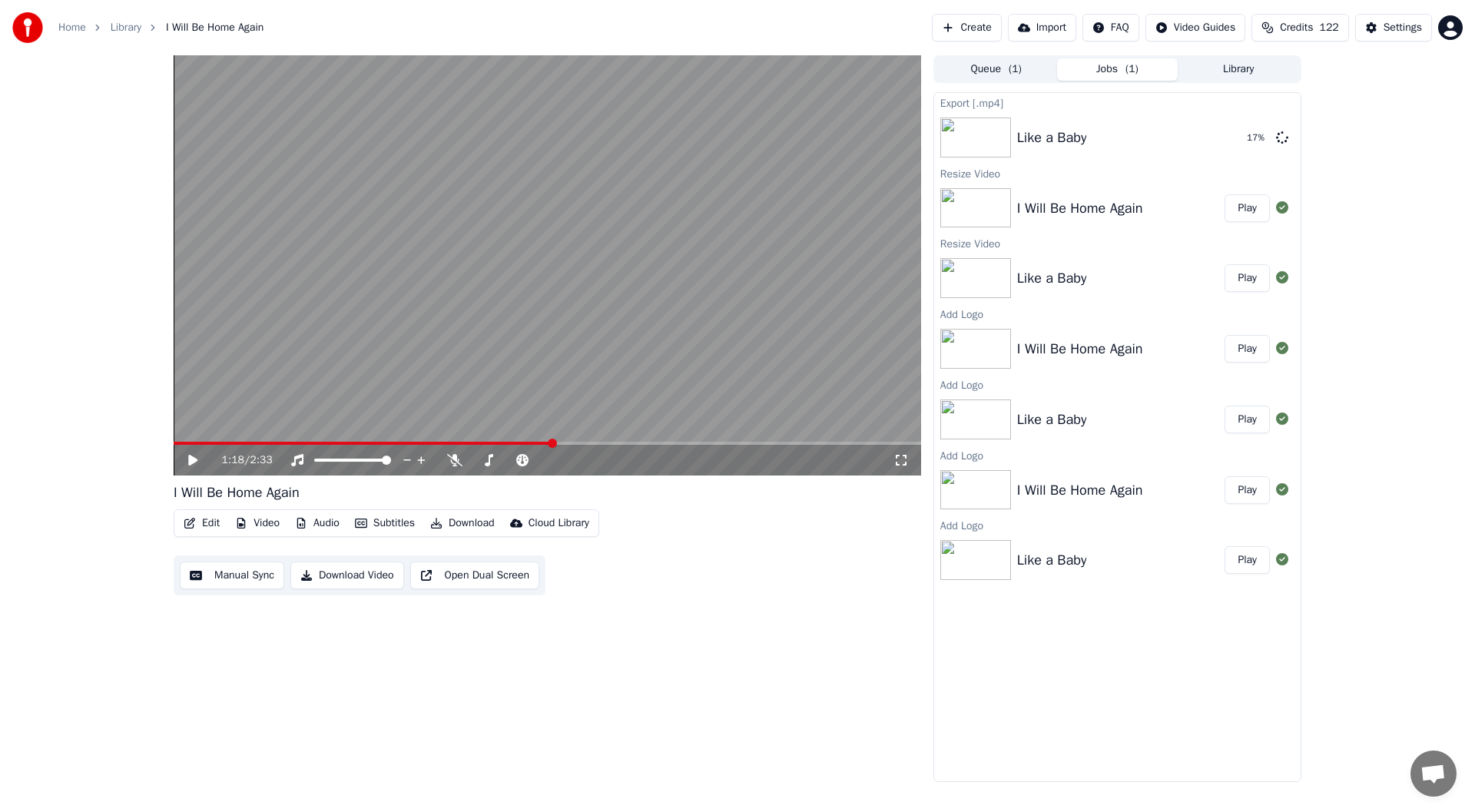 click 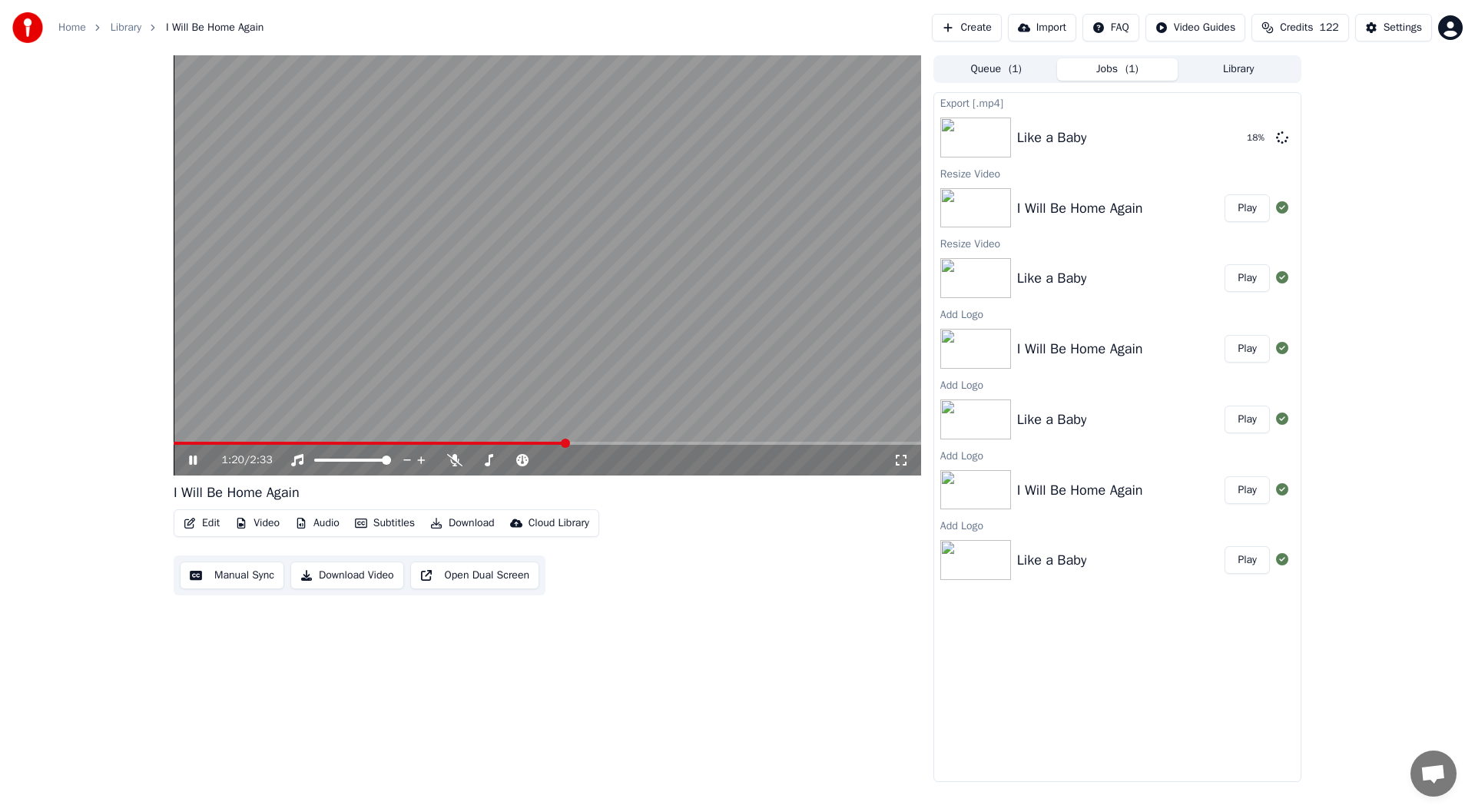 click 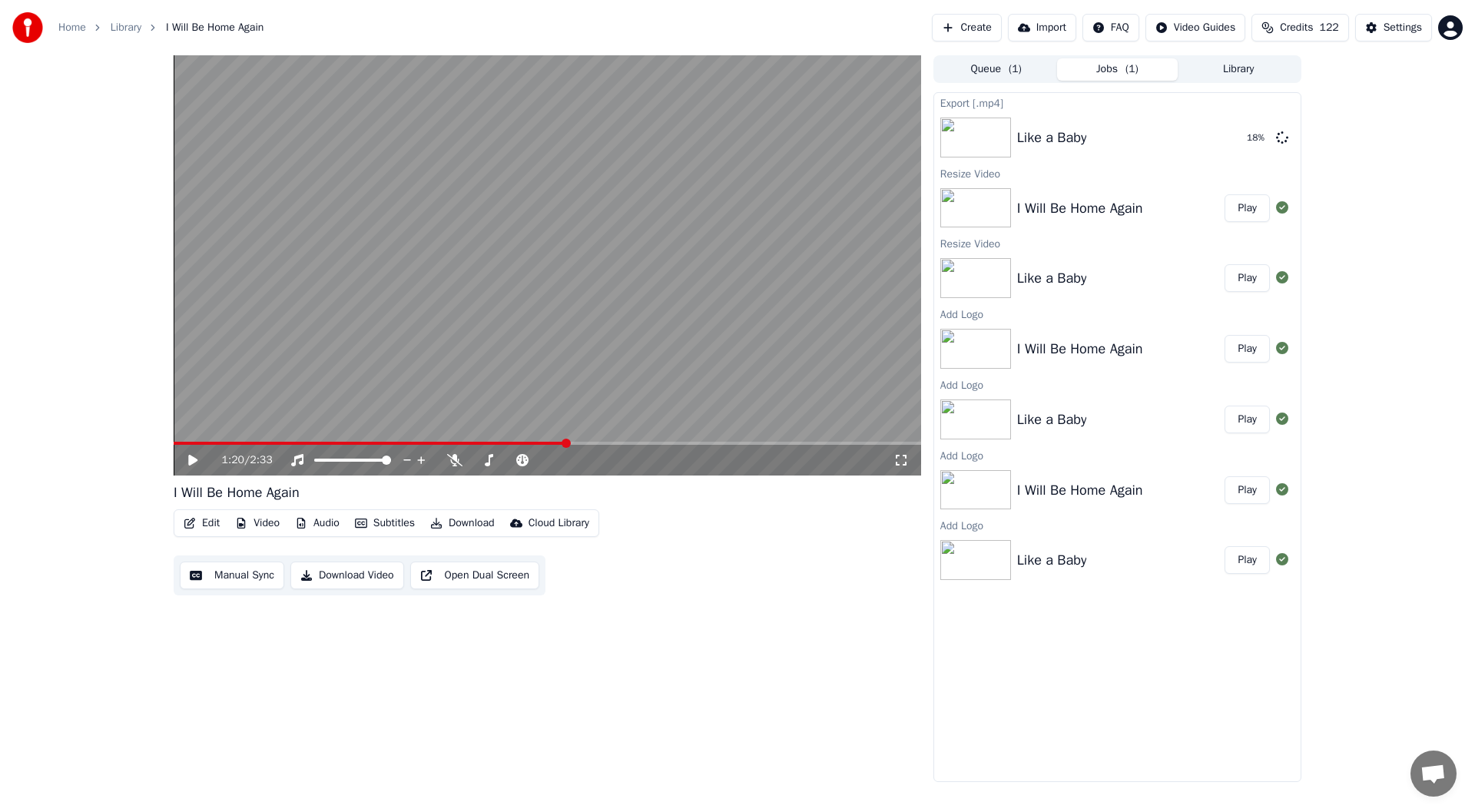 click on "Download" at bounding box center (462, 523) 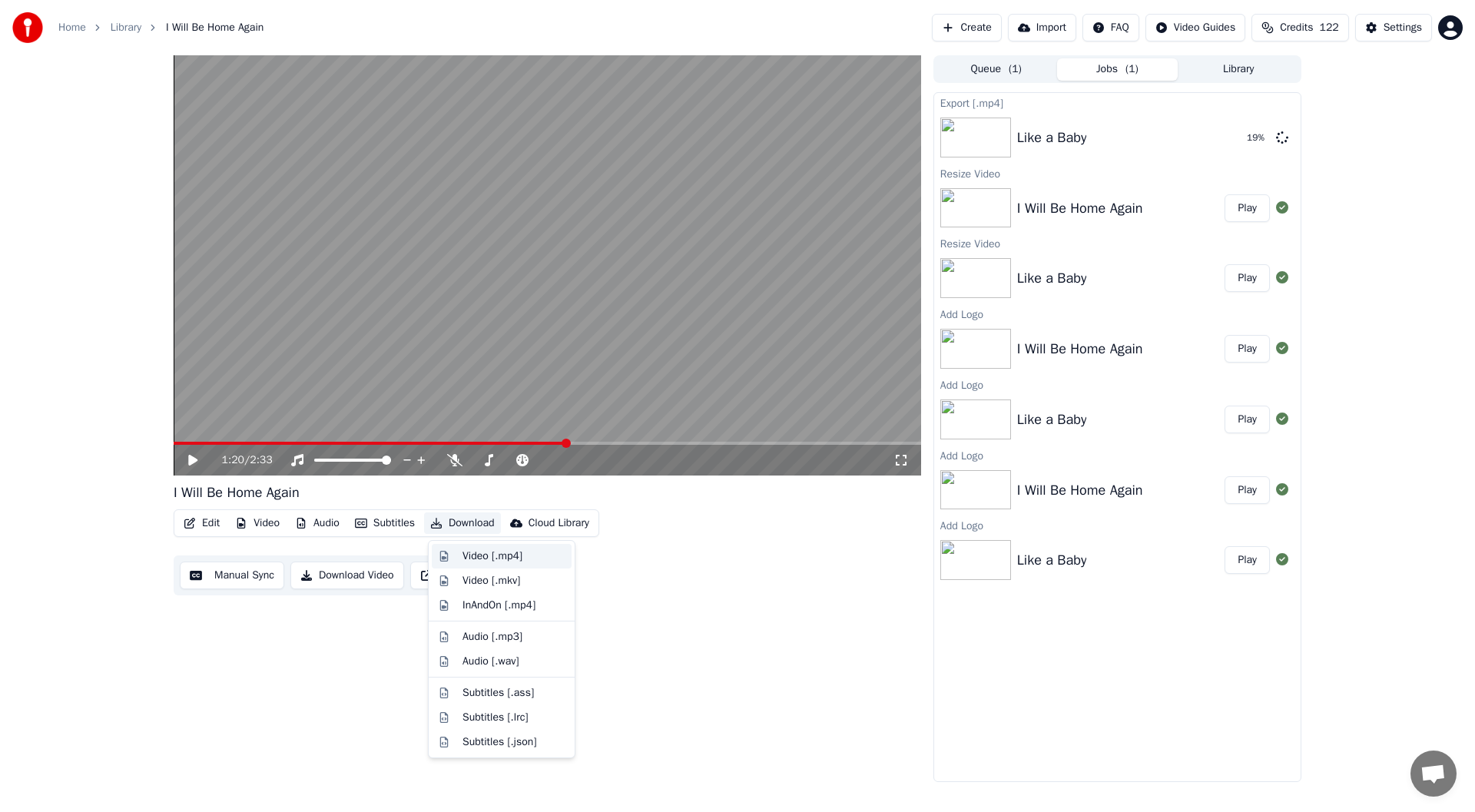 click on "Video [.mp4]" at bounding box center [492, 556] 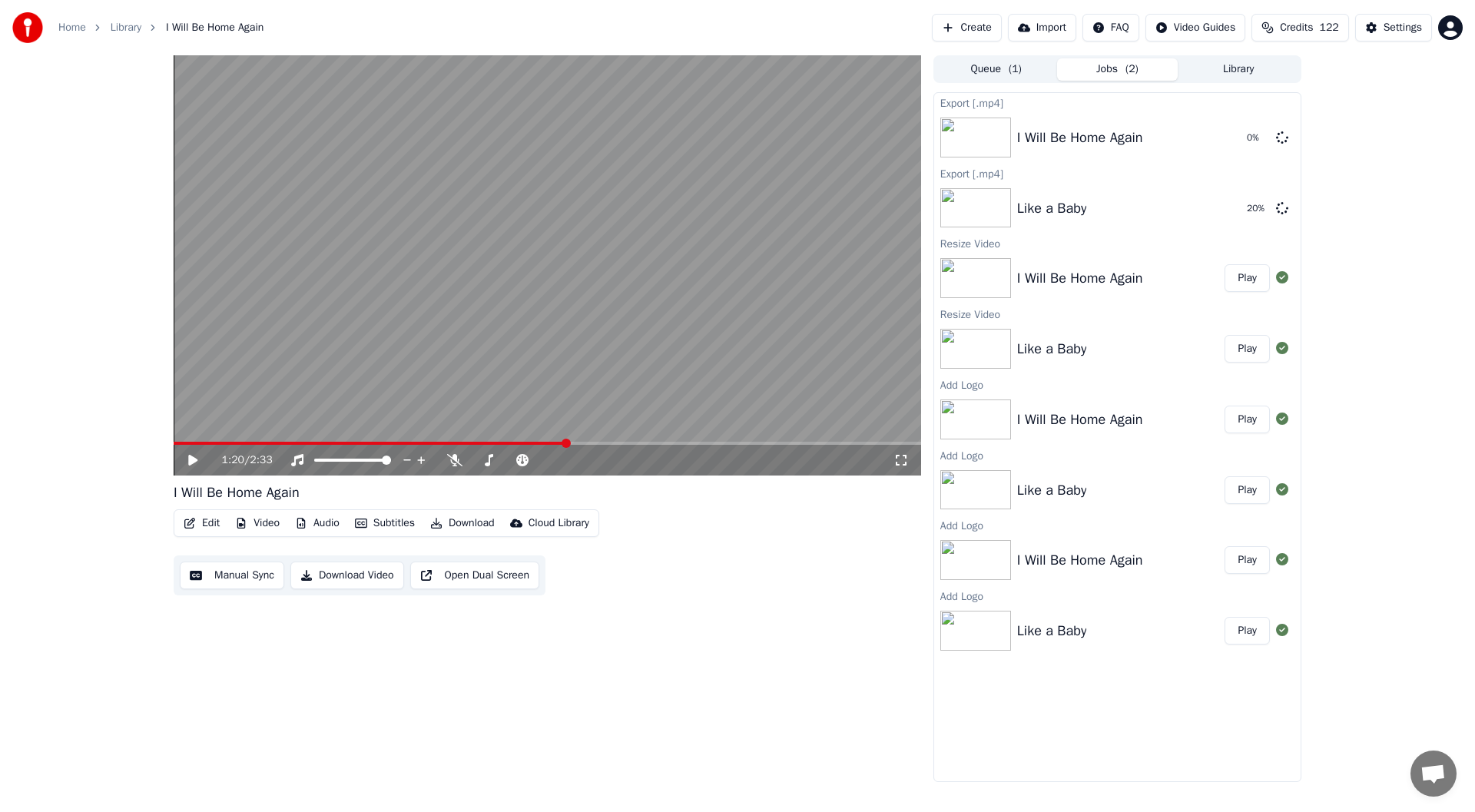 click on "Subtitles" at bounding box center (385, 523) 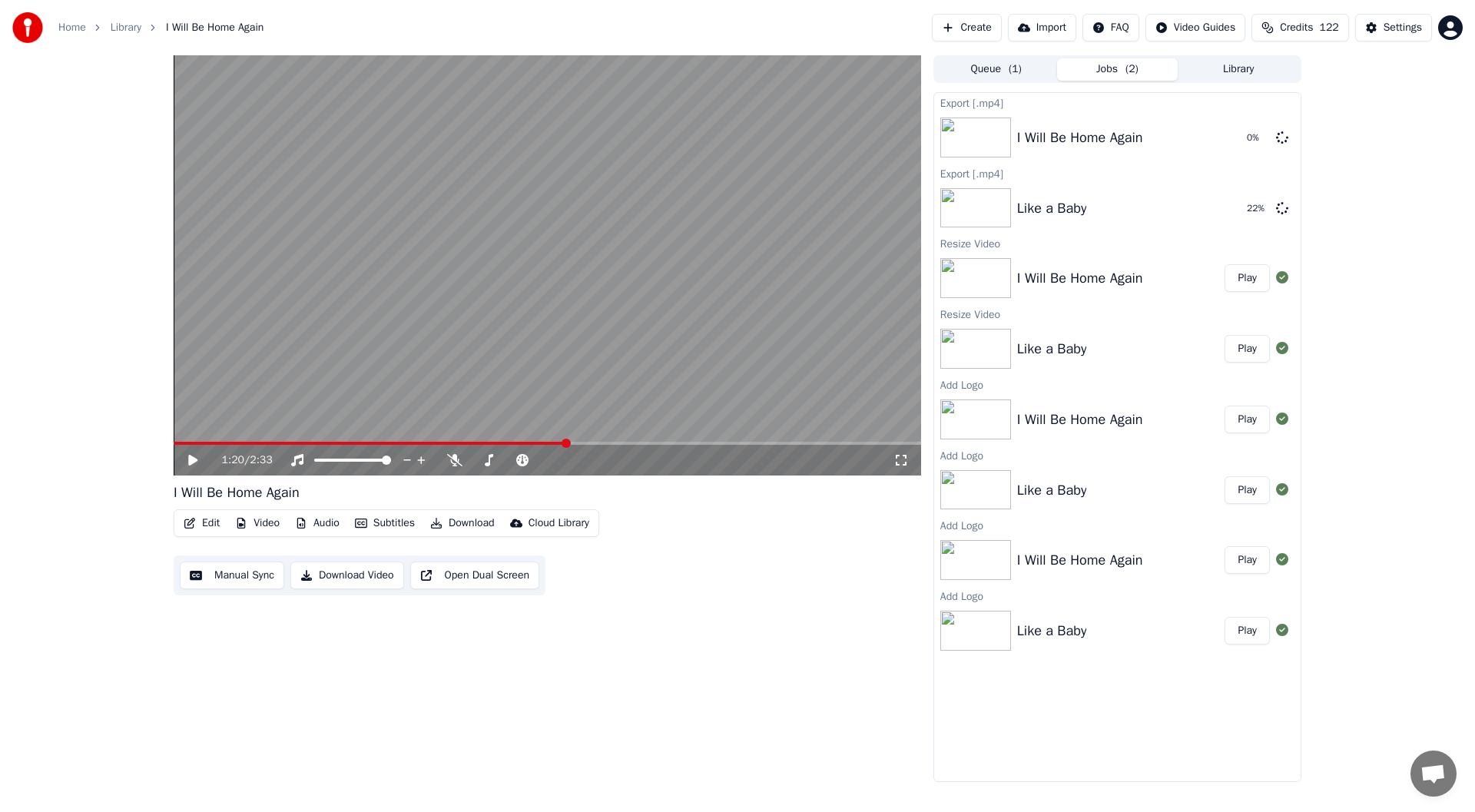 click on "Edit Video Audio Subtitles Download Cloud Library Manual Sync Download Video Open Dual Screen" at bounding box center [547, 552] 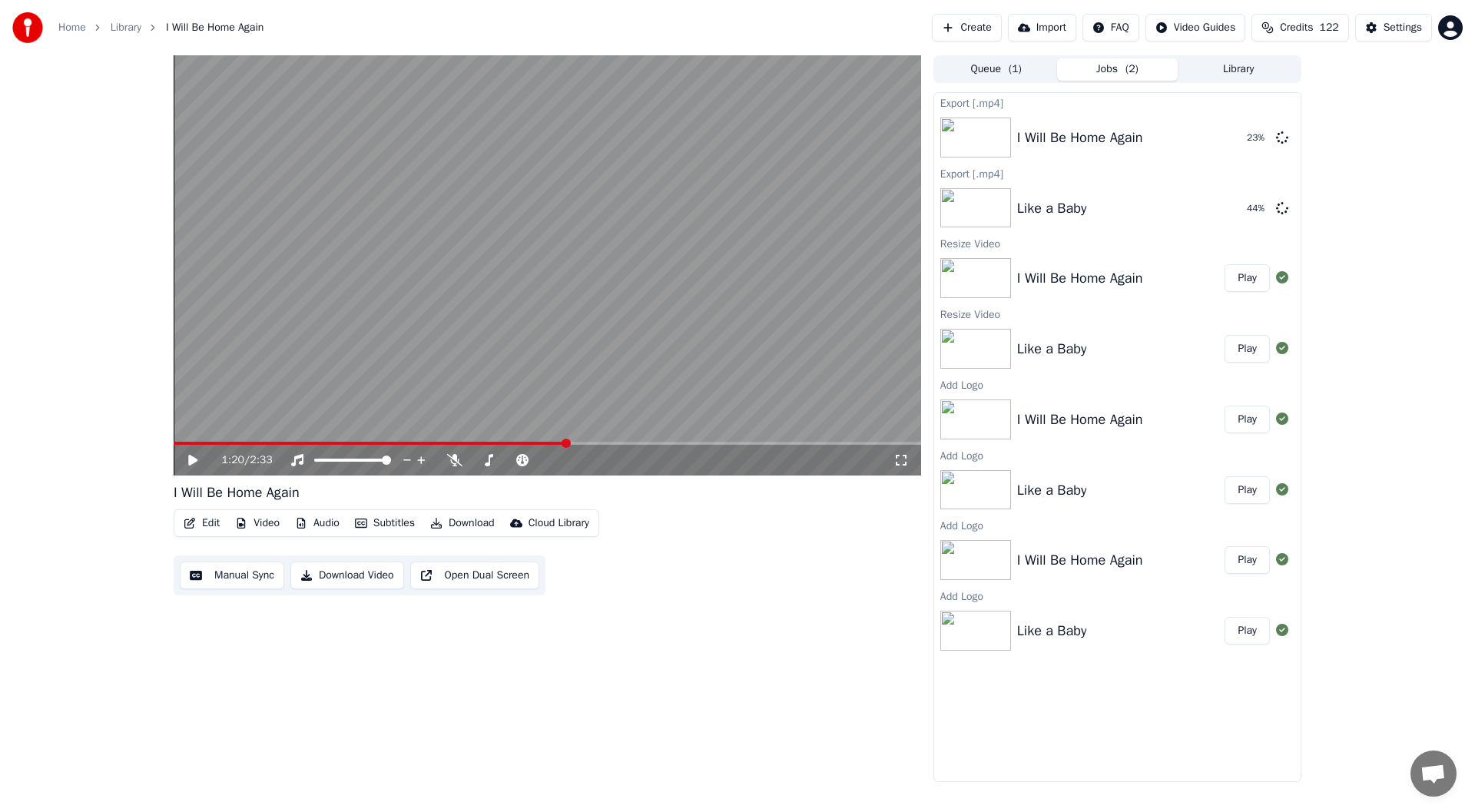 click on "1:20  /  2:33 I Will Be Home Again Edit Video Audio Subtitles Download Cloud Library Manual Sync Download Video Open Dual Screen Queue ( 1 ) Jobs ( 2 ) Library Export [.mp4] I Will Be Home Again 23 % Export [.mp4] Like a Baby 44 % Resize Video I Will Be Home Again Play Resize Video Like a Baby Play Add Logo I Will Be Home Again Play Add Logo Like a Baby Play Add Logo I Will Be Home Again Play Add Logo Like a Baby Play" at bounding box center (738, 419) 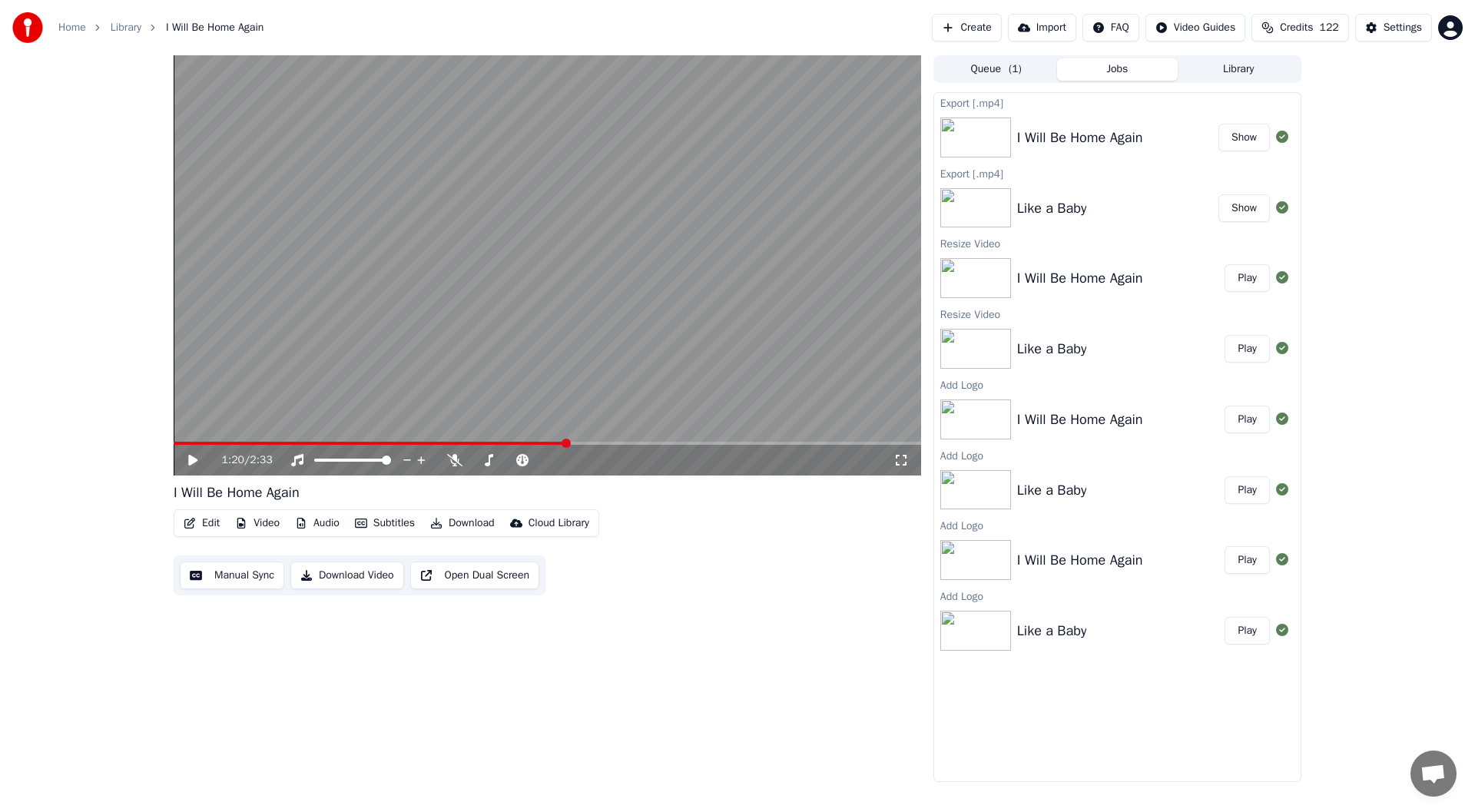 click on "1:20  /  2:33 I Will Be Home Again Edit Video Audio Subtitles Download Cloud Library Manual Sync Download Video Open Dual Screen" at bounding box center (547, 419) 